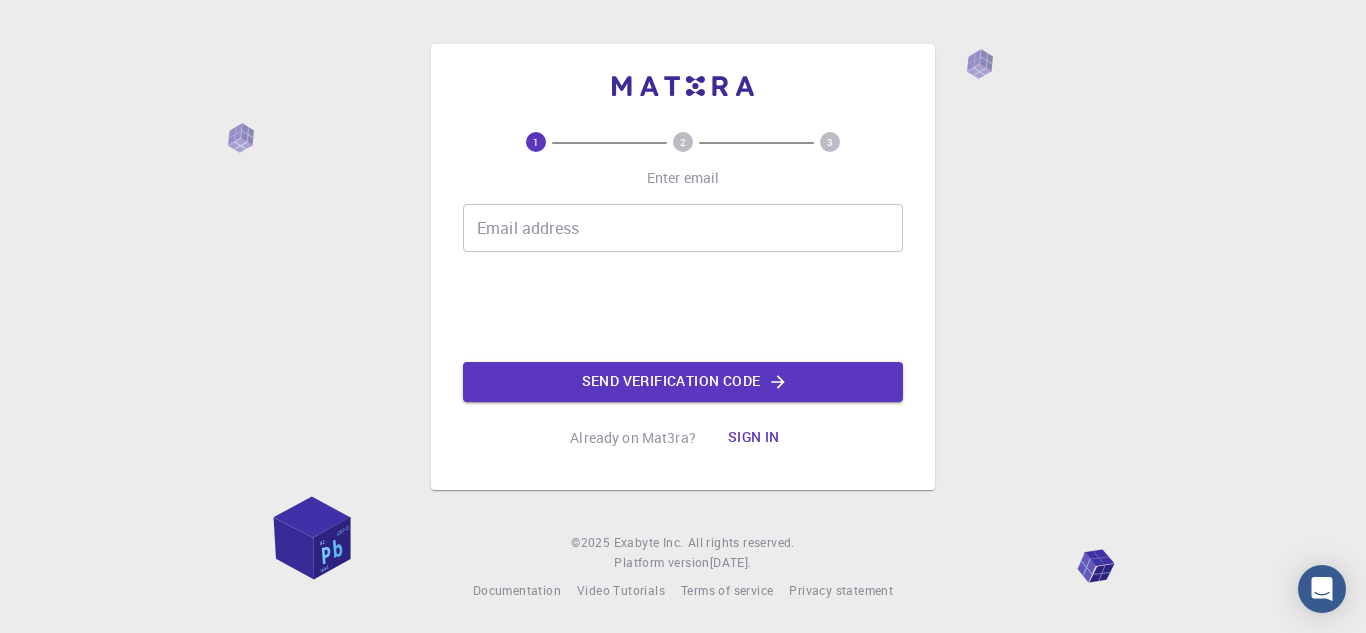 scroll, scrollTop: 0, scrollLeft: 0, axis: both 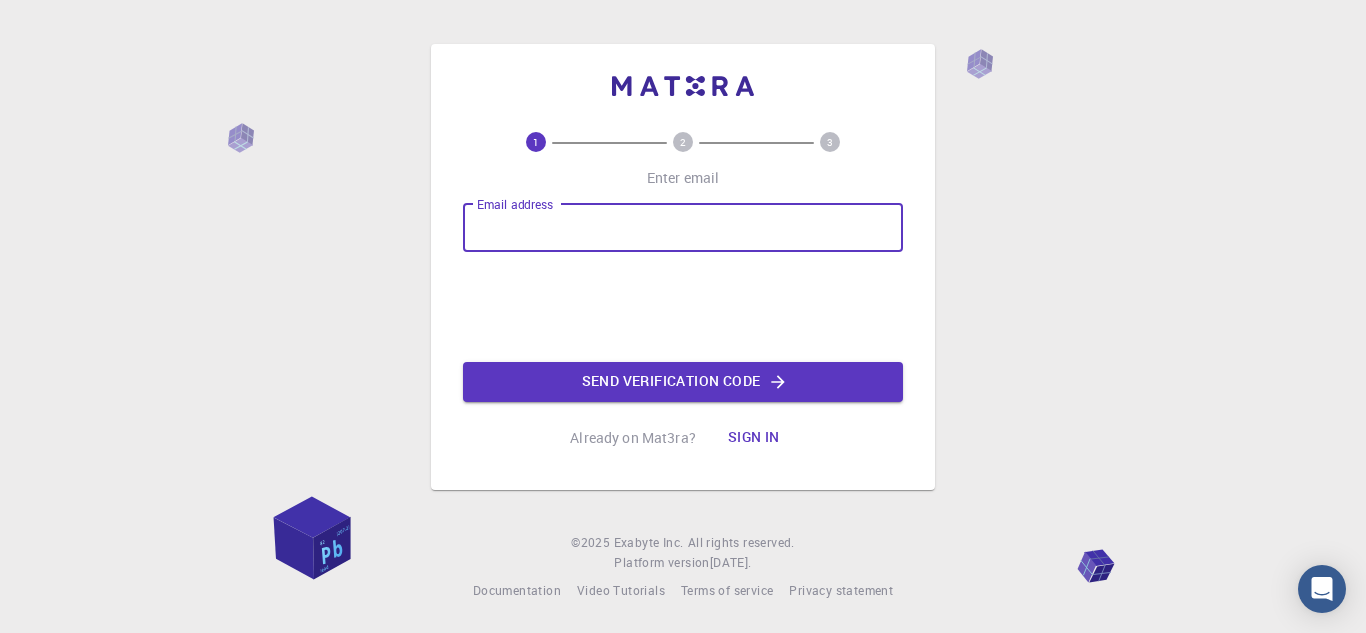 type on "[EMAIL_ADDRESS][DOMAIN_NAME]" 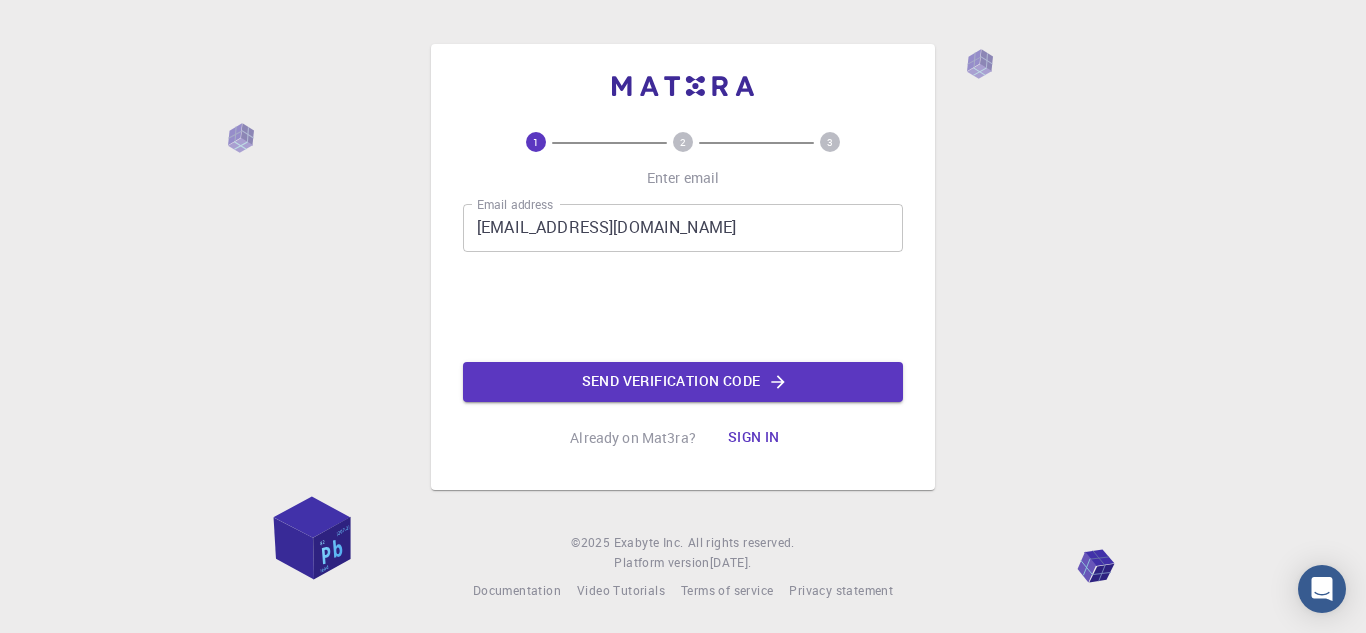 click on "Send verification code" 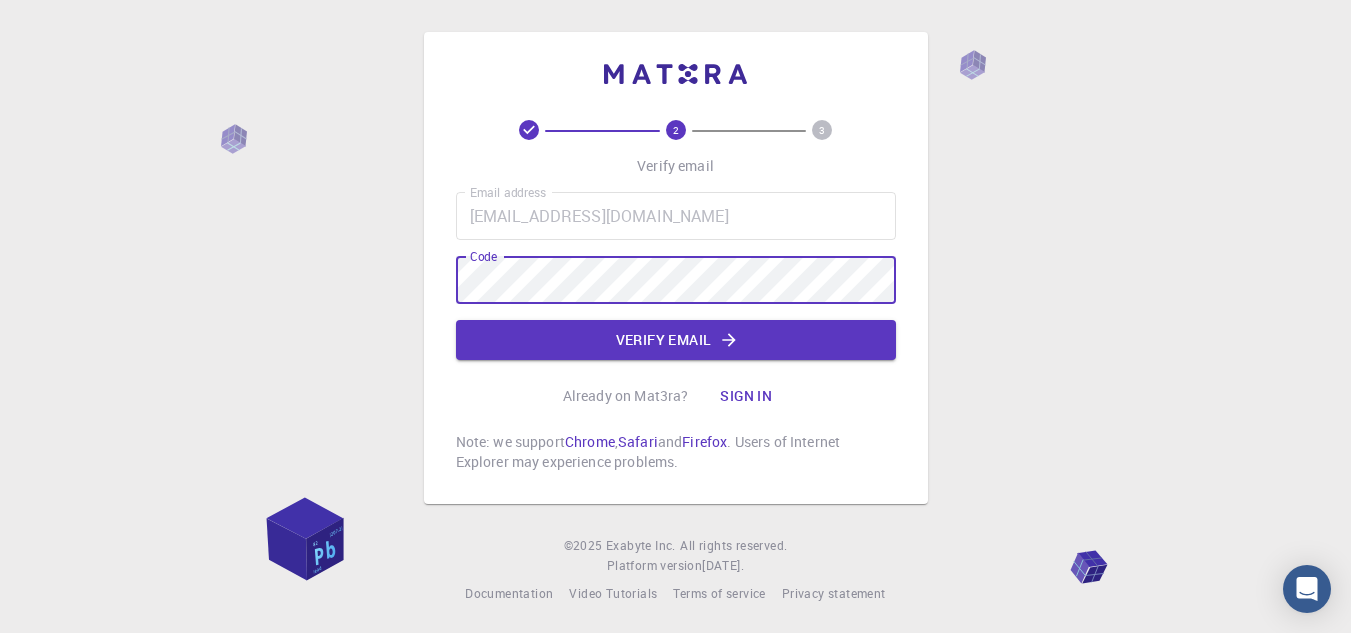 click on "Verify email" 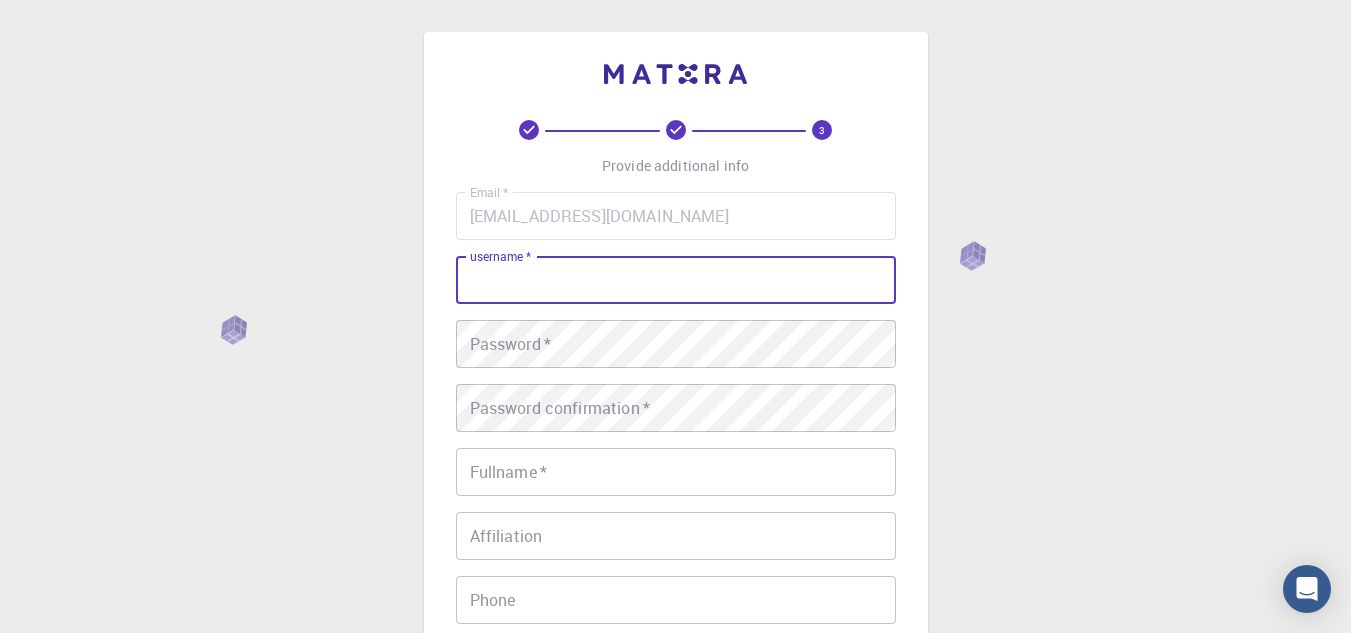 click on "username   *" at bounding box center (676, 280) 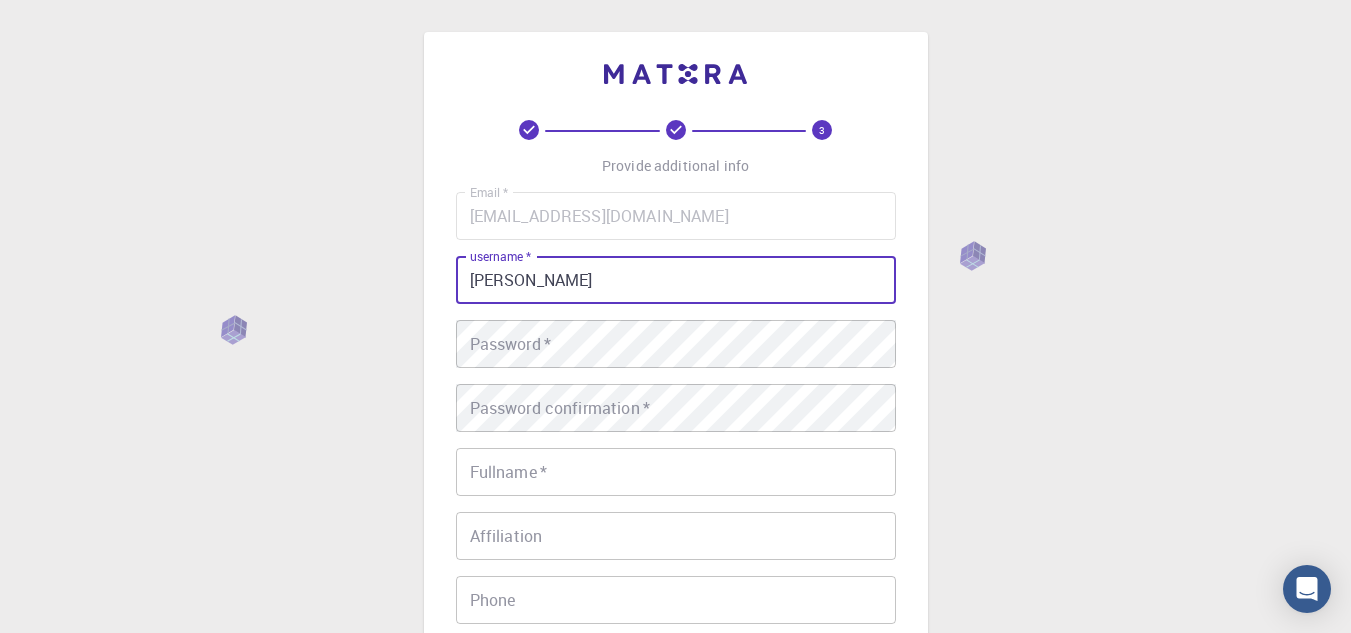 type on "[PERSON_NAME]" 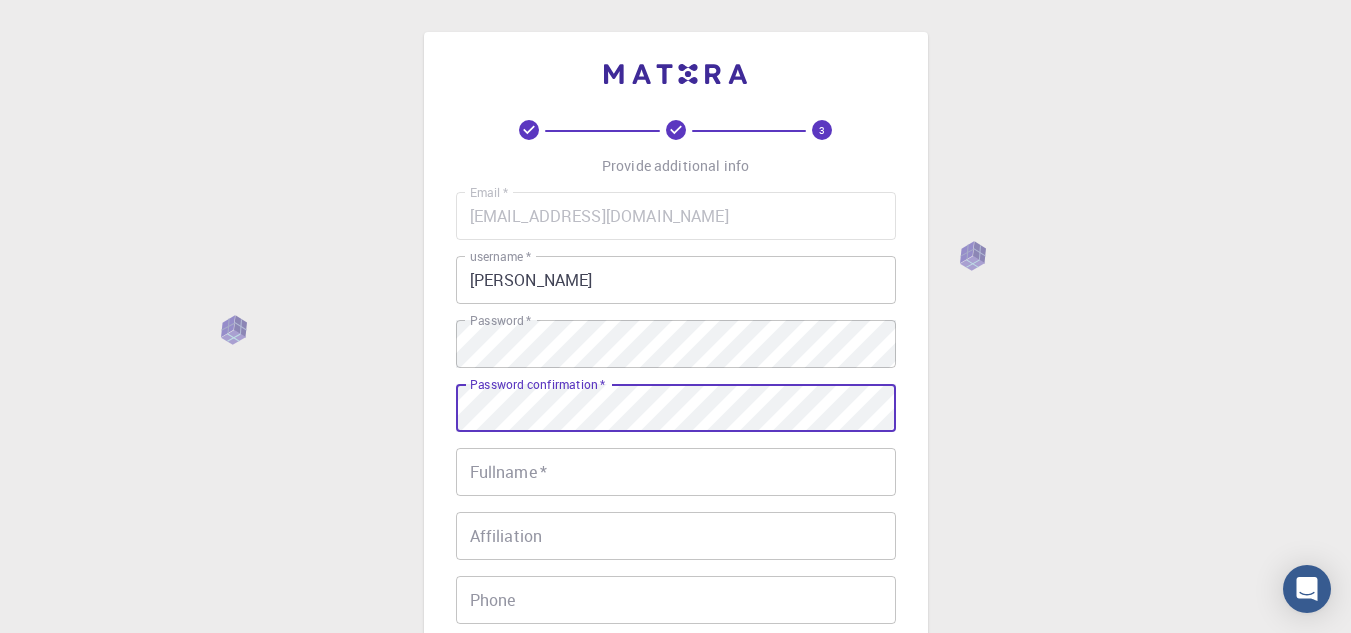 scroll, scrollTop: 100, scrollLeft: 0, axis: vertical 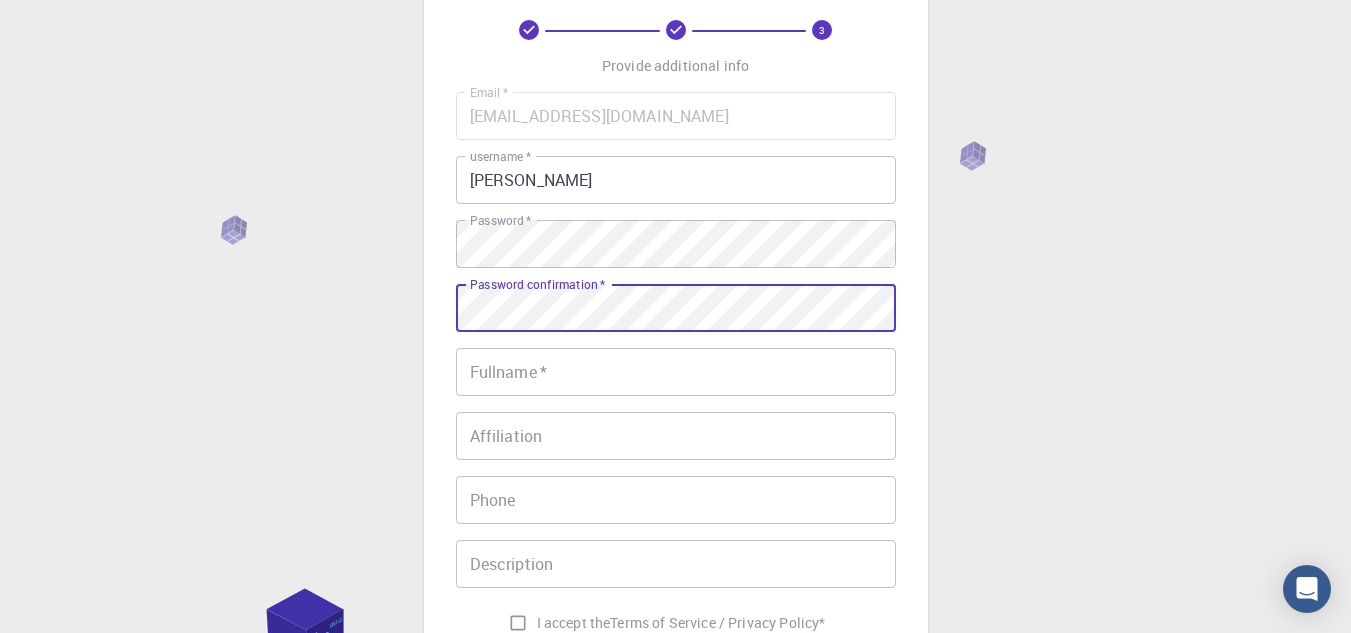 click on "Fullname   *" at bounding box center (676, 372) 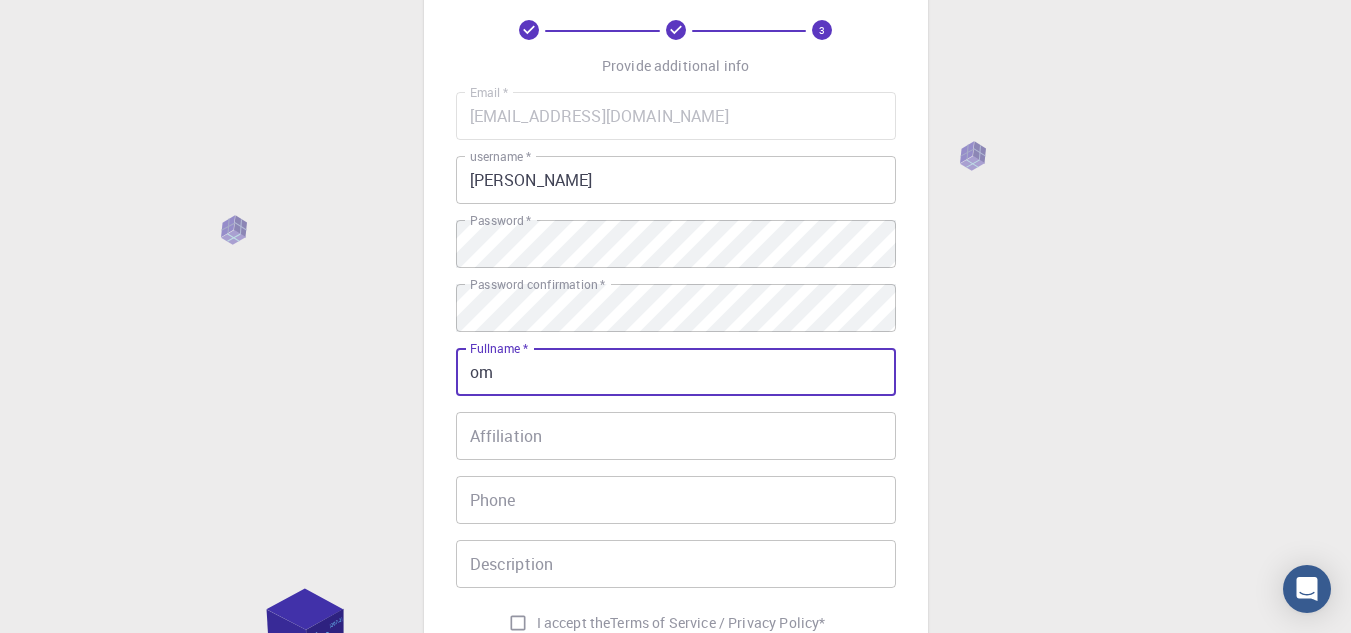 type on "o" 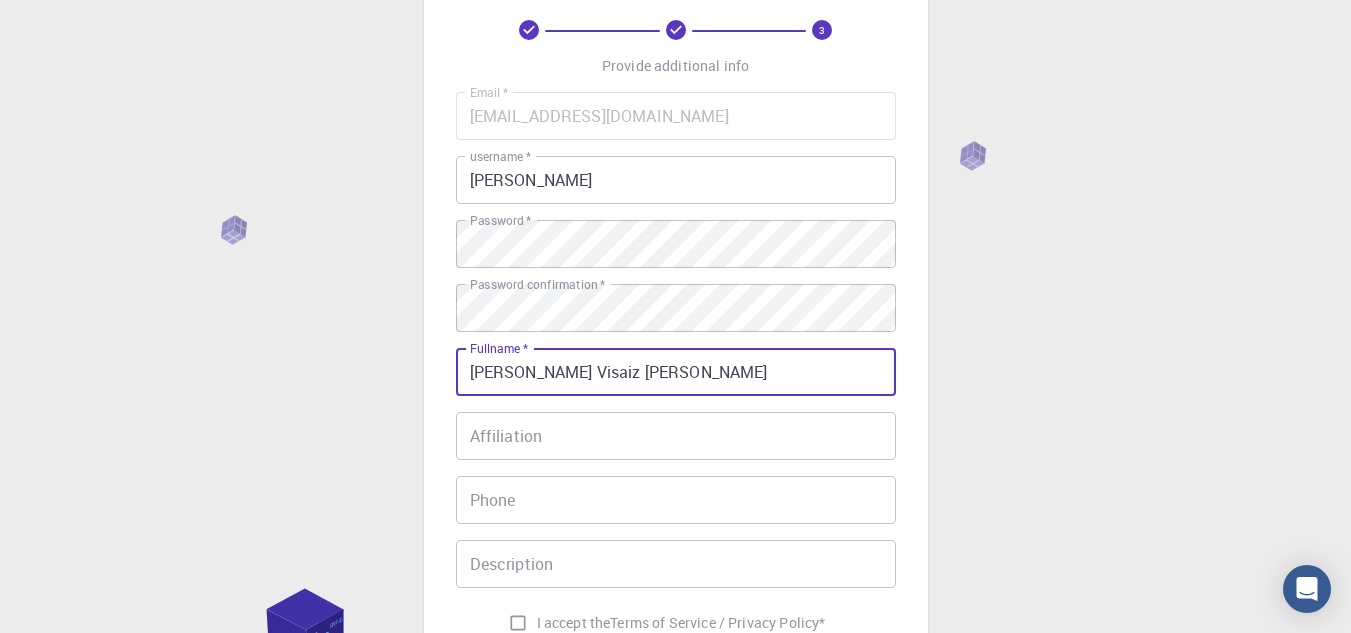 type on "[PERSON_NAME] Visaiz [PERSON_NAME]" 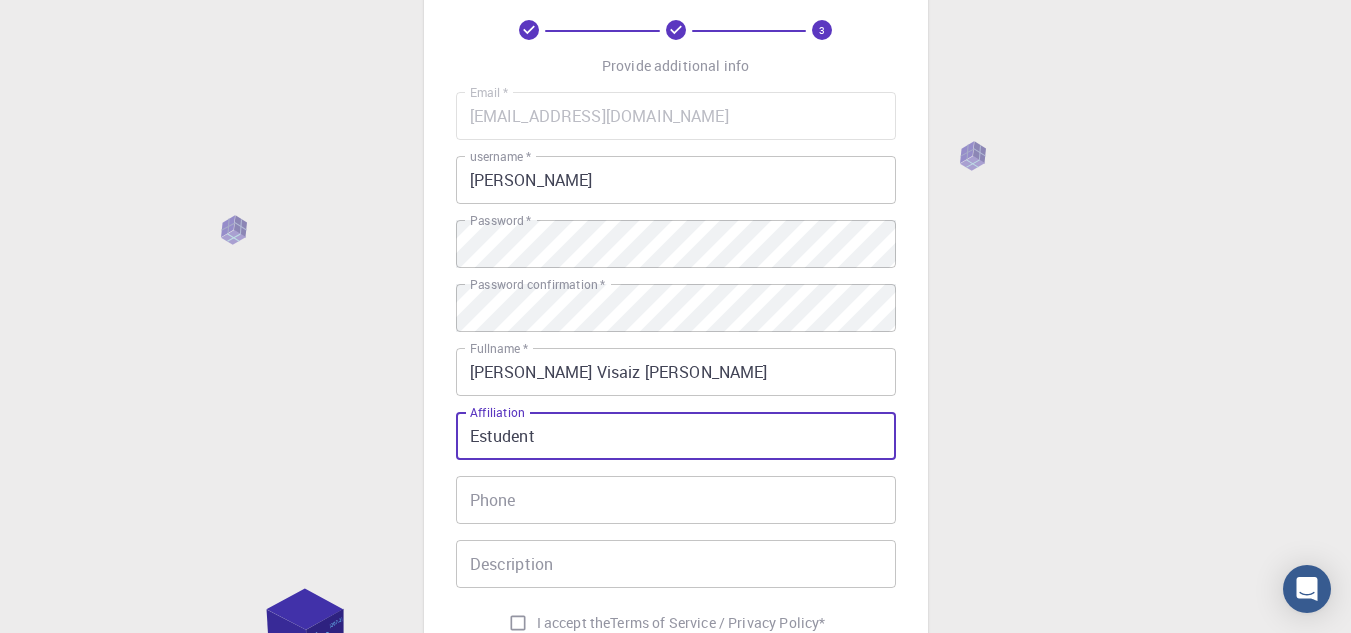 type on "Estudent" 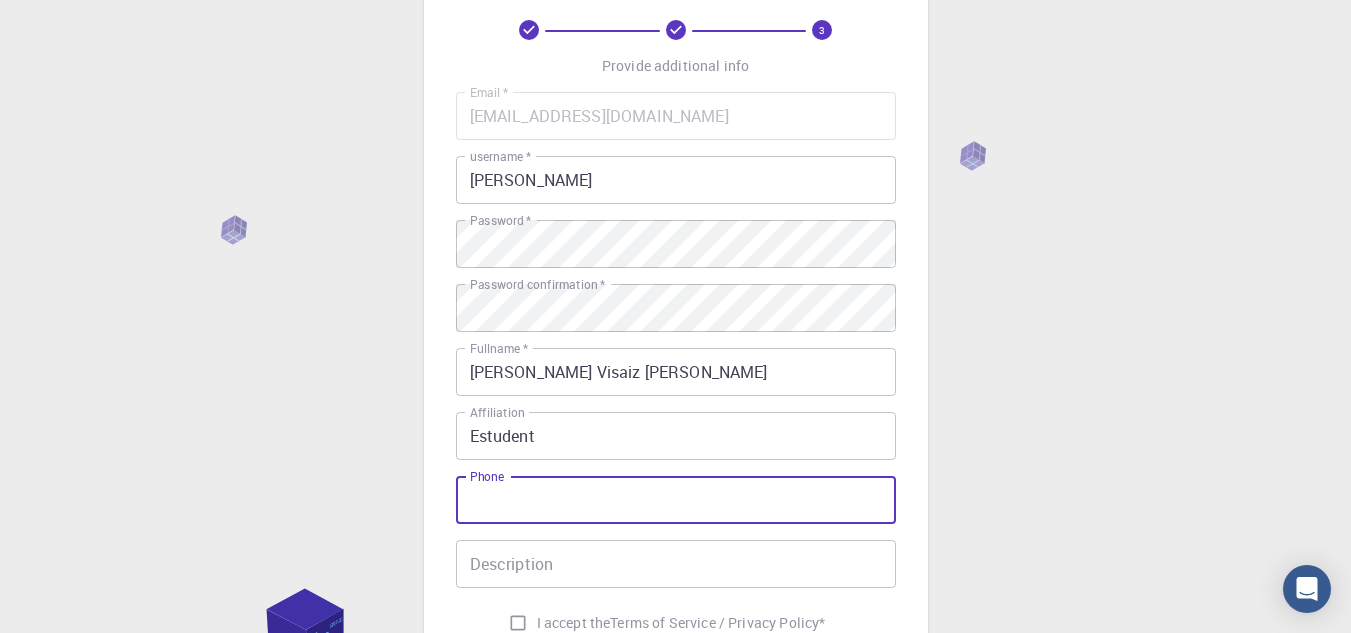 click on "Estudent" at bounding box center [676, 436] 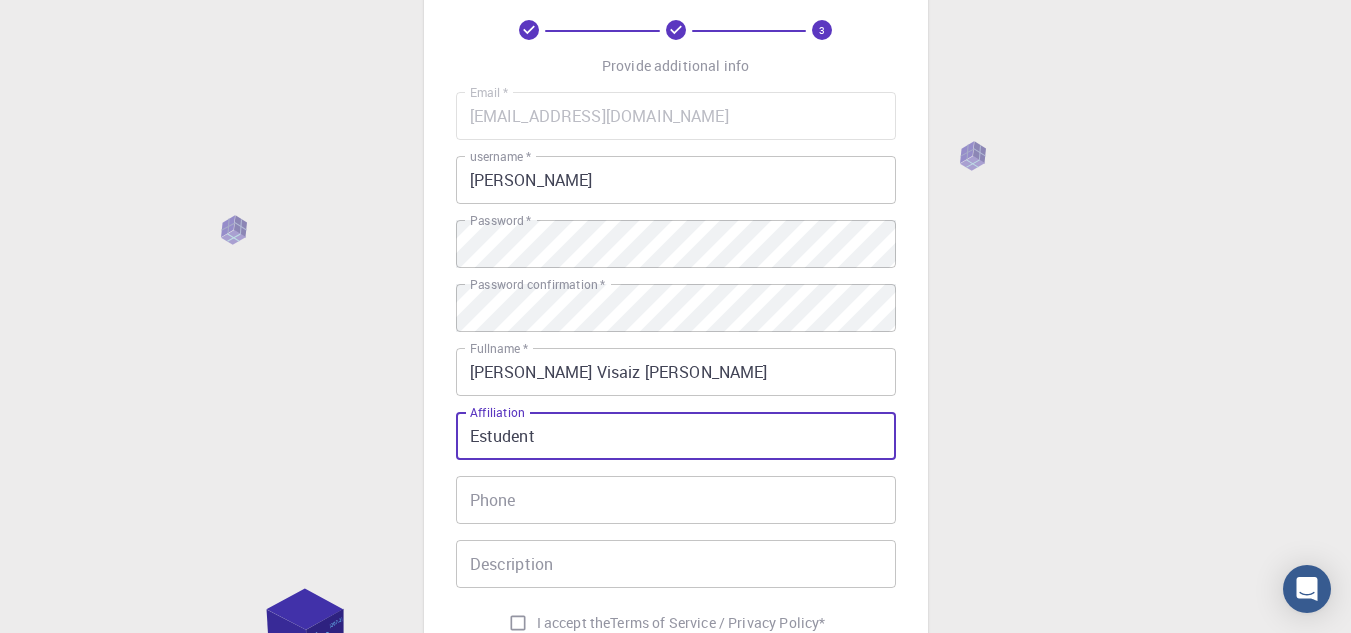 drag, startPoint x: 533, startPoint y: 510, endPoint x: 588, endPoint y: 491, distance: 58.189346 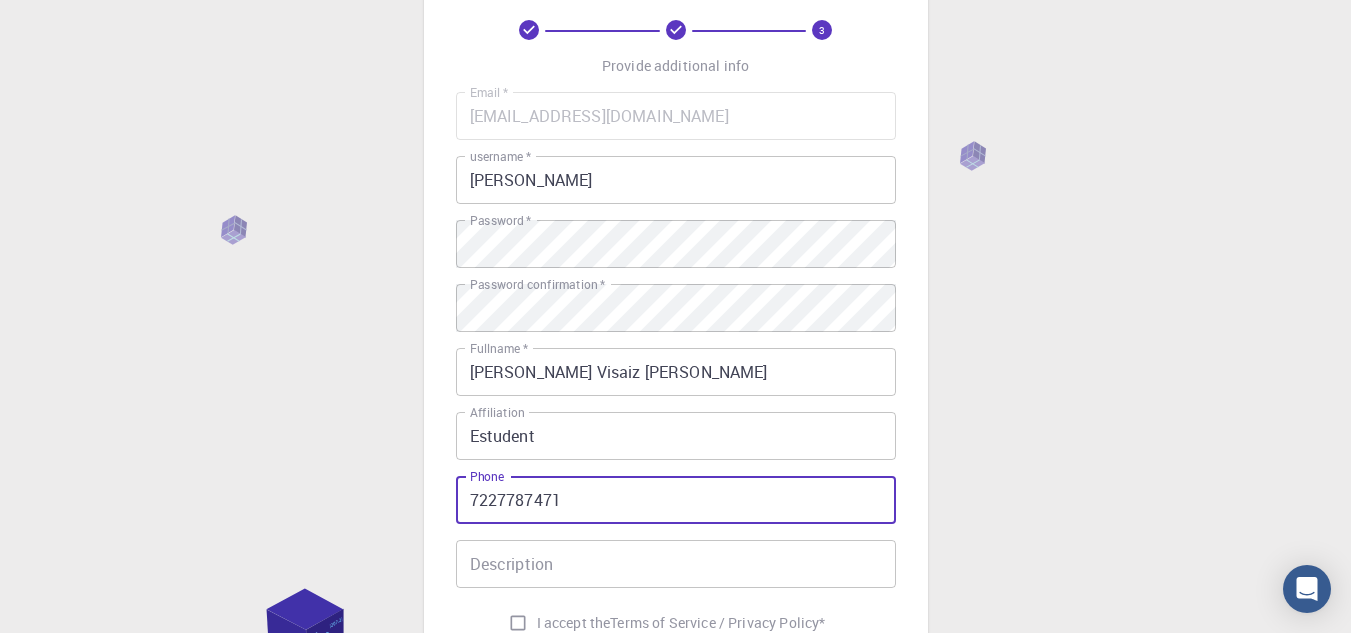 type on "7227787471" 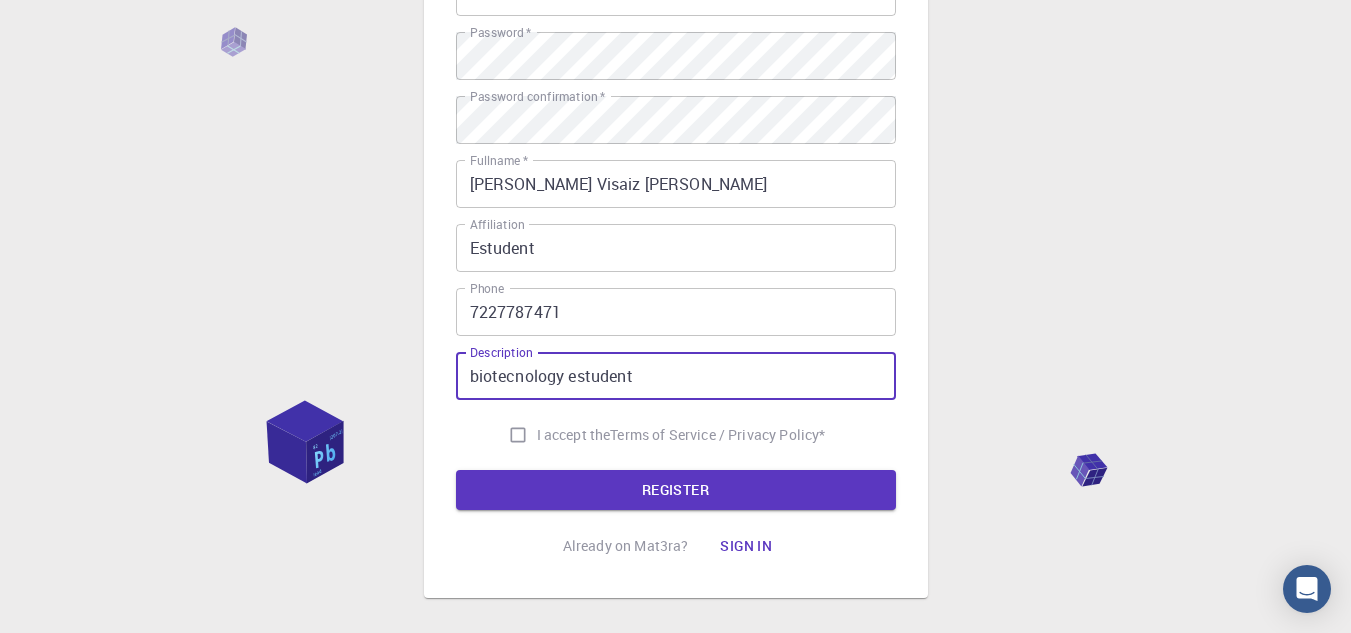 scroll, scrollTop: 300, scrollLeft: 0, axis: vertical 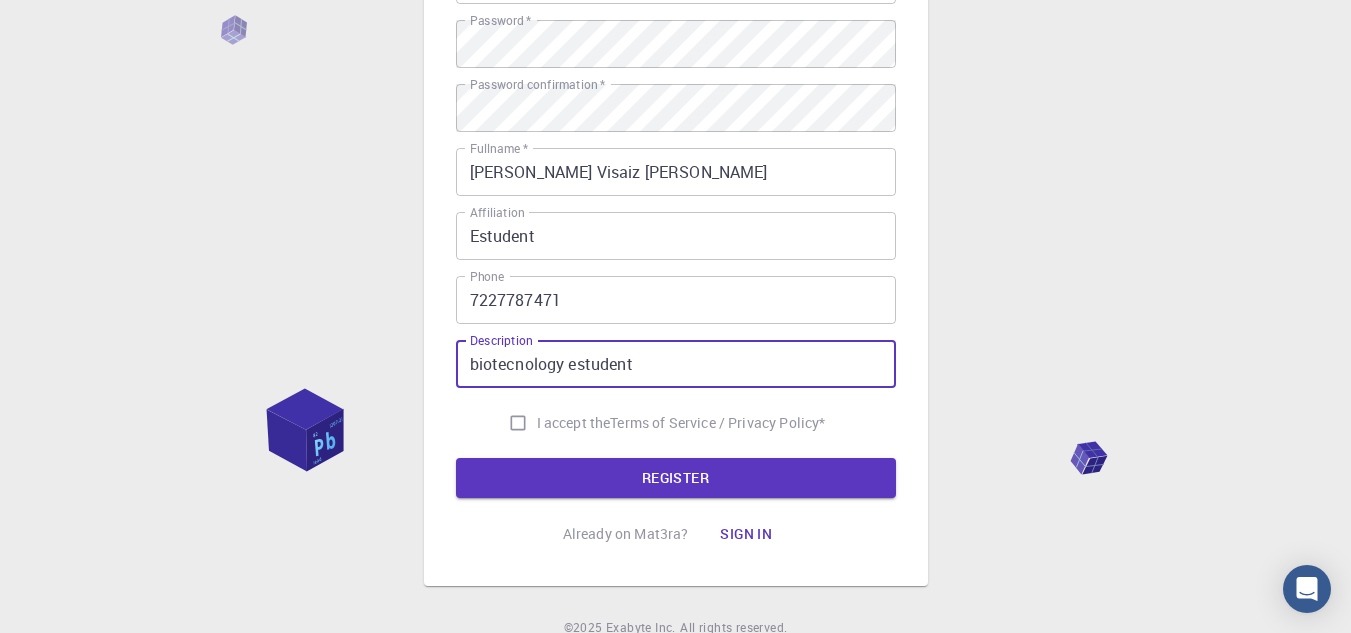 type on "biotecnology estudent" 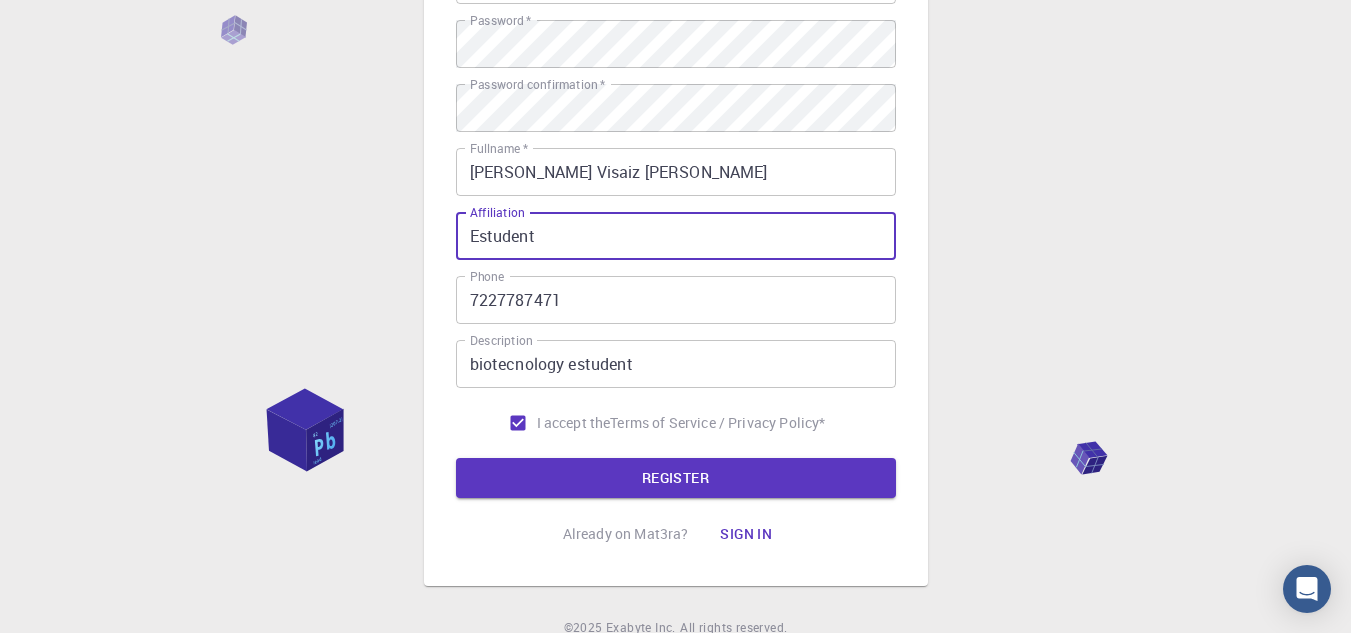 click on "Estudent" at bounding box center (676, 236) 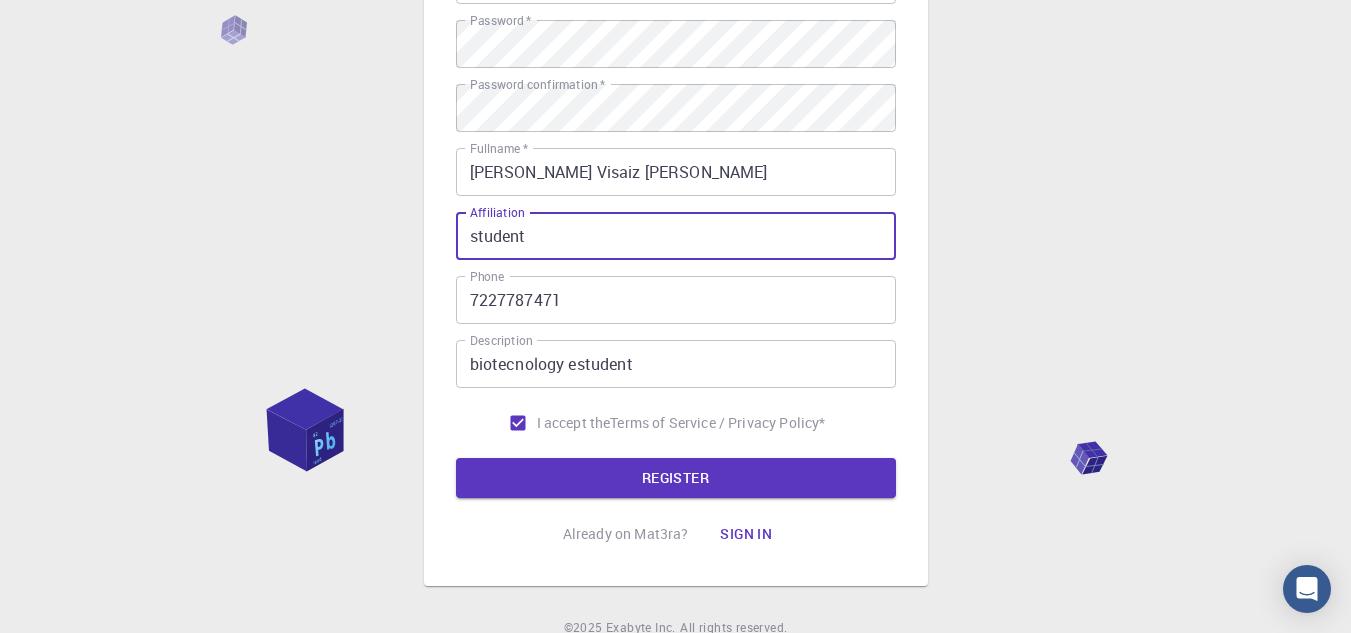 type on "student" 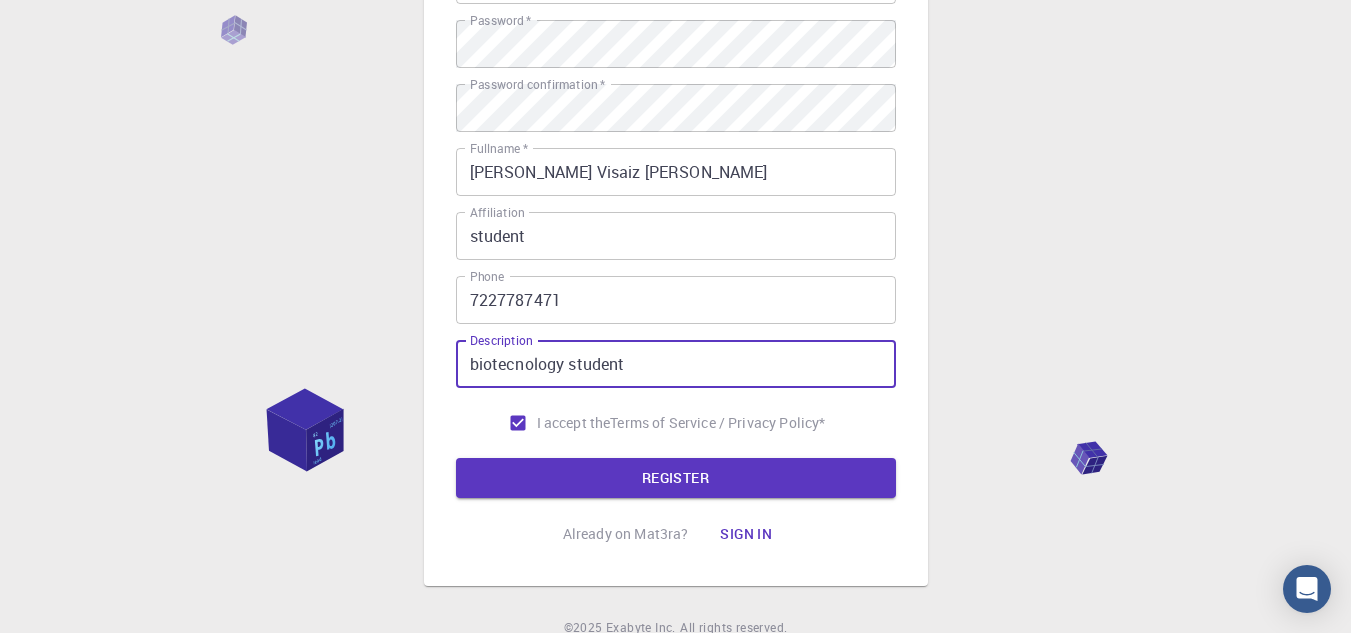type on "biotecnology student" 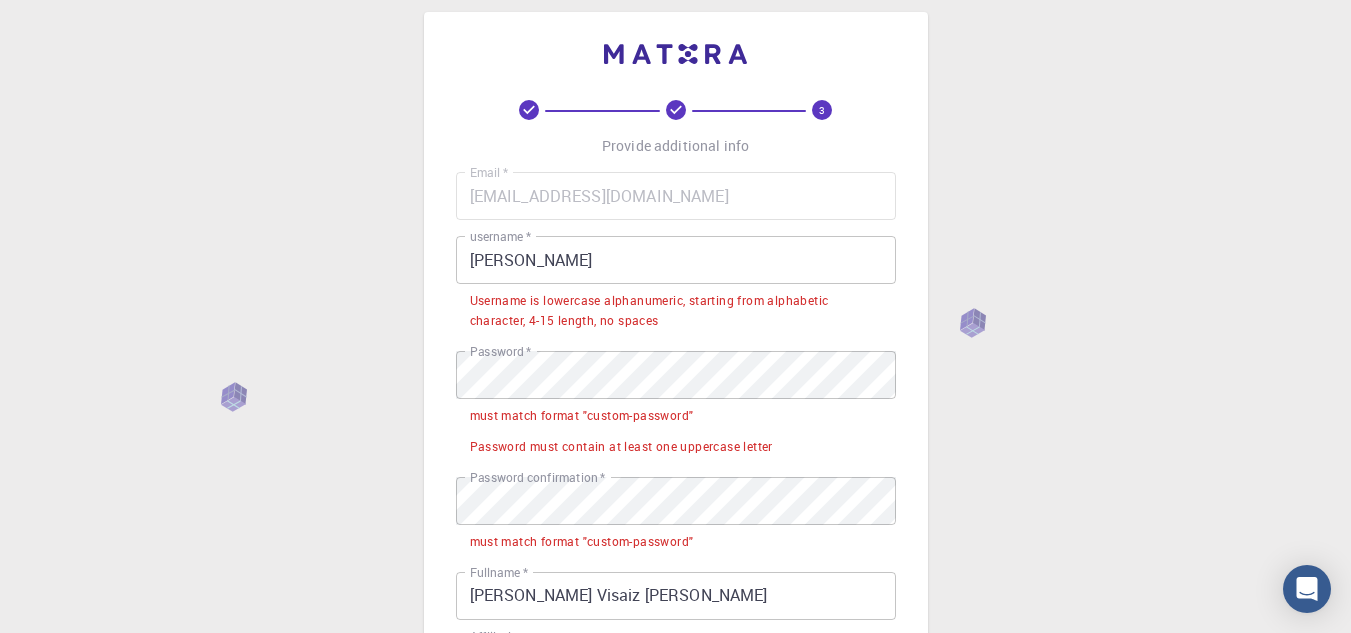 scroll, scrollTop: 0, scrollLeft: 0, axis: both 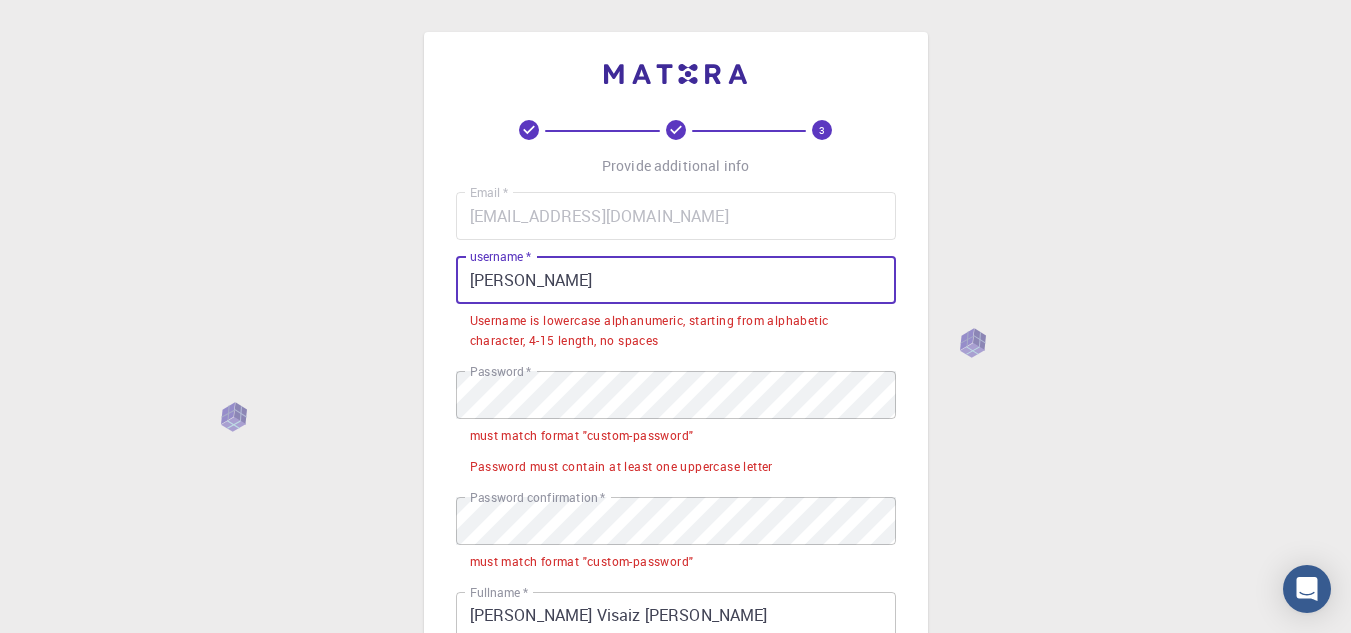 drag, startPoint x: 633, startPoint y: 284, endPoint x: 347, endPoint y: 310, distance: 287.17938 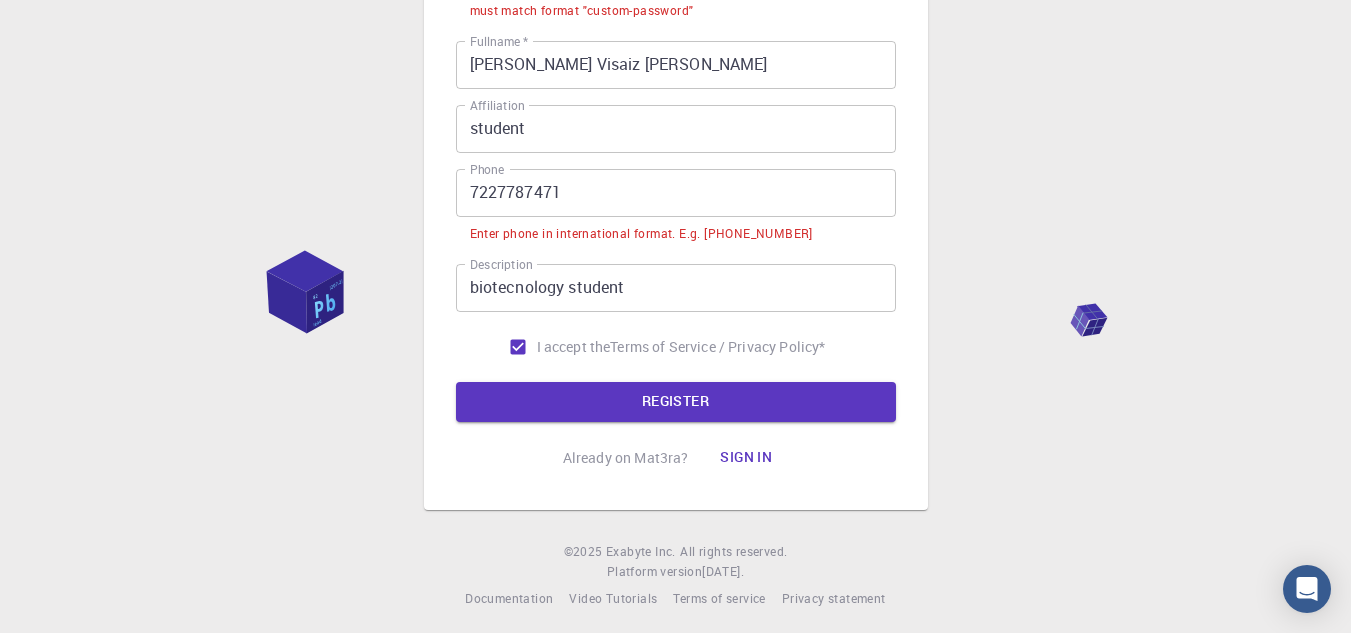 click on "REGISTER" at bounding box center (676, 402) 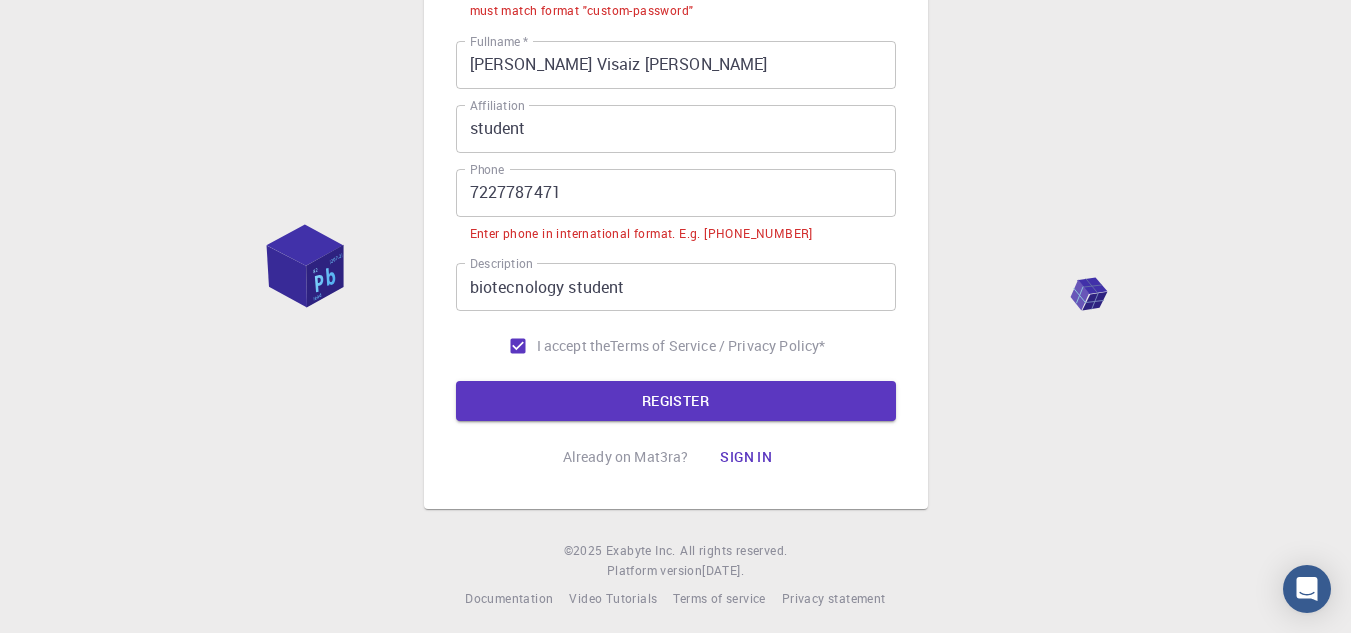 click on "REGISTER" at bounding box center [676, 401] 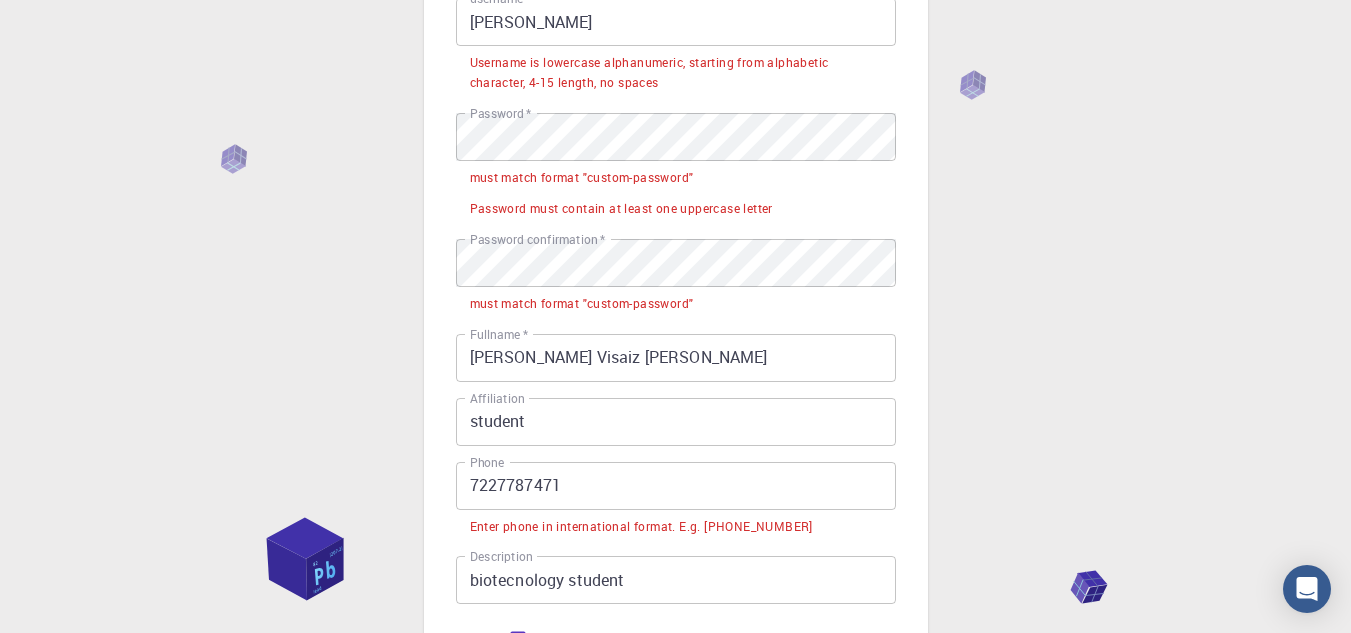 scroll, scrollTop: 51, scrollLeft: 0, axis: vertical 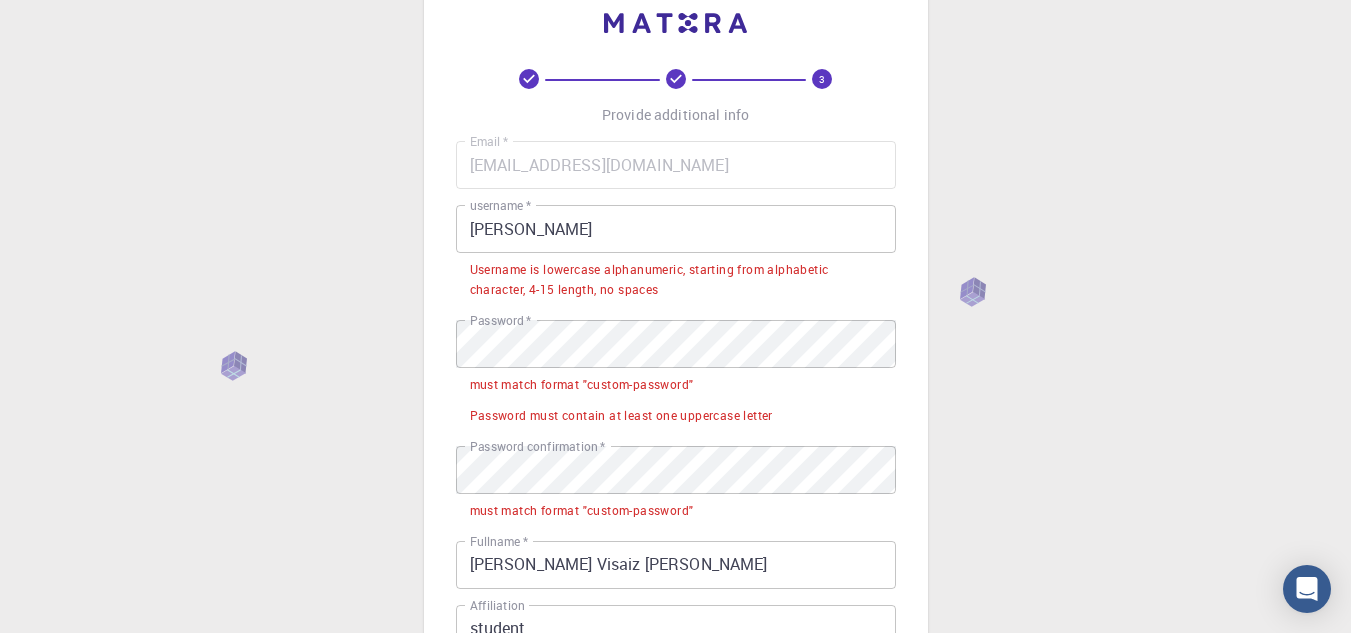 click on "[PERSON_NAME]" at bounding box center (676, 229) 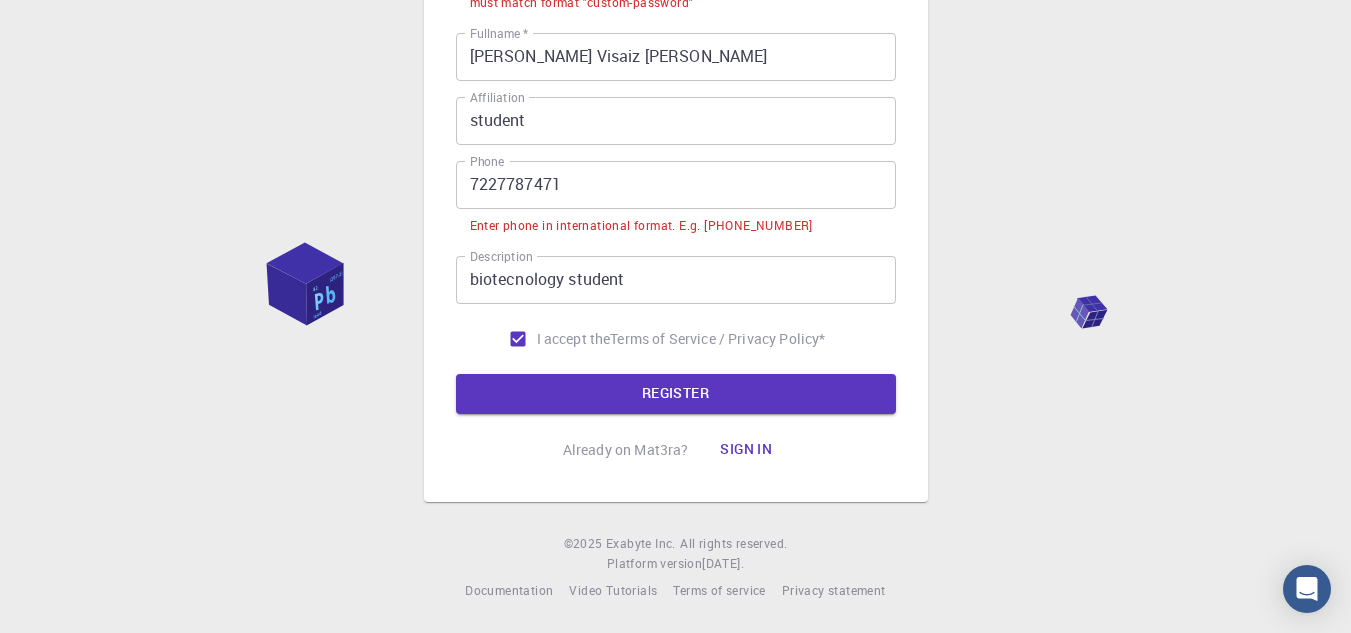 type on "omar_visaiz20052" 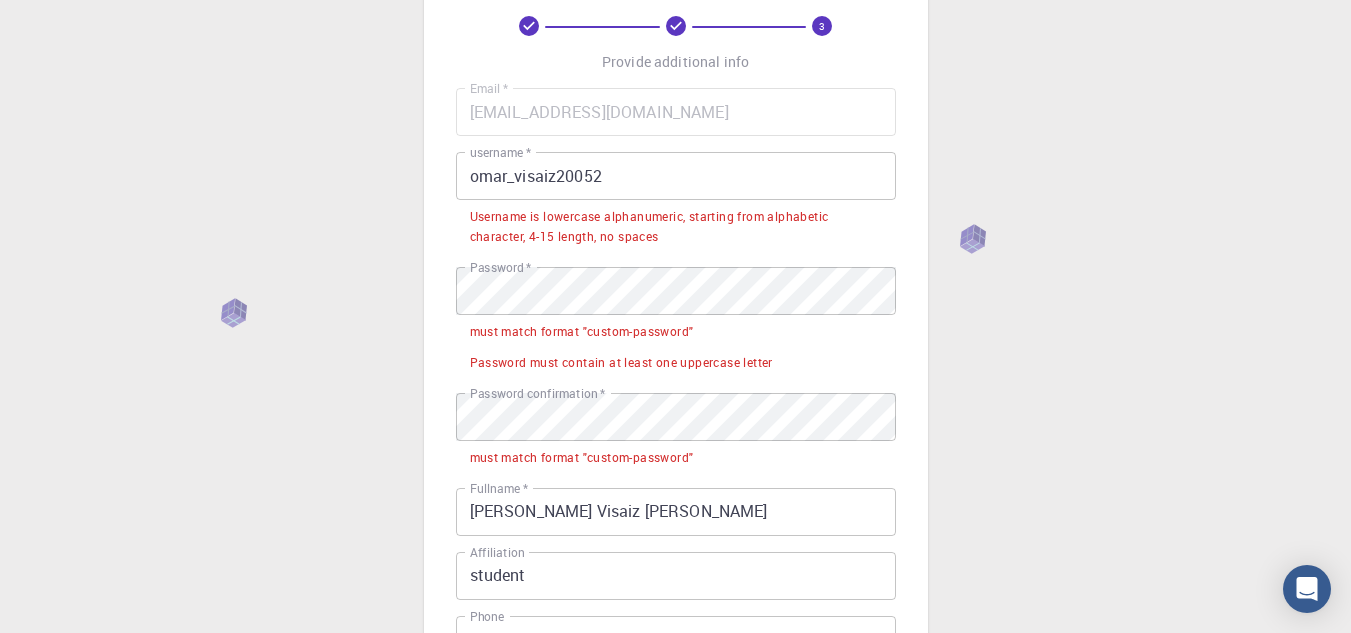 scroll, scrollTop: 300, scrollLeft: 0, axis: vertical 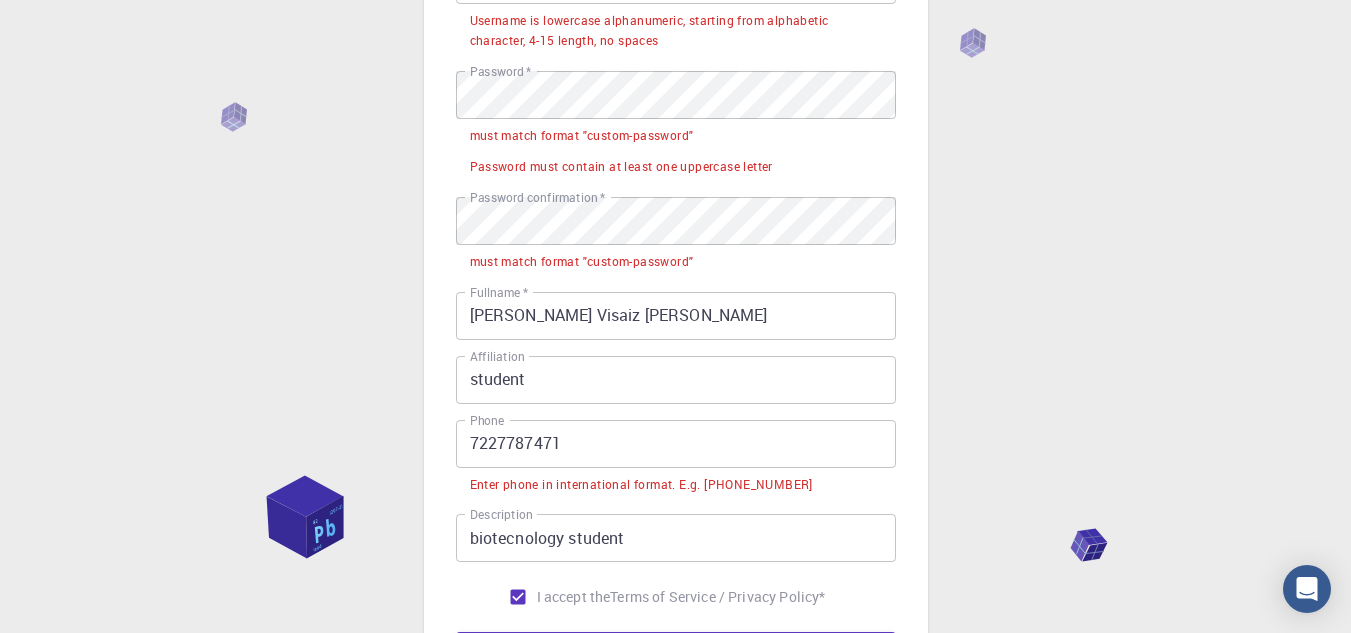 click on "7227787471" at bounding box center [676, 444] 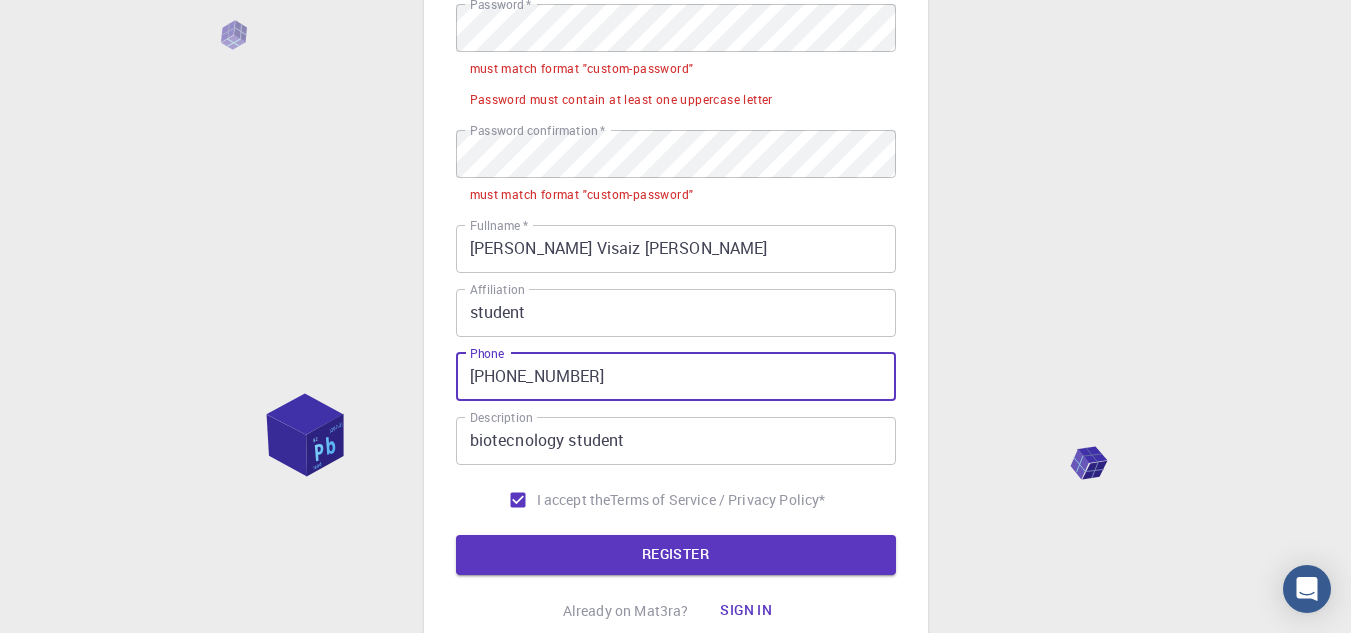 scroll, scrollTop: 500, scrollLeft: 0, axis: vertical 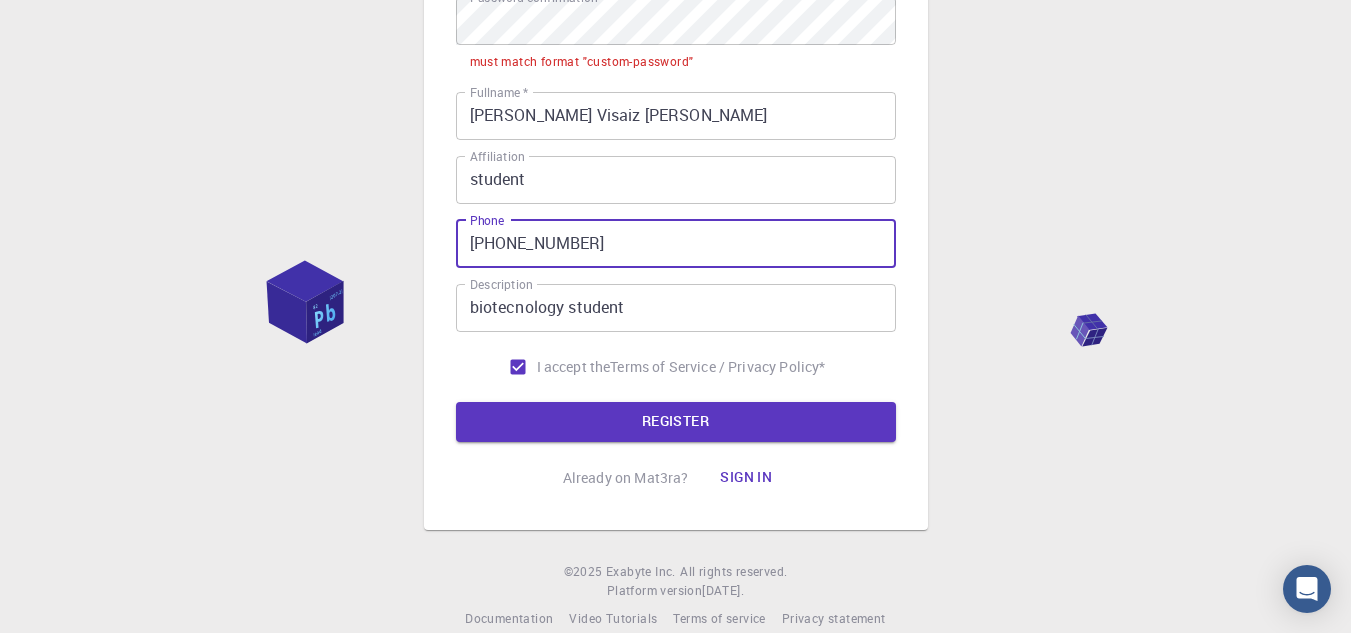 type on "[PHONE_NUMBER]" 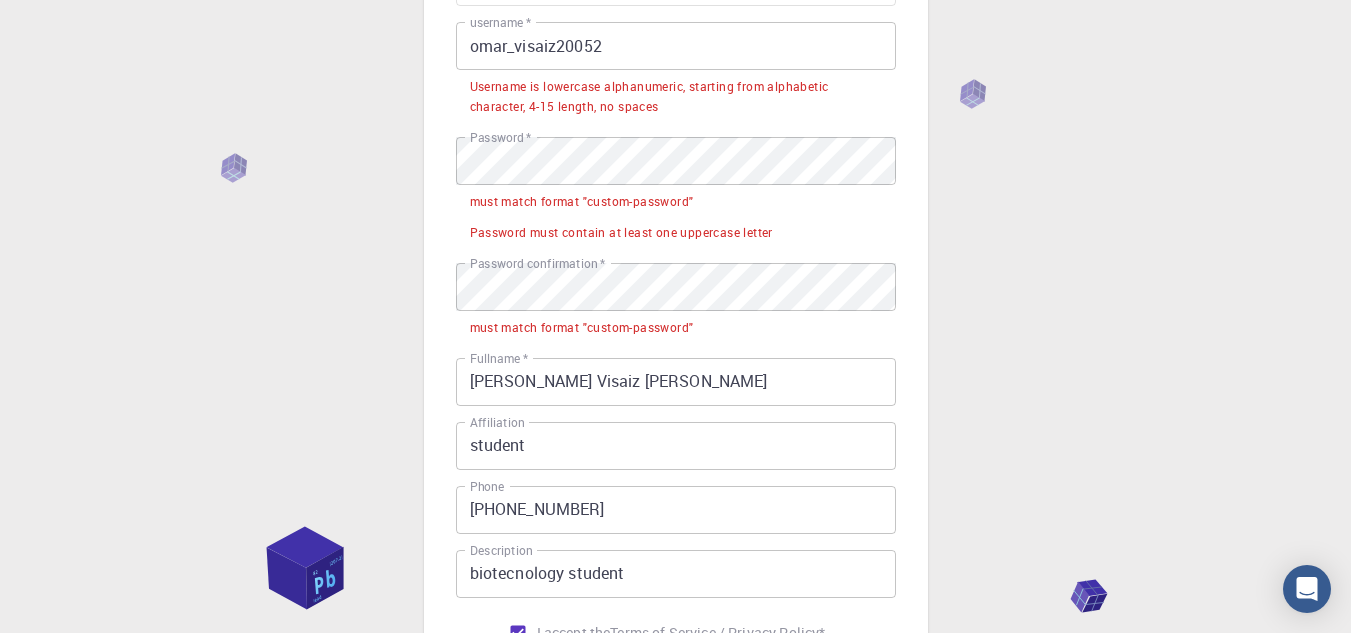 scroll, scrollTop: 200, scrollLeft: 0, axis: vertical 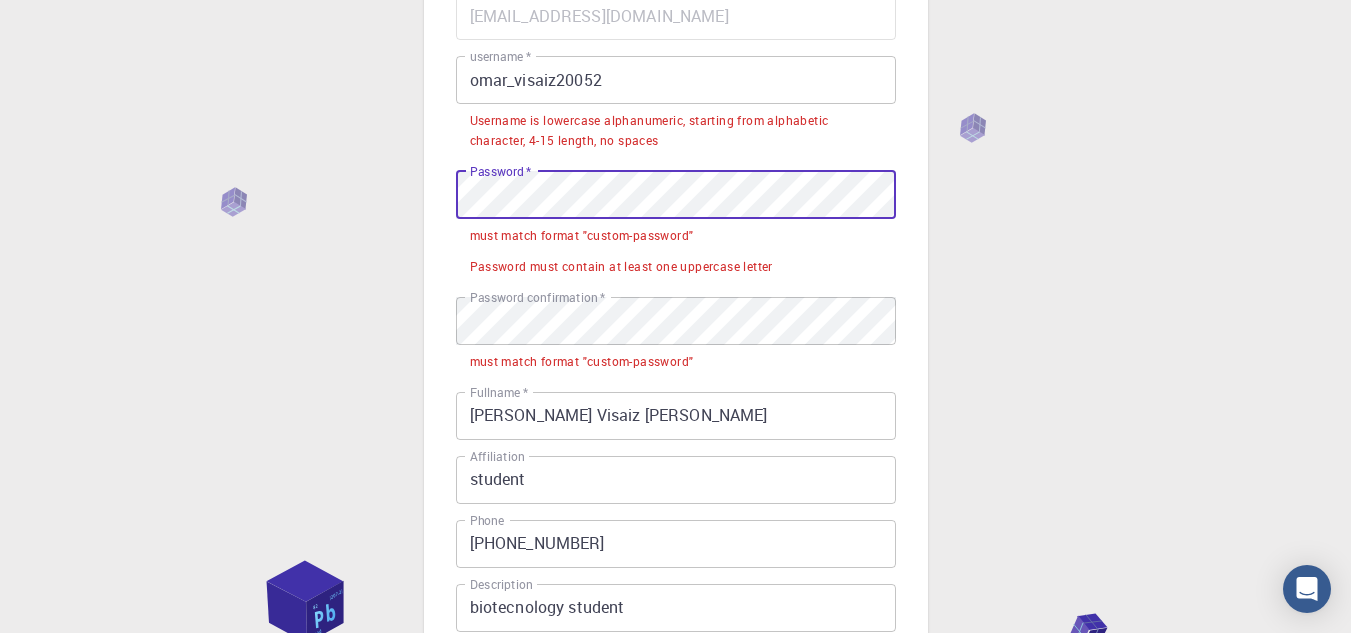 click on "3 Provide additional info Email   * [EMAIL_ADDRESS][DOMAIN_NAME] Email   * username   * omar_visaiz20052 username   * Username is lowercase alphanumeric, starting from alphabetic character, 4-15 length, no spaces Password   * Password   * must match format "custom-password" Password must contain at least one uppercase letter Password confirmation   * Password confirmation   * must match format "custom-password" Fullname   * [PERSON_NAME] [PERSON_NAME] Fullname   * Affiliation student Affiliation Phone [PHONE_NUMBER] Phone Description biotecnology student Description I accept the  Terms of Service / Privacy Policy  * REGISTER Already on Mat3ra? Sign in ©  2025   Exabyte Inc.   All rights reserved. Platform version  [DATE] . Documentation Video Tutorials Terms of service Privacy statement" at bounding box center [675, 380] 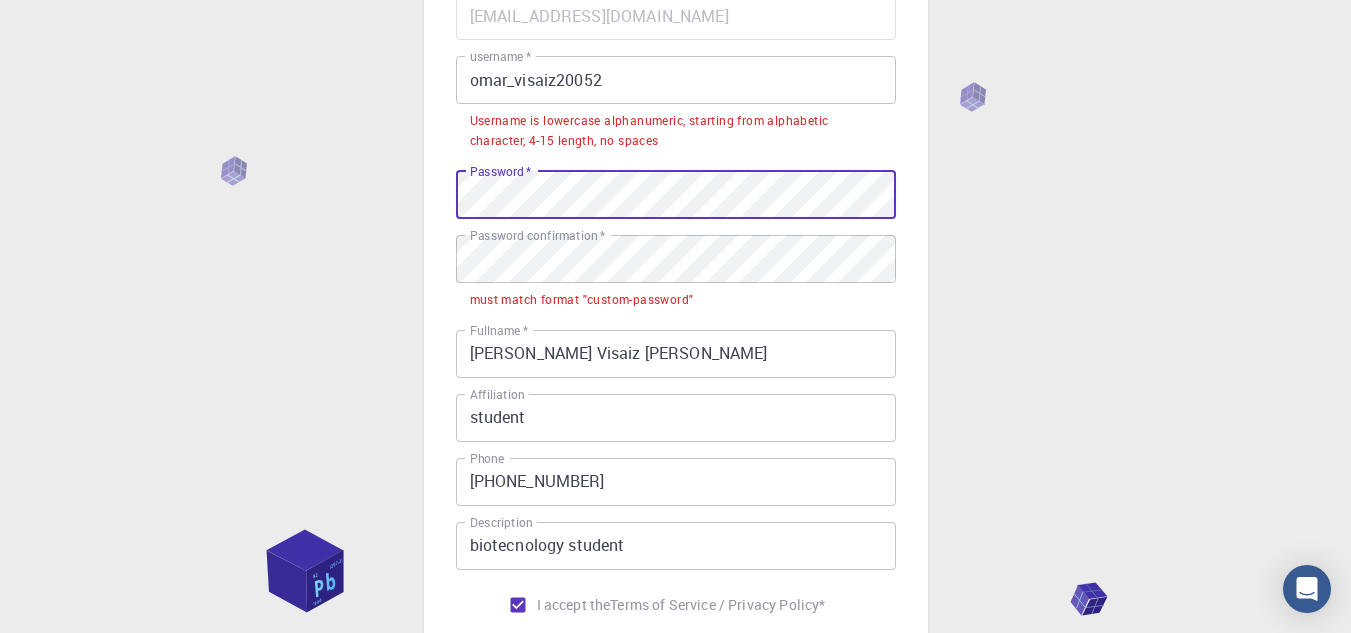 click on "3 Provide additional info Email   * [EMAIL_ADDRESS][DOMAIN_NAME] Email   * username   * omar_visaiz20052 username   * Username is lowercase alphanumeric, starting from alphabetic character, 4-15 length, no spaces Password   * Password   * Password confirmation   * Password confirmation   * must match format "custom-password" Fullname   * [PERSON_NAME] [PERSON_NAME] Fullname   * Affiliation student Affiliation Phone [PHONE_NUMBER] Phone Description biotecnology student Description I accept the  Terms of Service / Privacy Policy  * REGISTER Already on Mat3ra? Sign in ©  2025   Exabyte Inc.   All rights reserved. Platform version  [DATE] . Documentation Video Tutorials Terms of service Privacy statement" at bounding box center [675, 349] 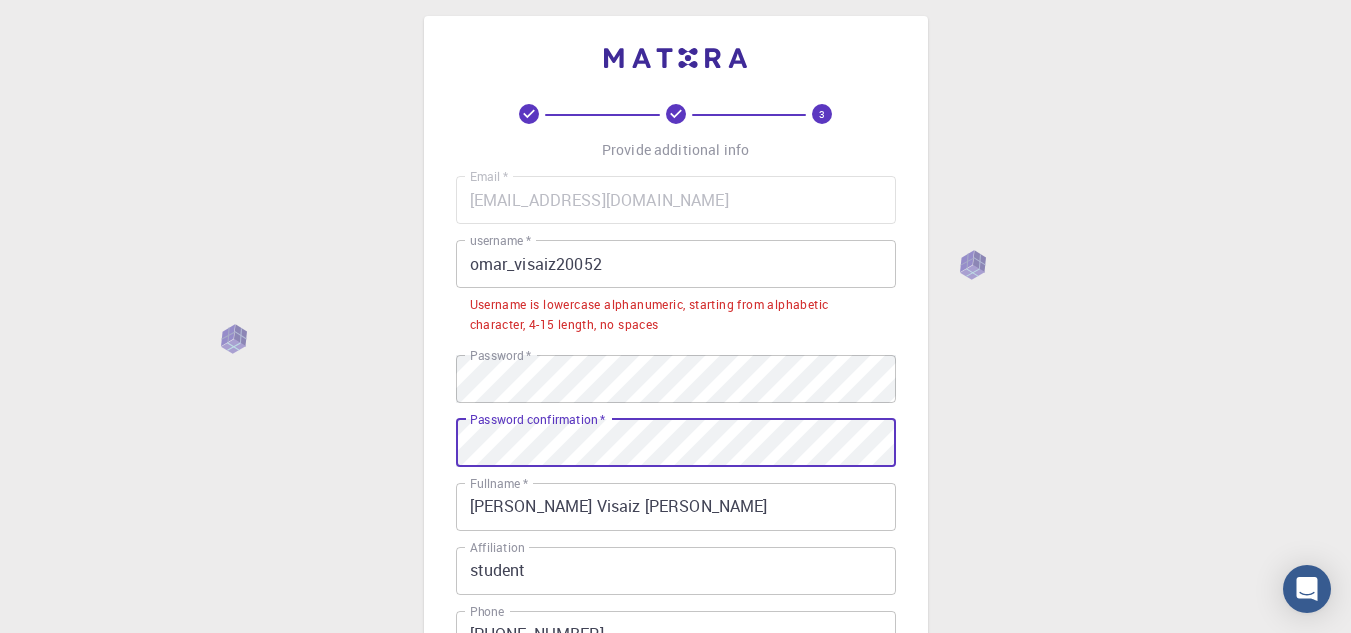 scroll, scrollTop: 0, scrollLeft: 0, axis: both 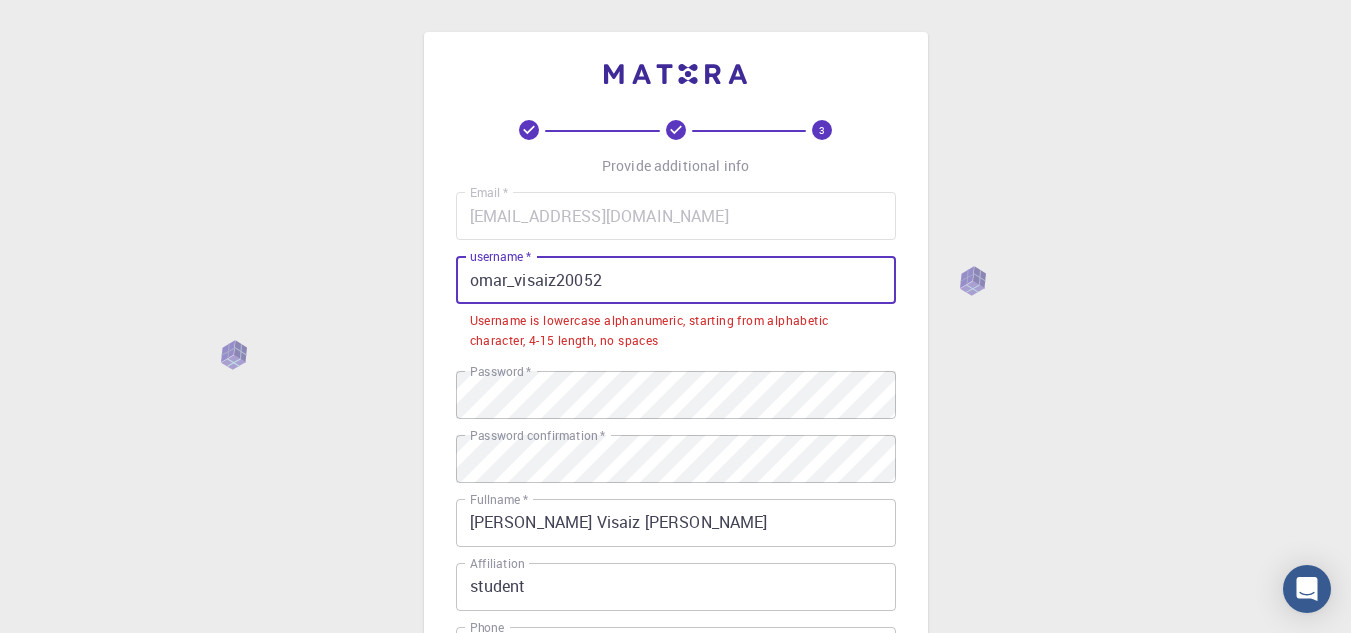 drag, startPoint x: 650, startPoint y: 286, endPoint x: 275, endPoint y: 279, distance: 375.06534 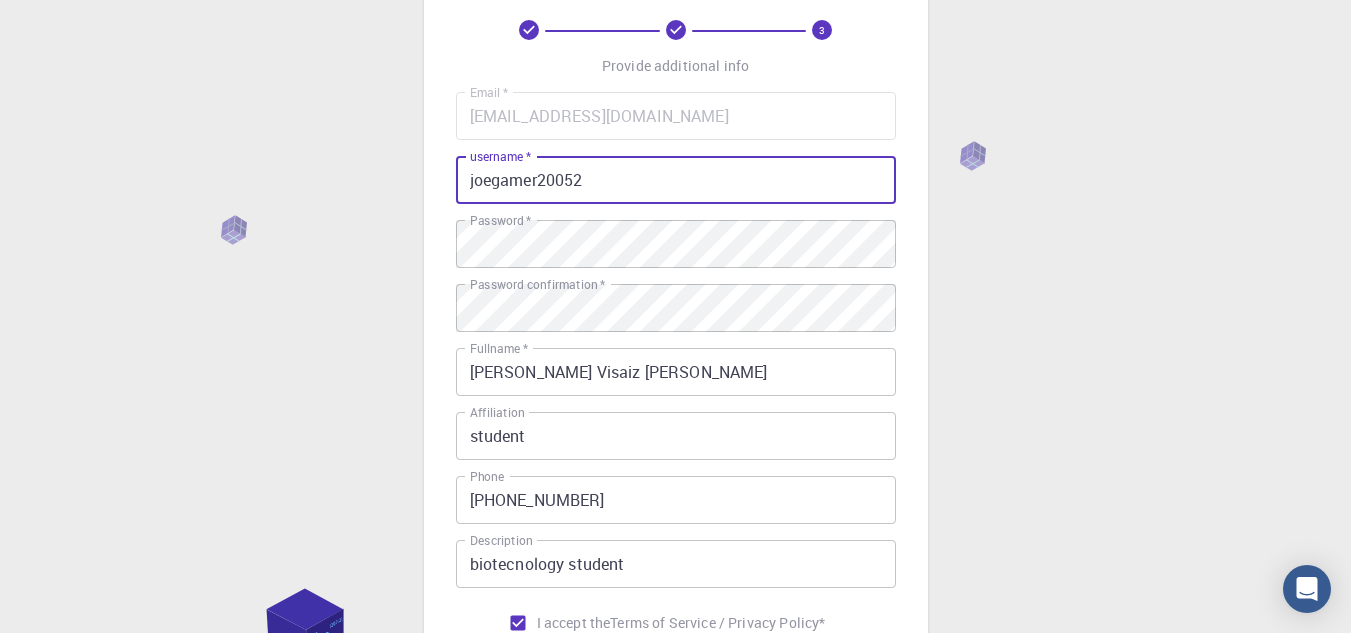 scroll, scrollTop: 385, scrollLeft: 0, axis: vertical 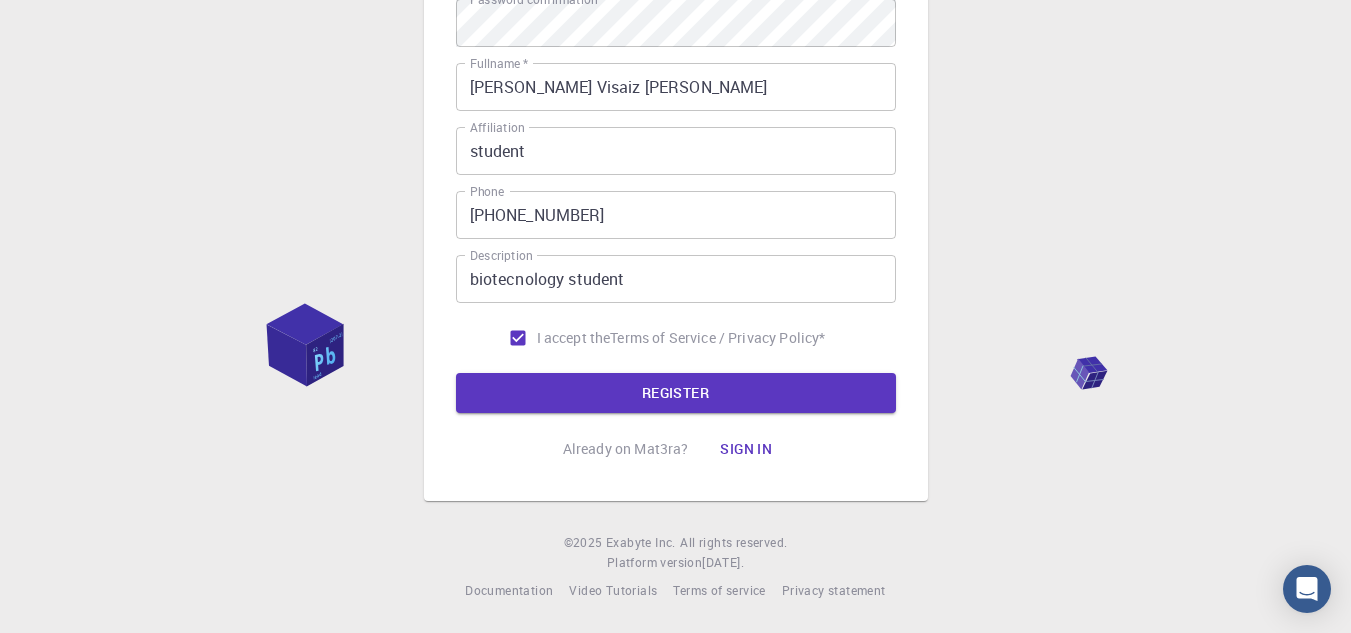 type on "joegamer20052" 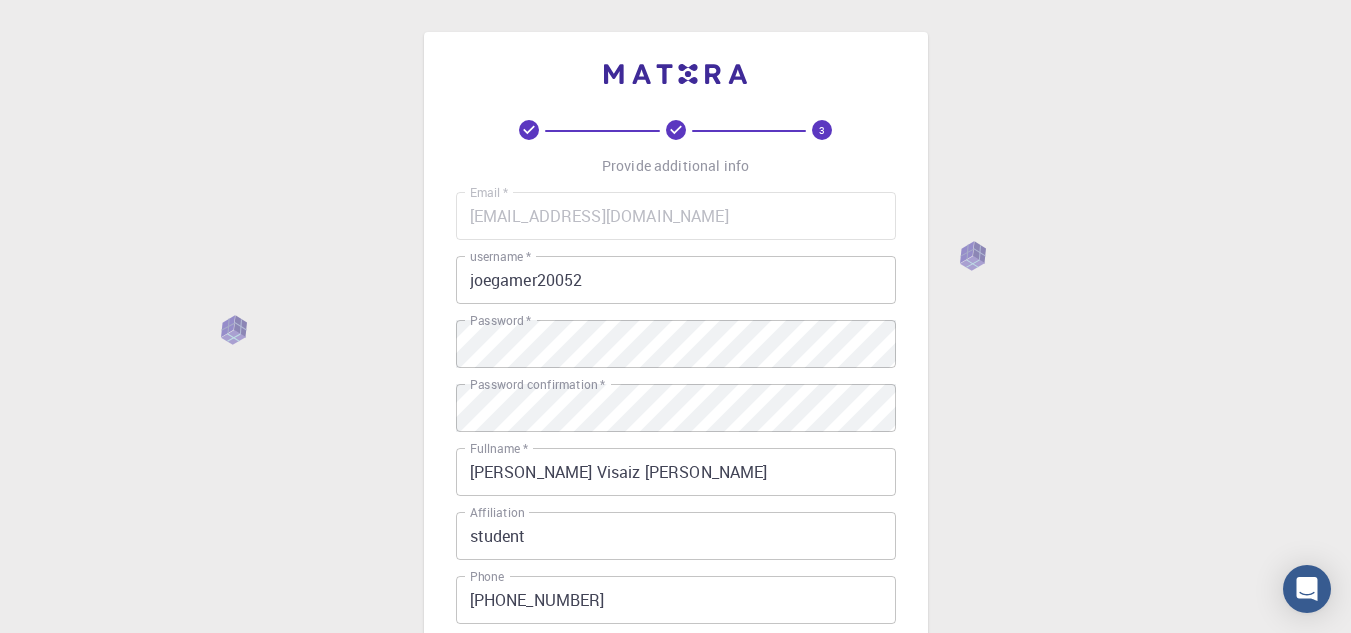 scroll, scrollTop: 385, scrollLeft: 0, axis: vertical 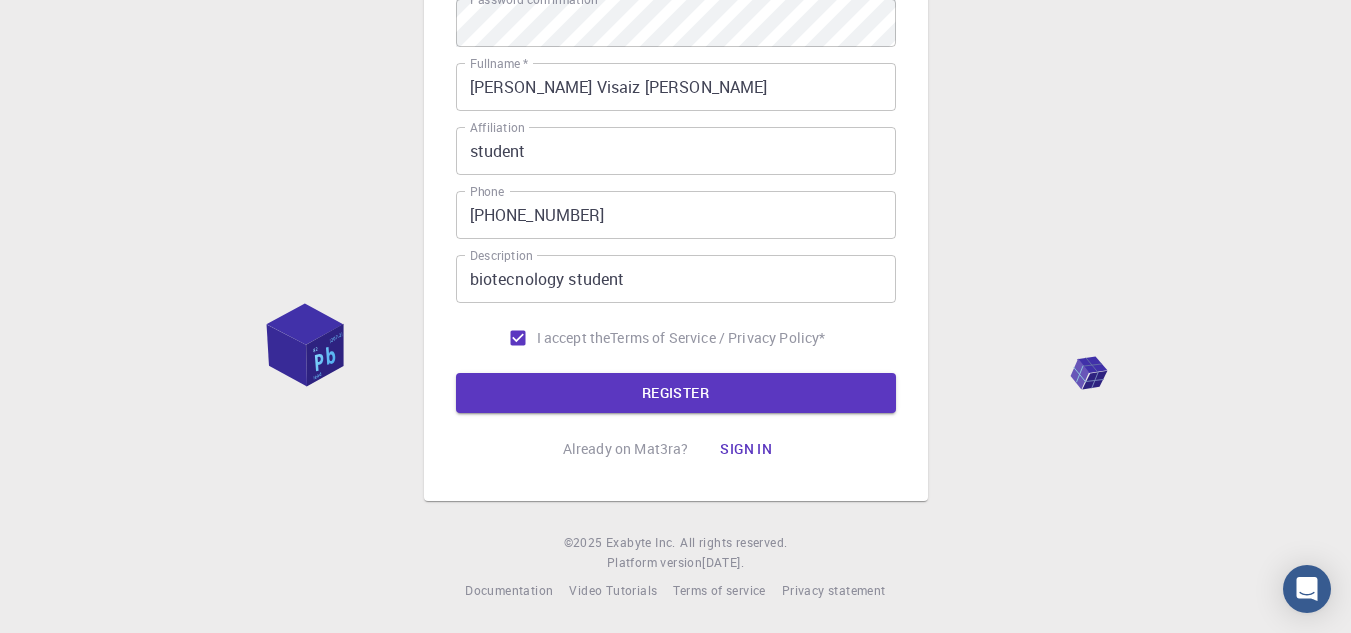 click on "REGISTER" at bounding box center (676, 393) 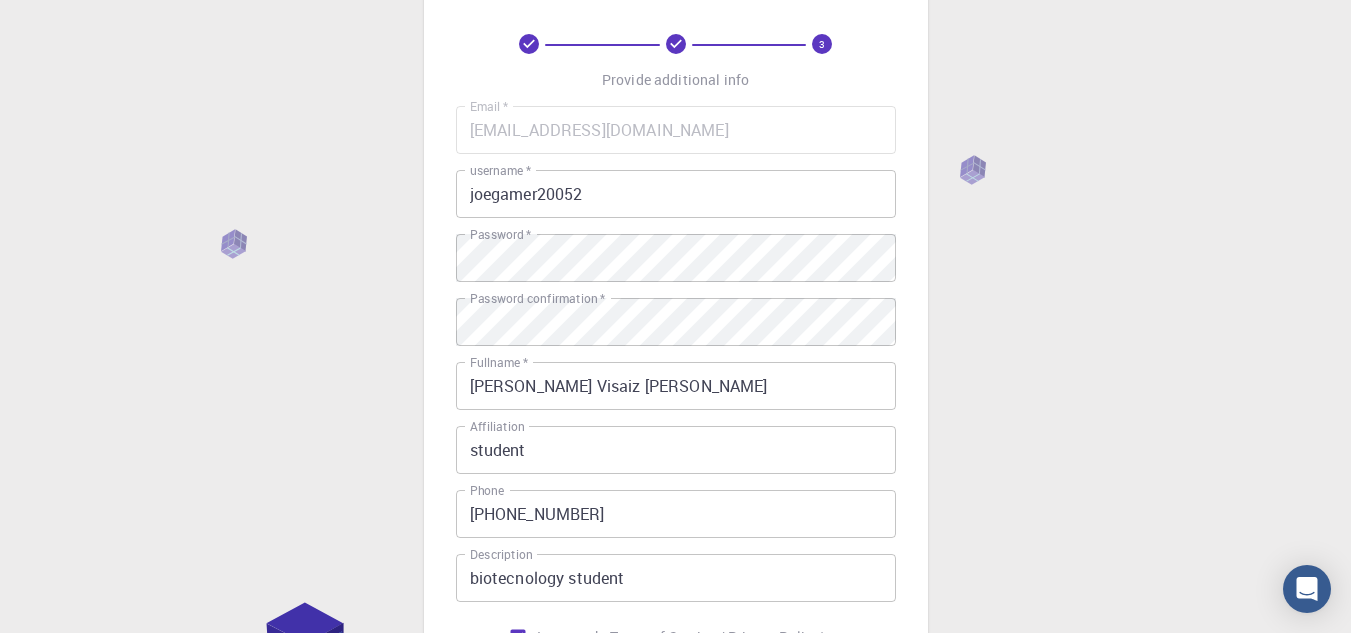 scroll, scrollTop: 85, scrollLeft: 0, axis: vertical 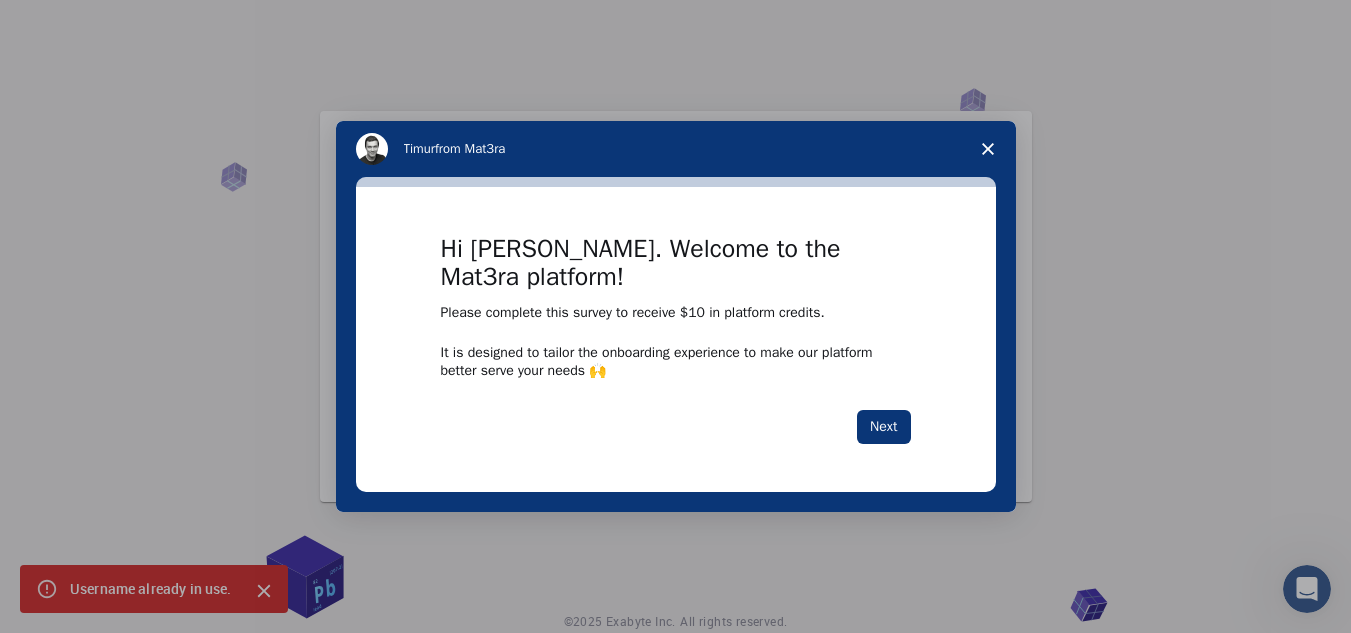 click on "Next" at bounding box center (883, 427) 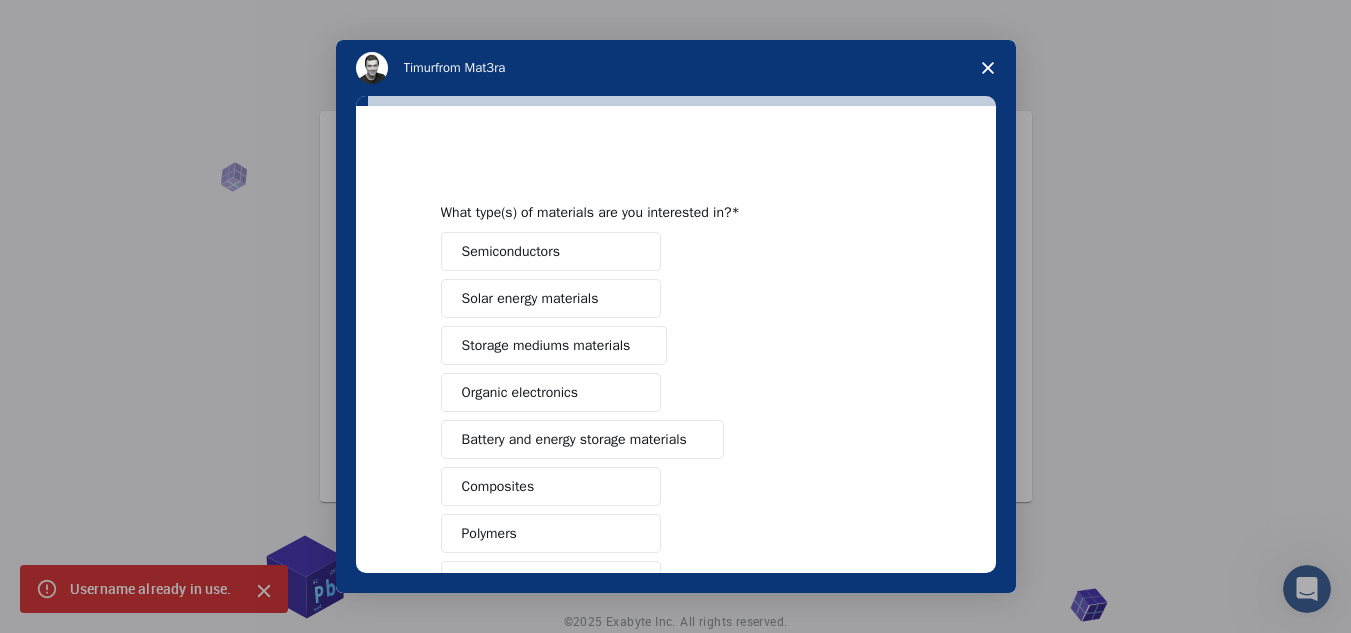 click at bounding box center (988, 68) 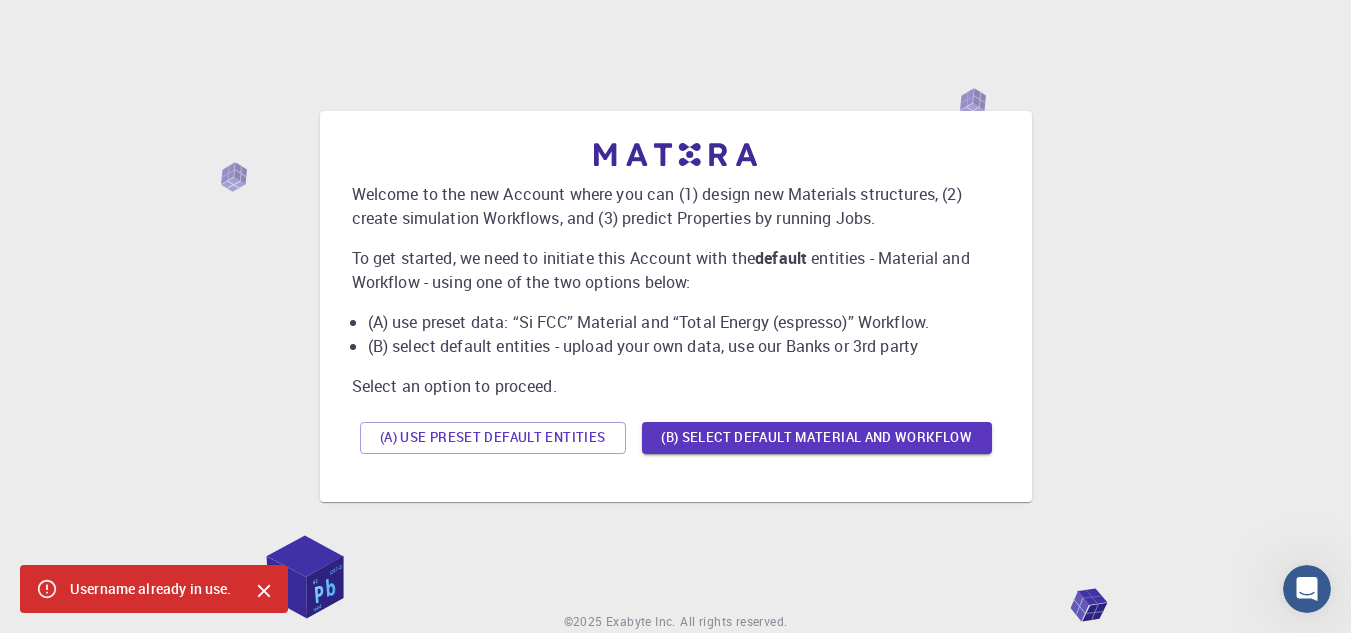 click on "(B) Select default material and workflow" at bounding box center (817, 438) 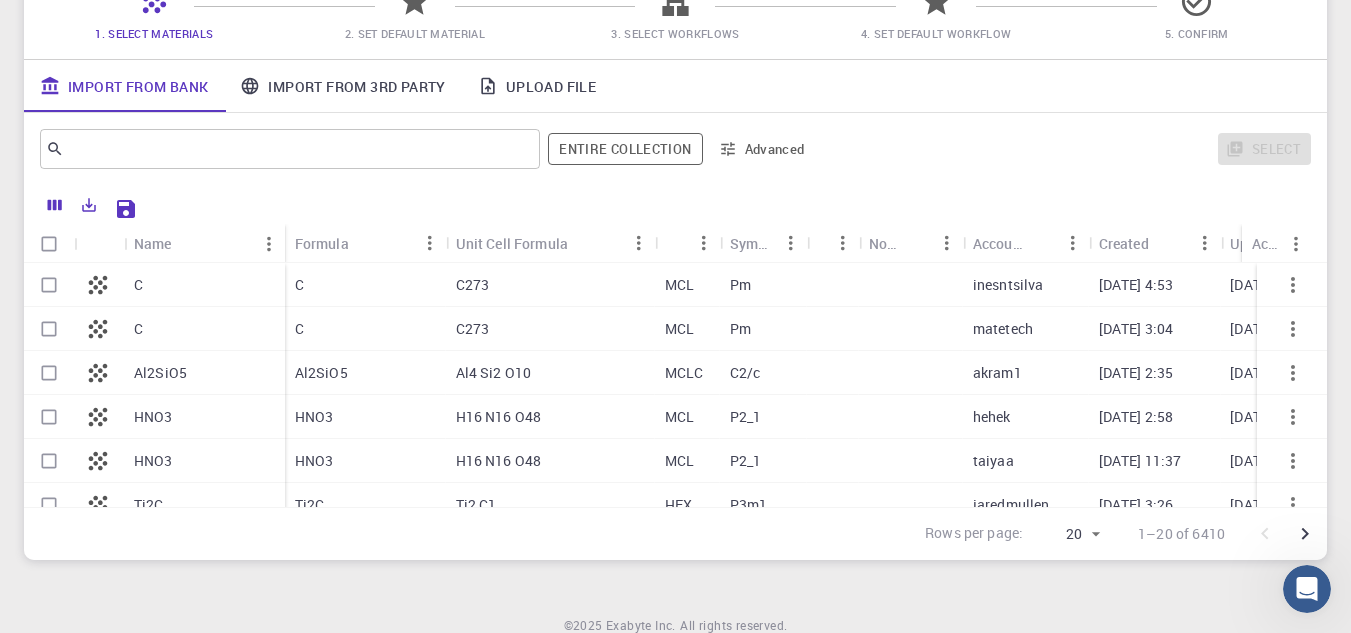 scroll, scrollTop: 200, scrollLeft: 0, axis: vertical 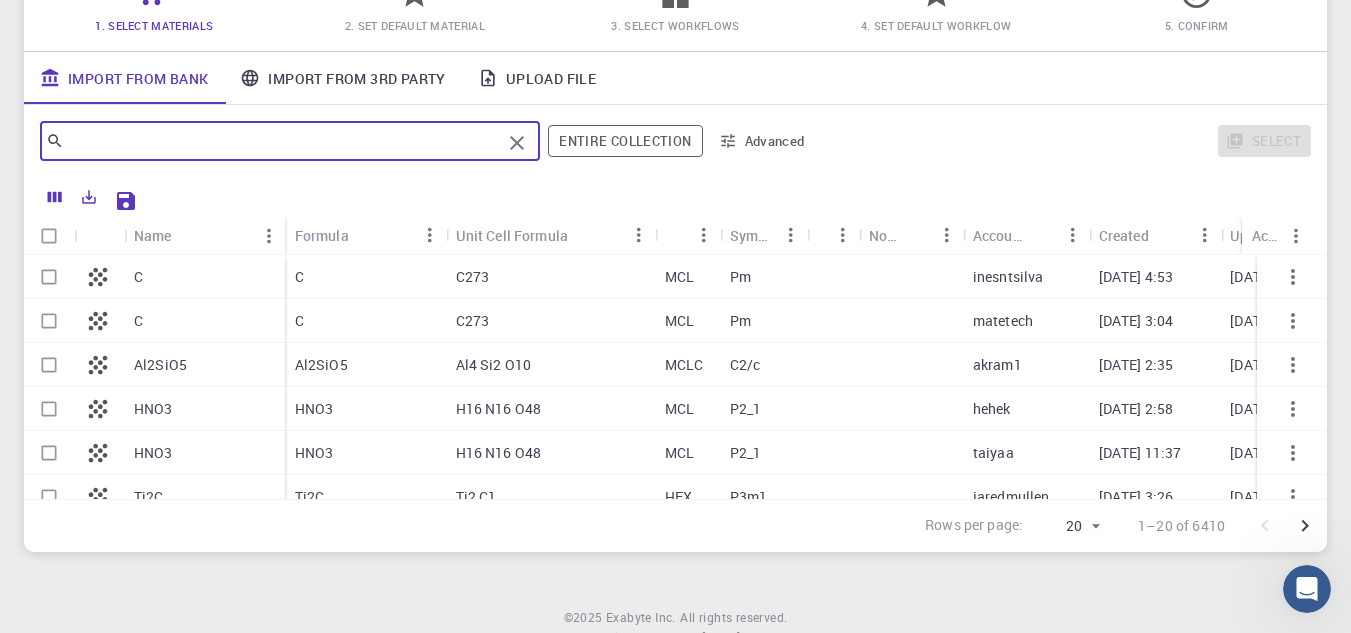 click at bounding box center [282, 141] 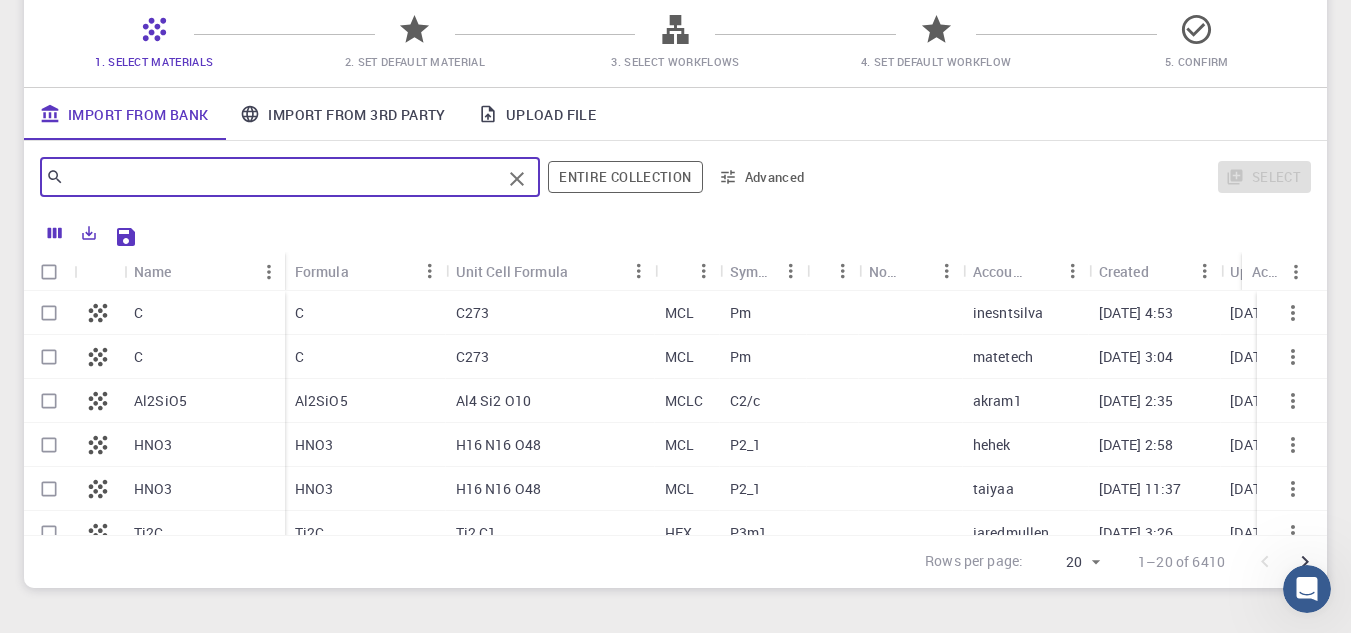 scroll, scrollTop: 100, scrollLeft: 0, axis: vertical 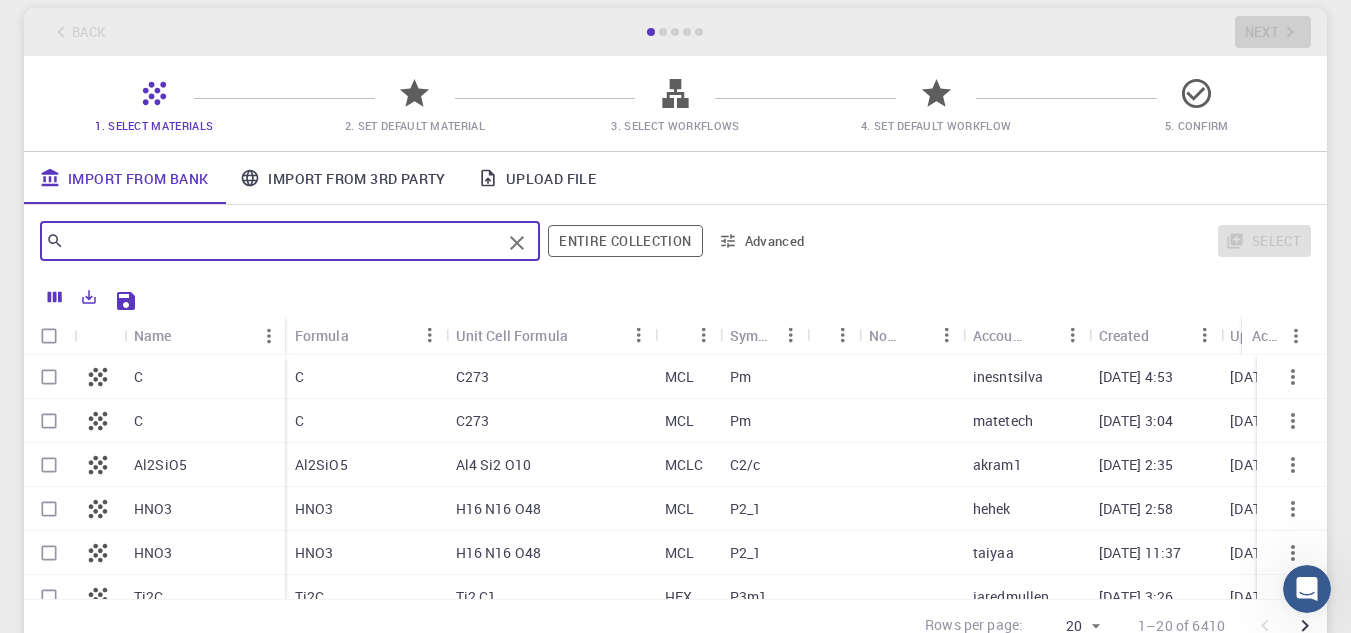 click 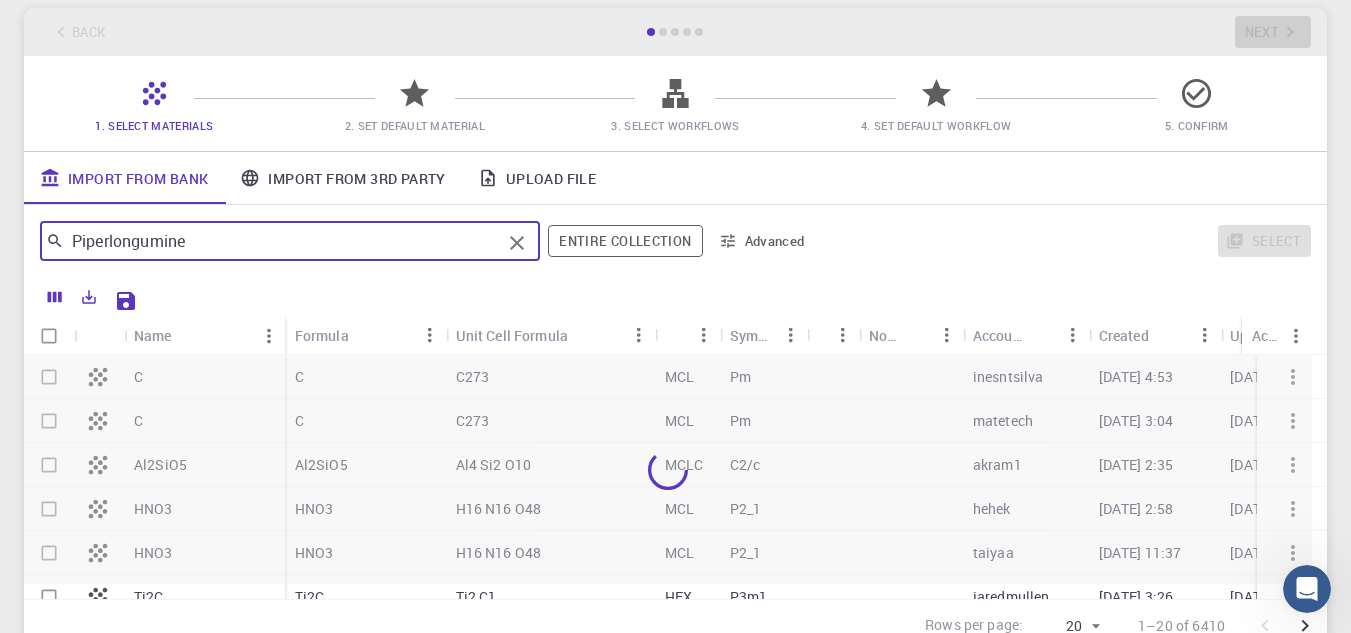 type on "Piperlongumine" 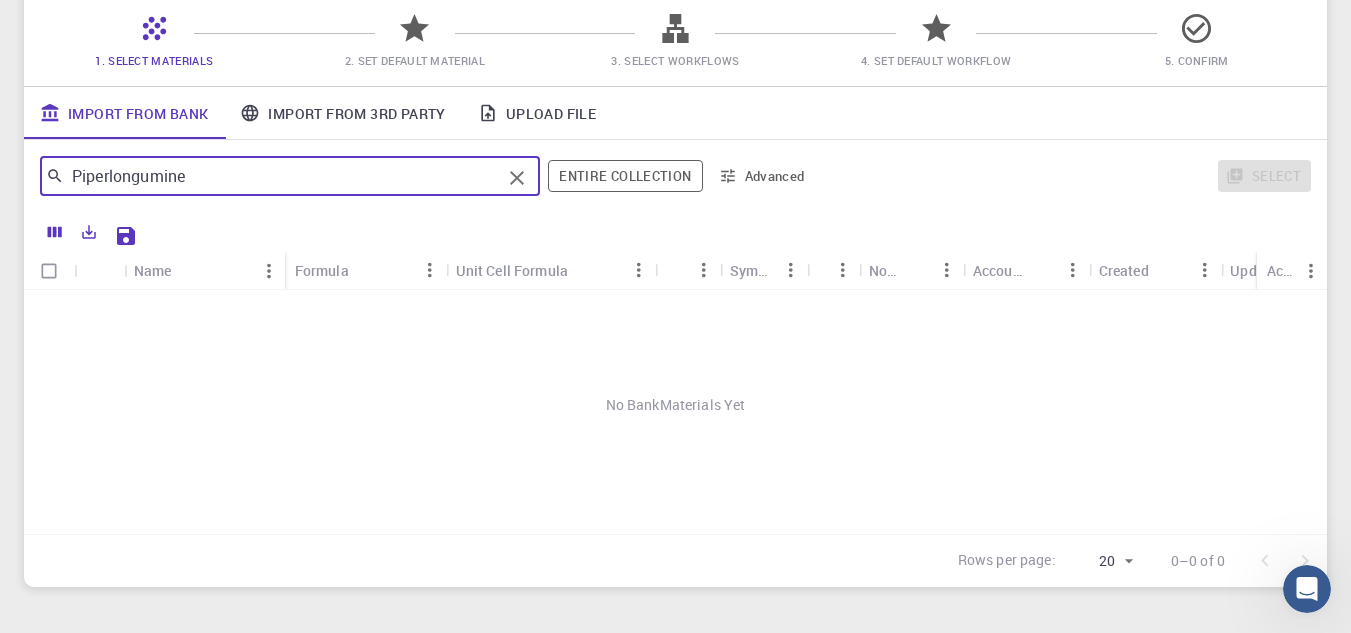 scroll, scrollTop: 200, scrollLeft: 0, axis: vertical 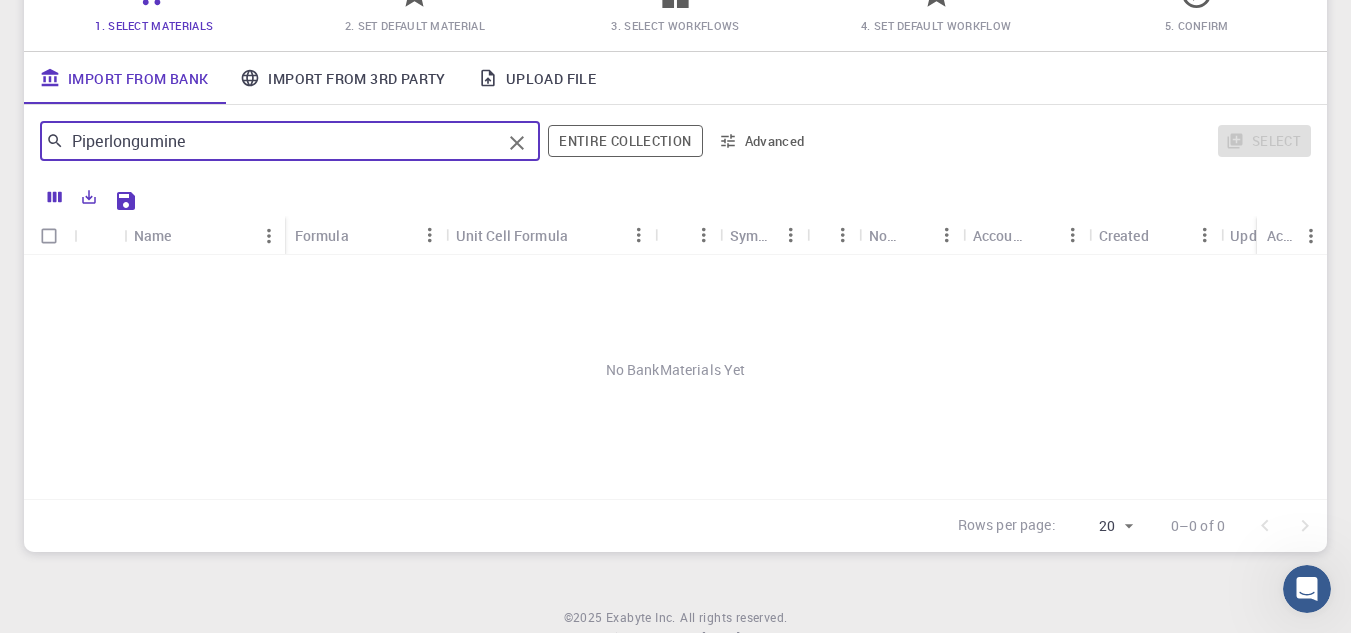 click 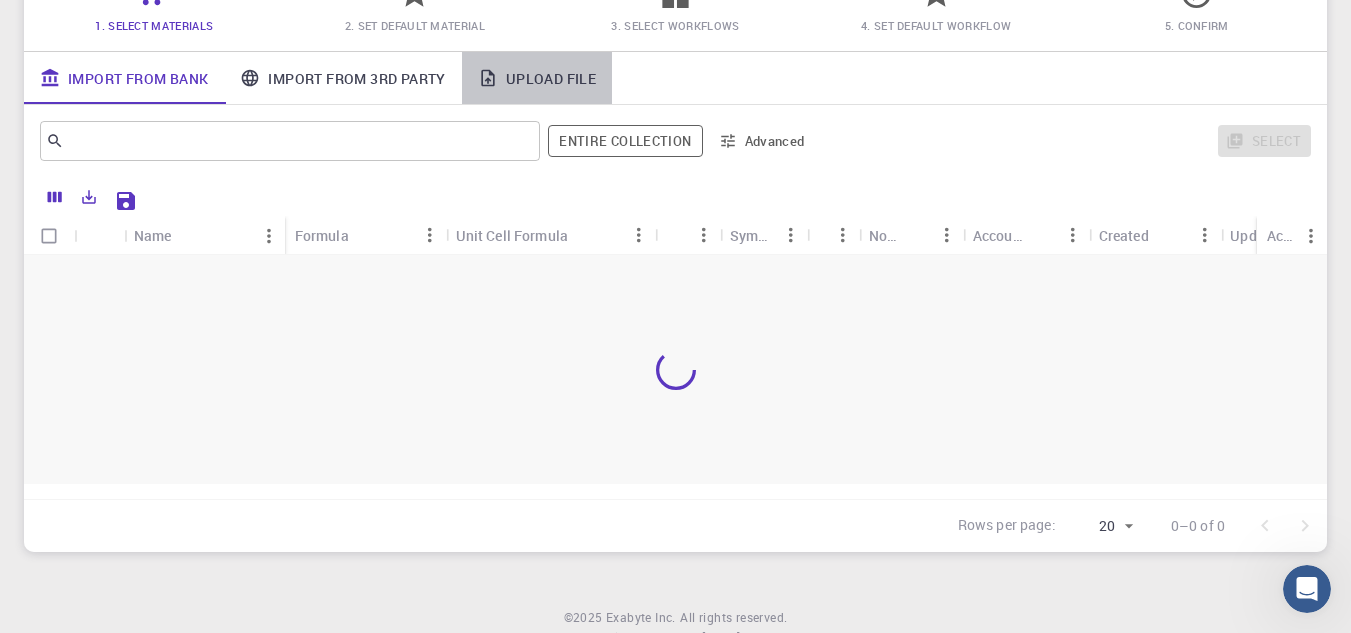 click on "Upload File" at bounding box center [537, 78] 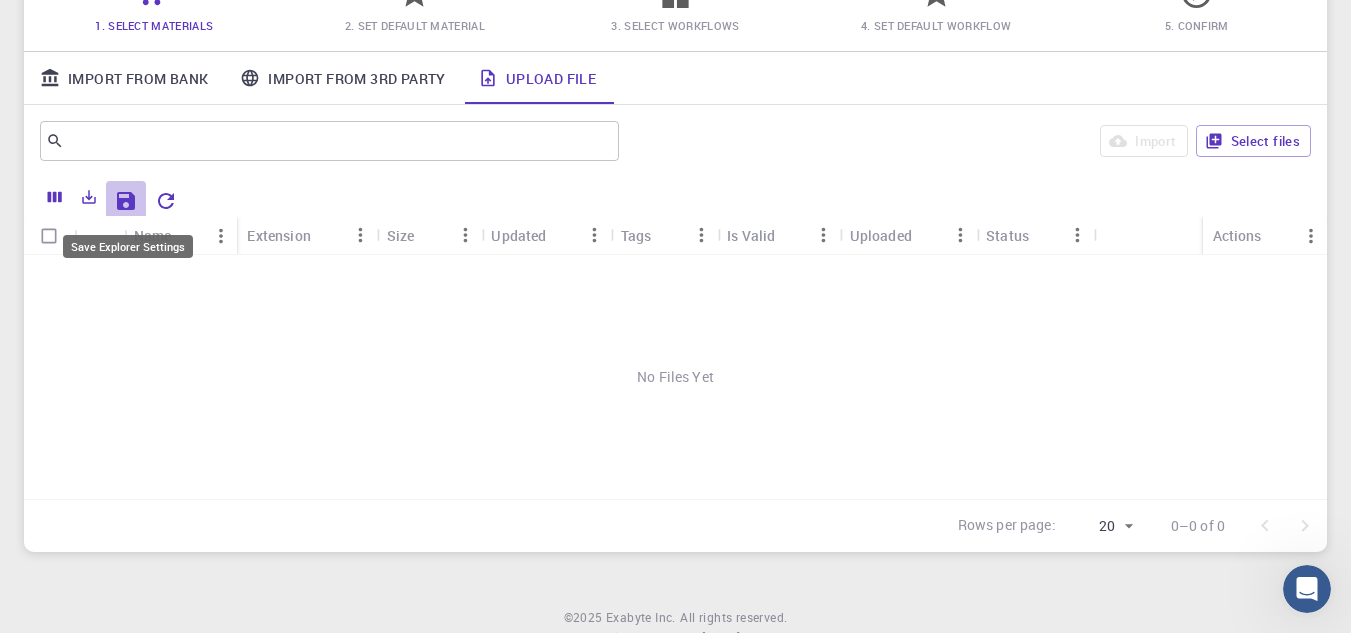 click 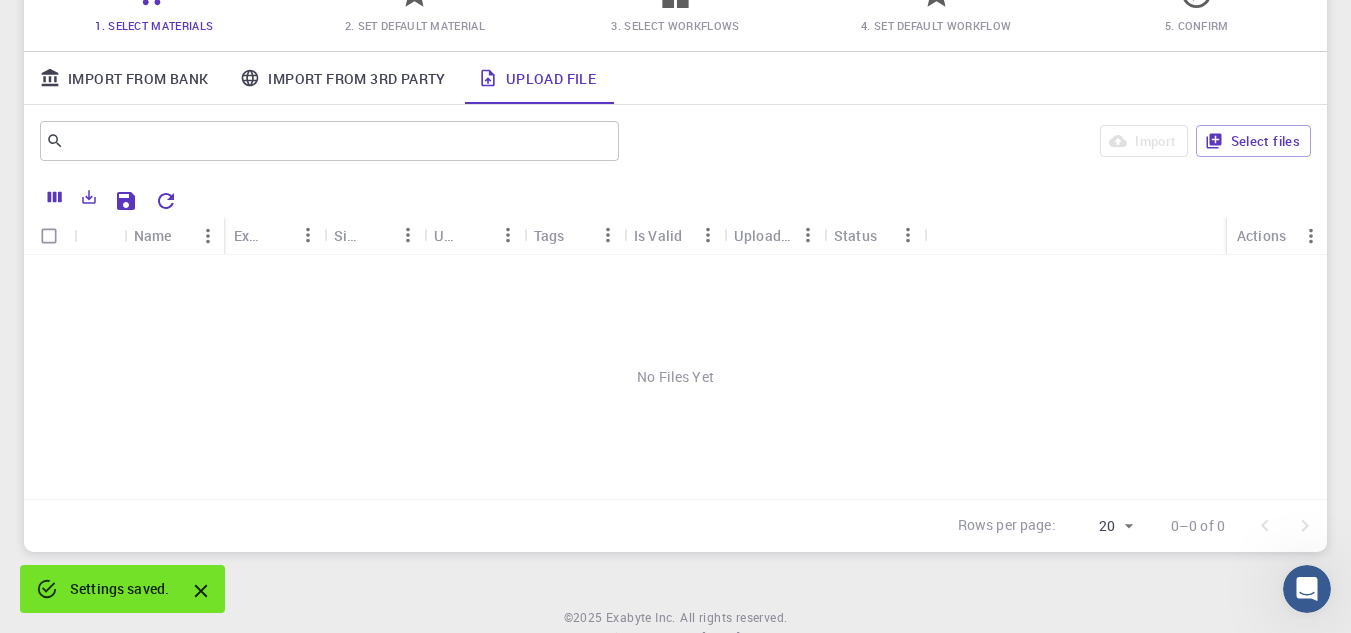 click on "Upload File" at bounding box center [537, 78] 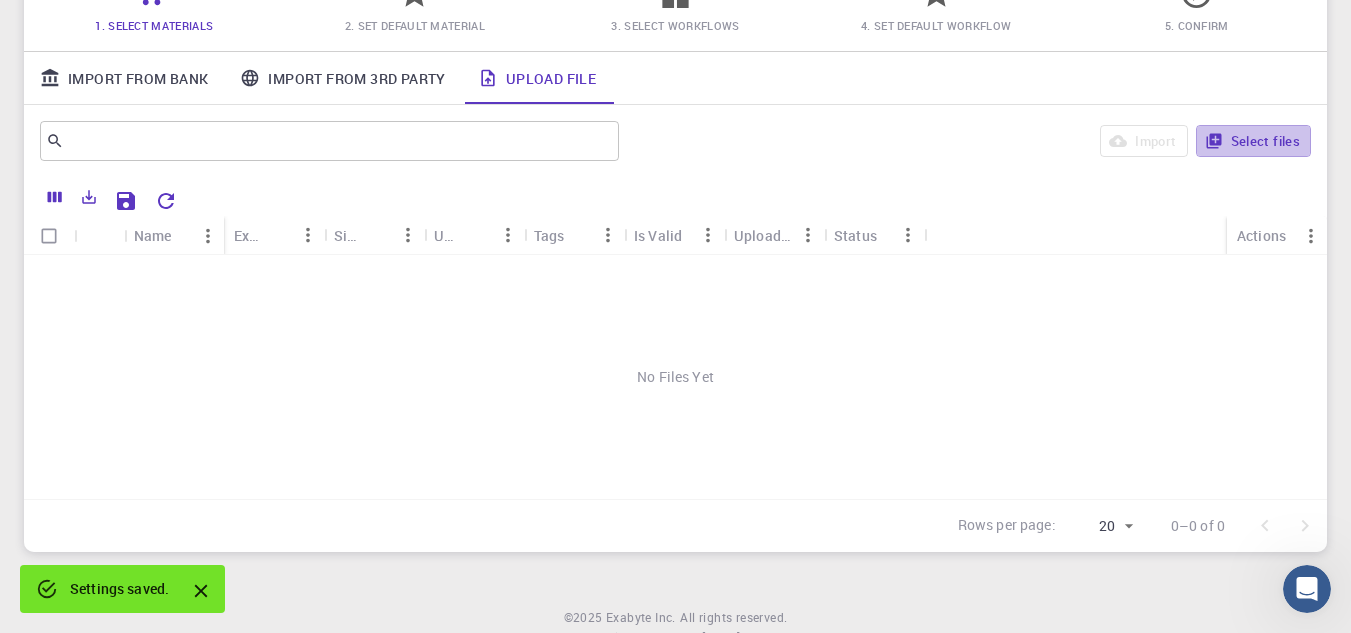 click on "Select files" at bounding box center (1253, 141) 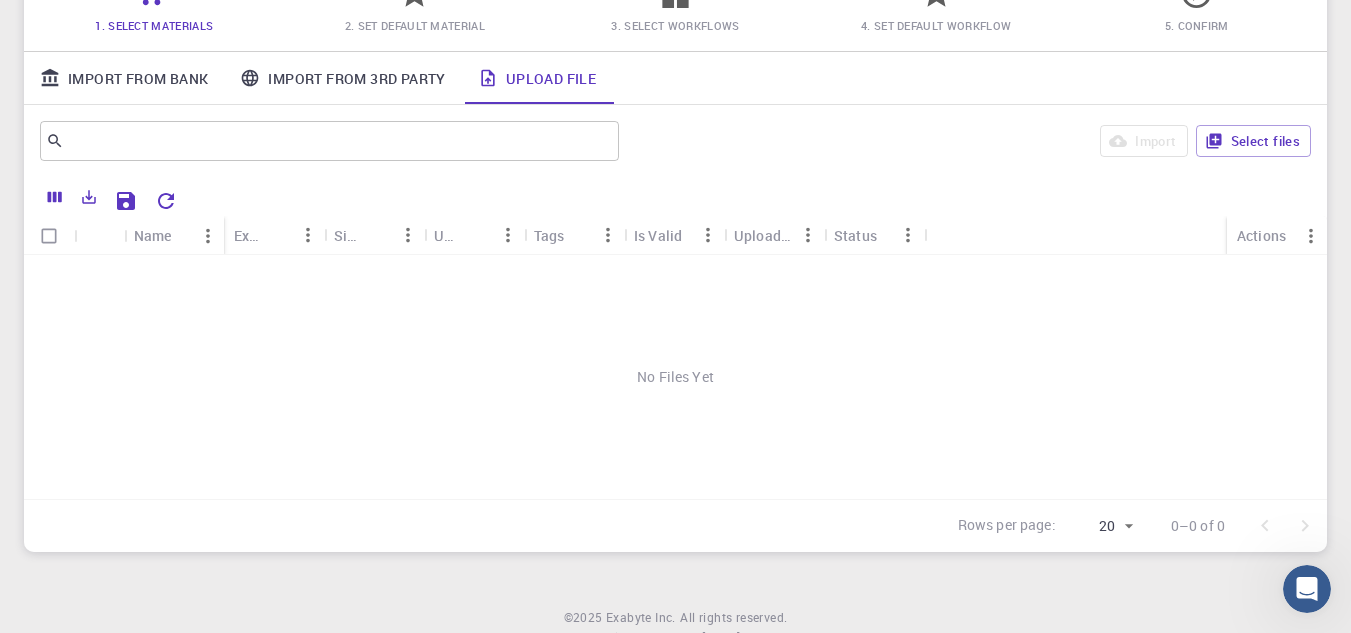 click on "Select files" at bounding box center [1253, 141] 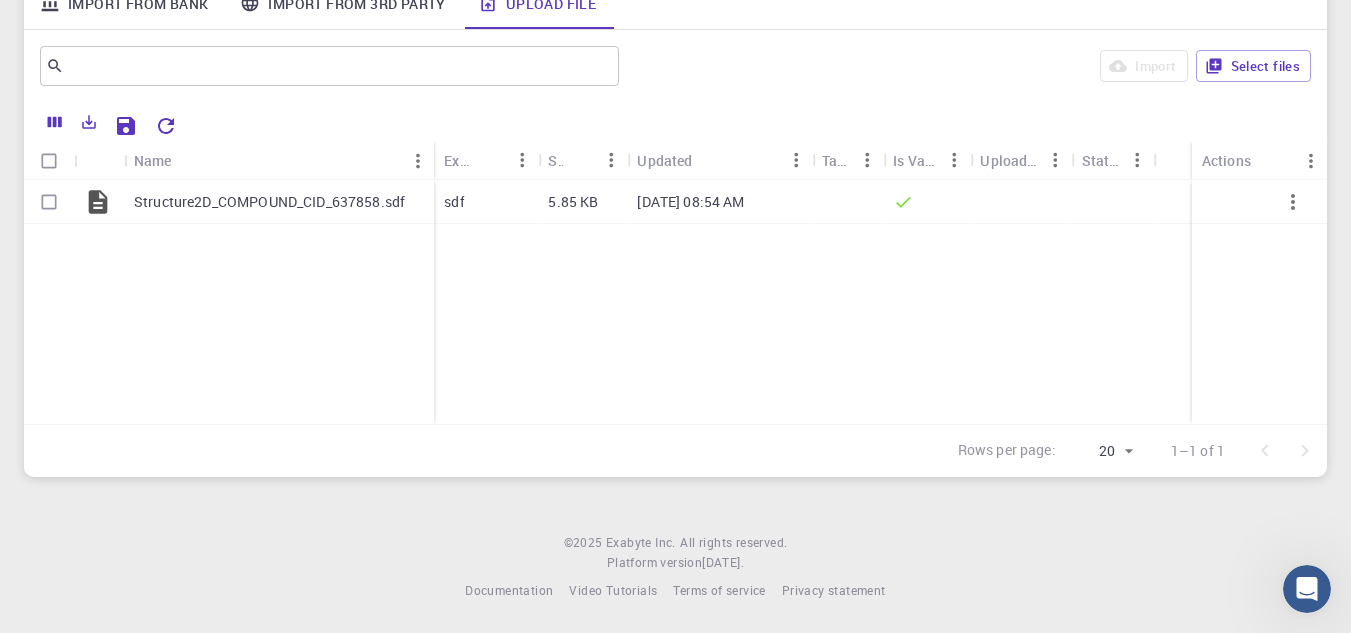 scroll, scrollTop: 175, scrollLeft: 0, axis: vertical 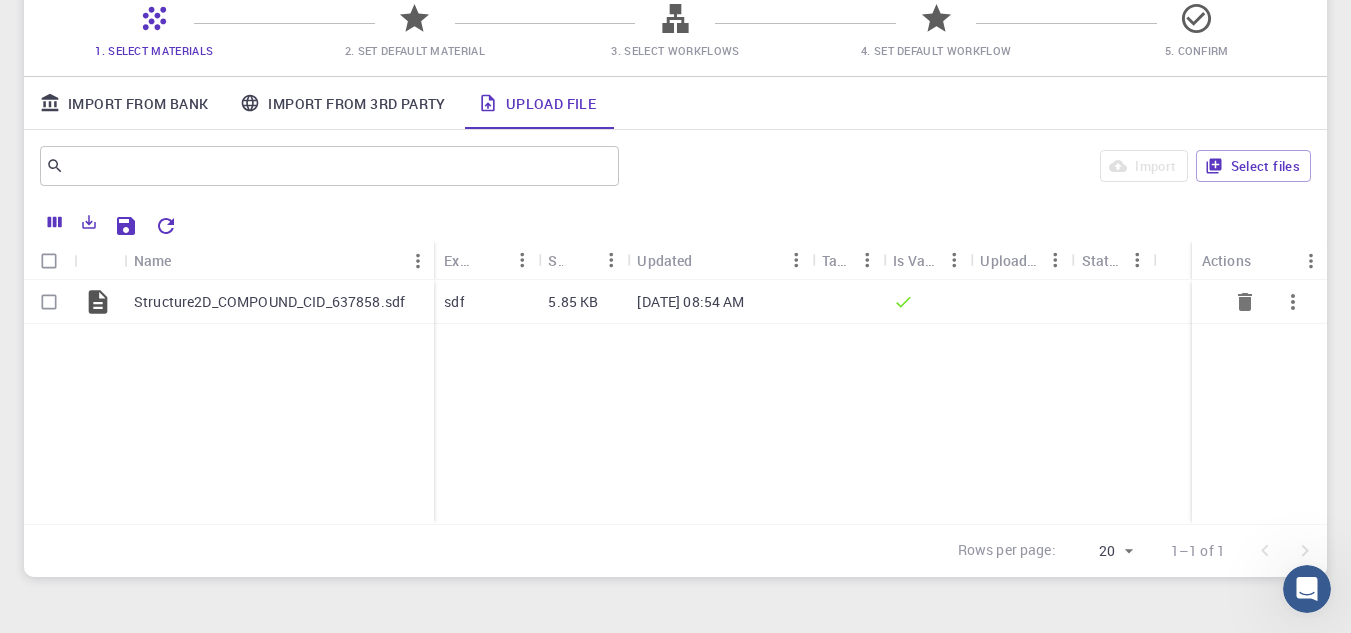 click on "[DATE] 08:54 AM" at bounding box center [690, 302] 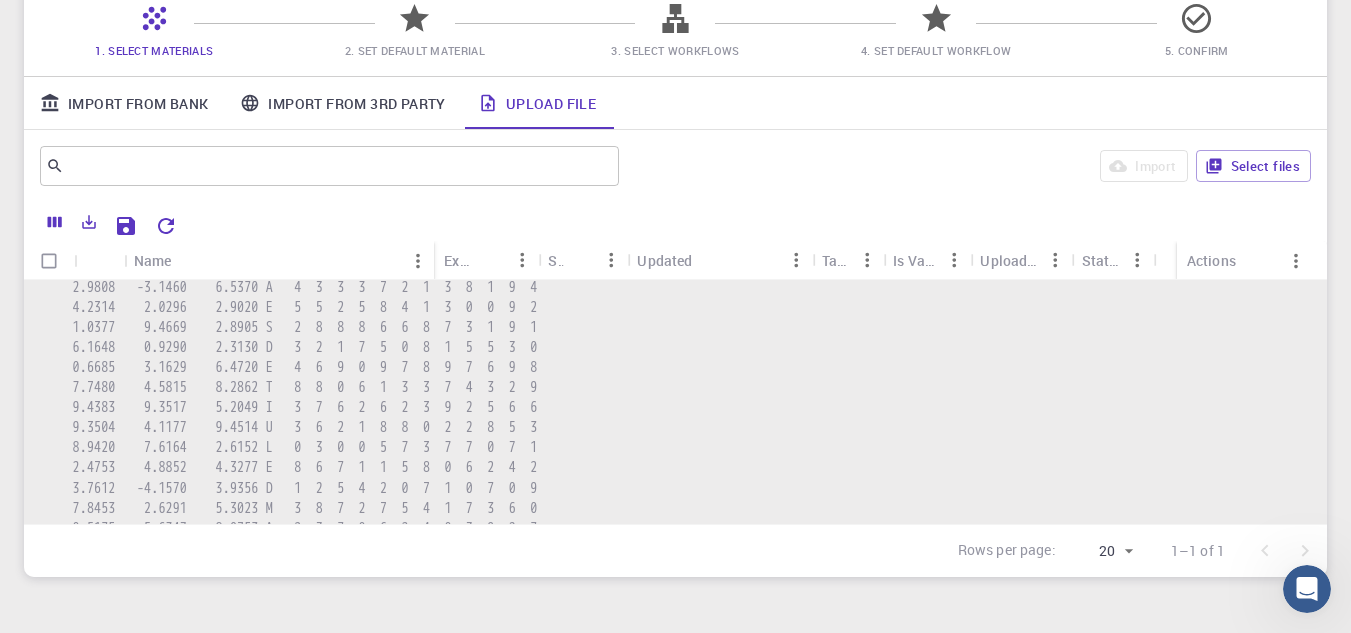 scroll, scrollTop: 0, scrollLeft: 0, axis: both 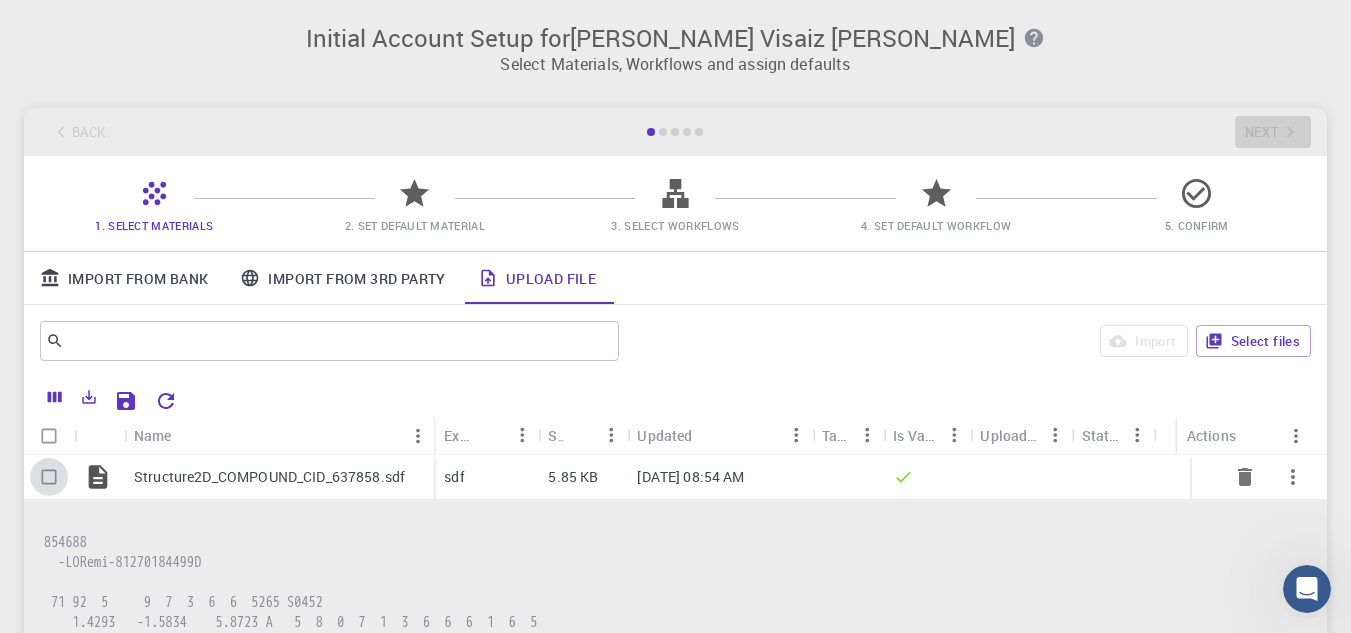 click at bounding box center (49, 477) 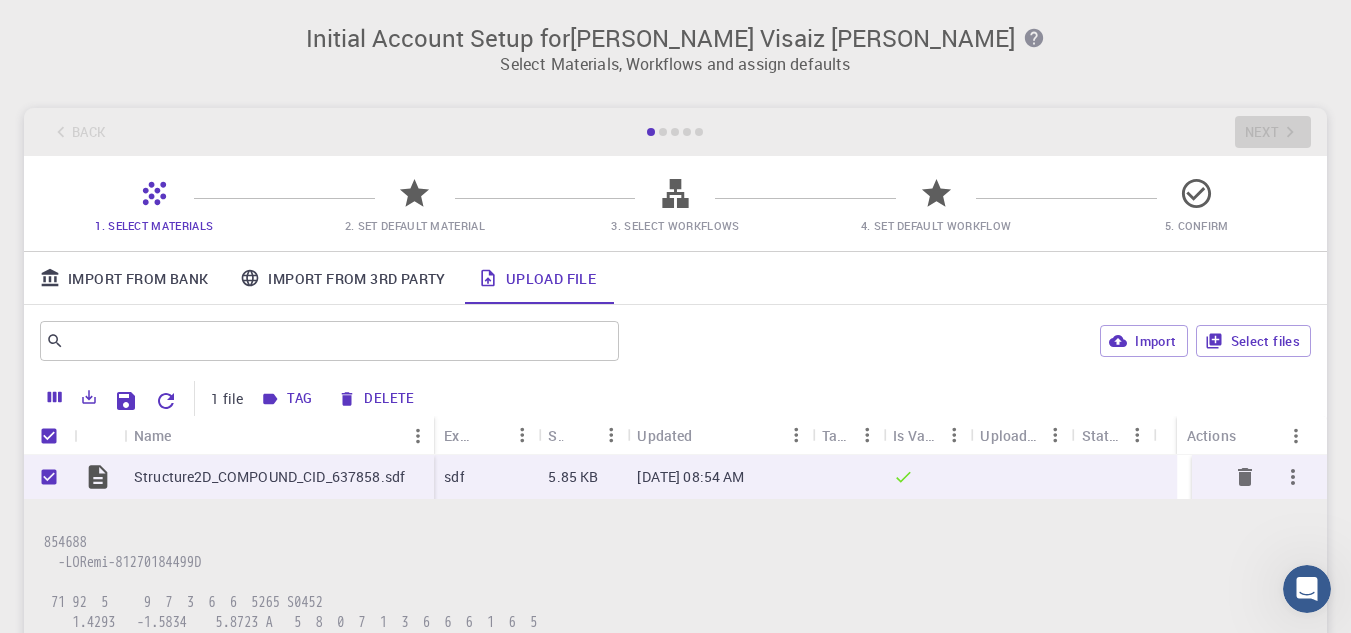 click at bounding box center (847, 477) 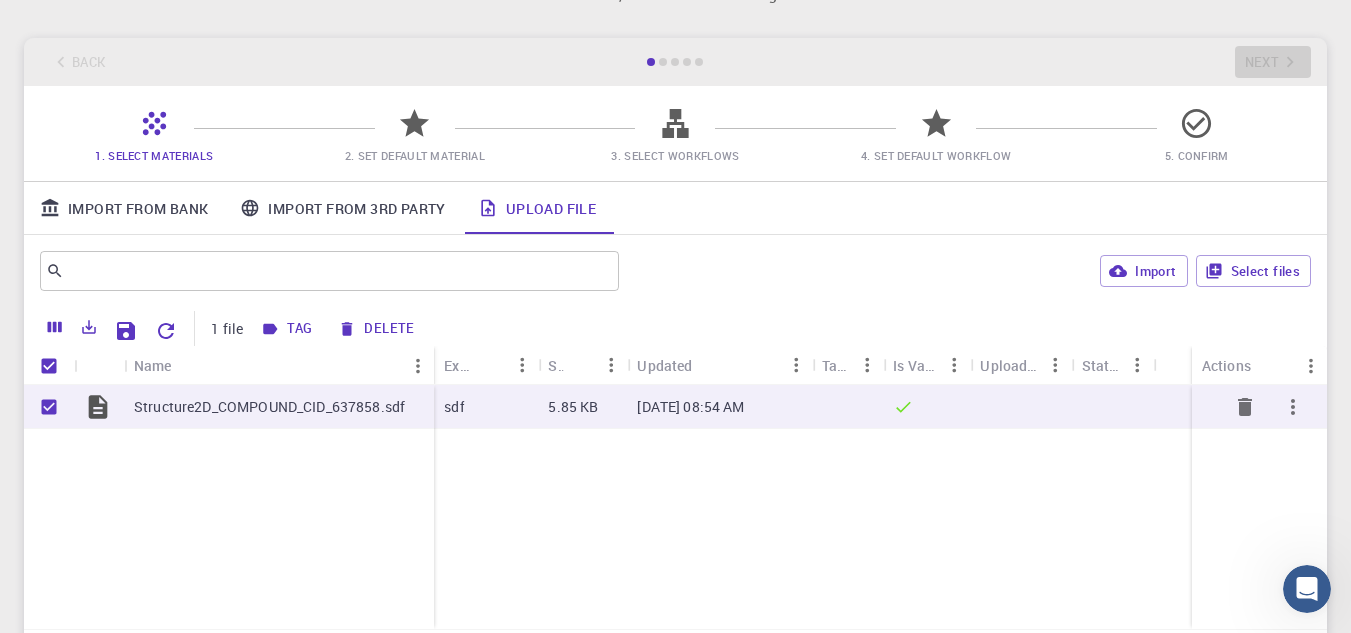 scroll, scrollTop: 100, scrollLeft: 0, axis: vertical 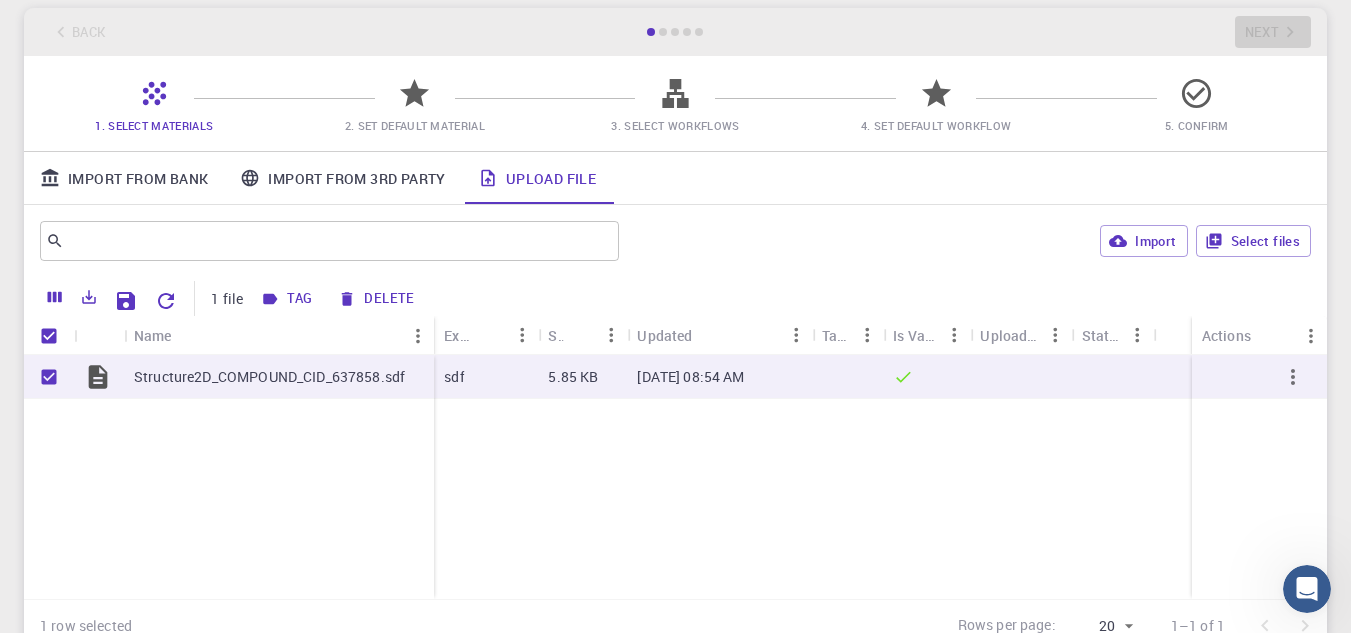 click on "Import" at bounding box center (1143, 241) 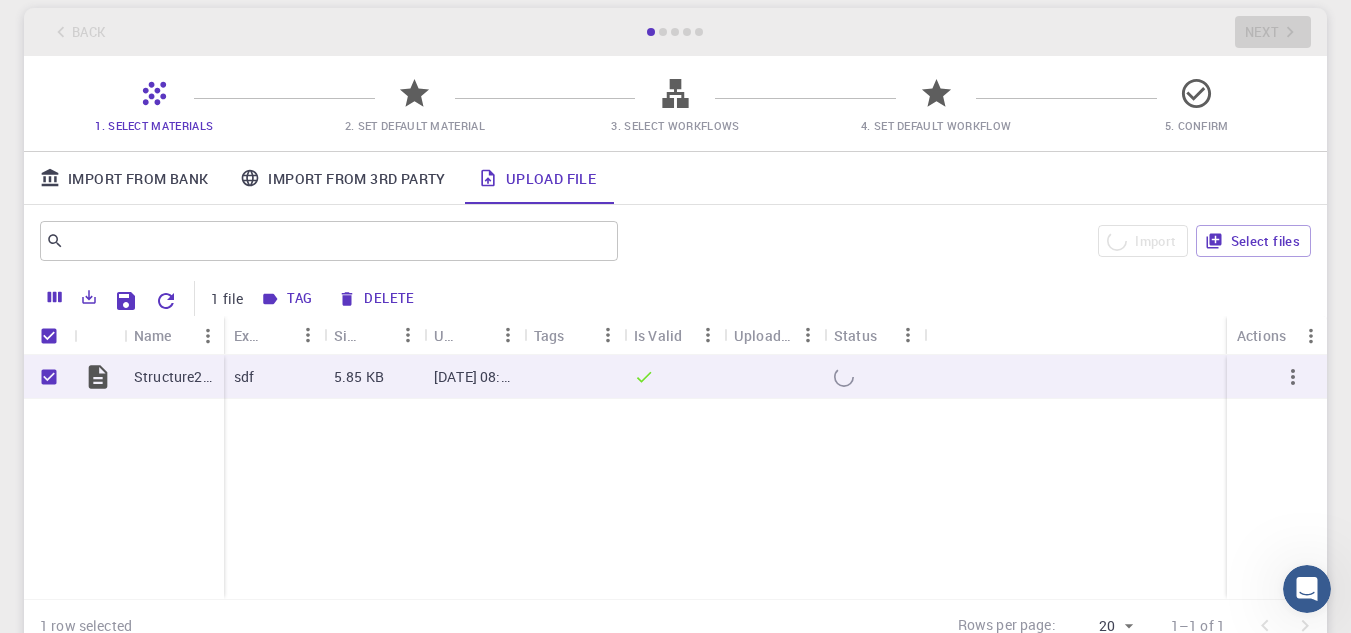 checkbox on "false" 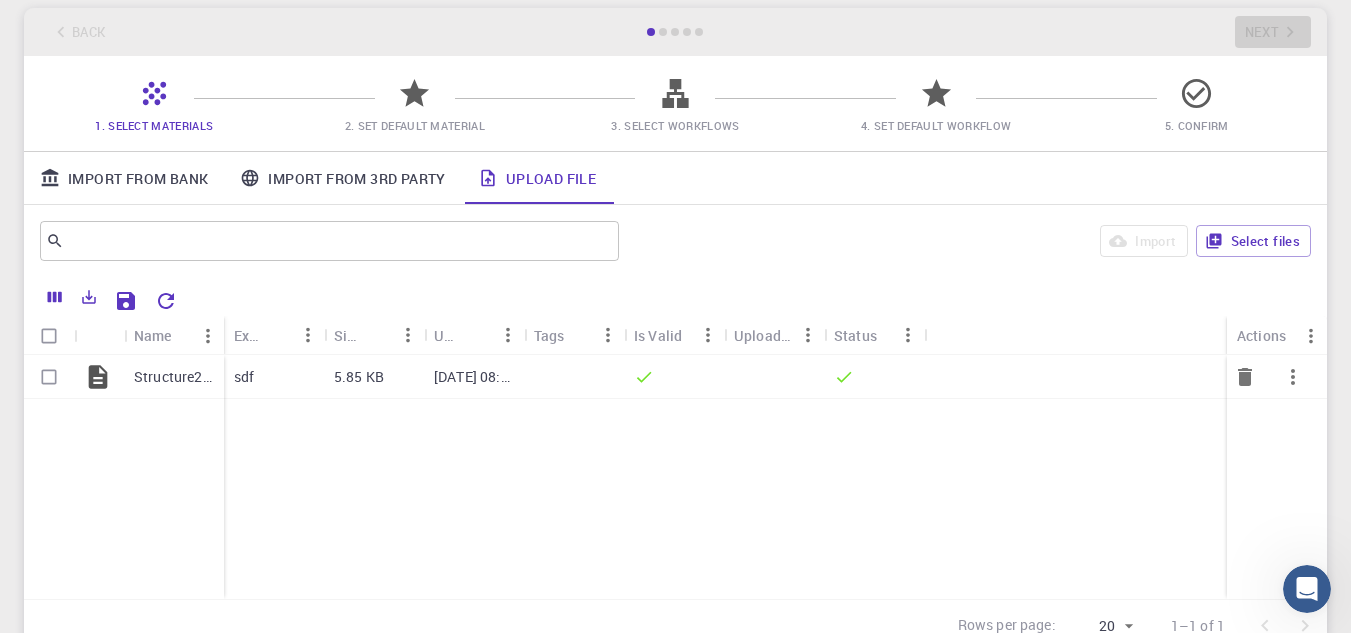 click at bounding box center [774, 377] 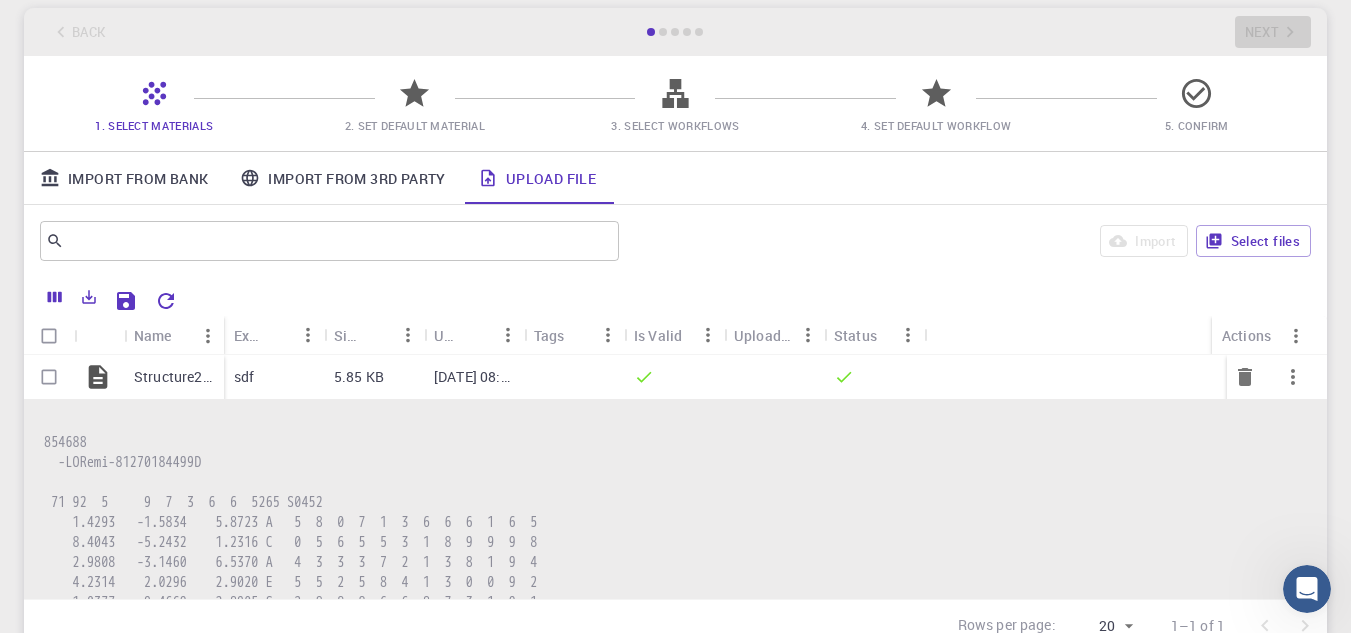 click at bounding box center (874, 377) 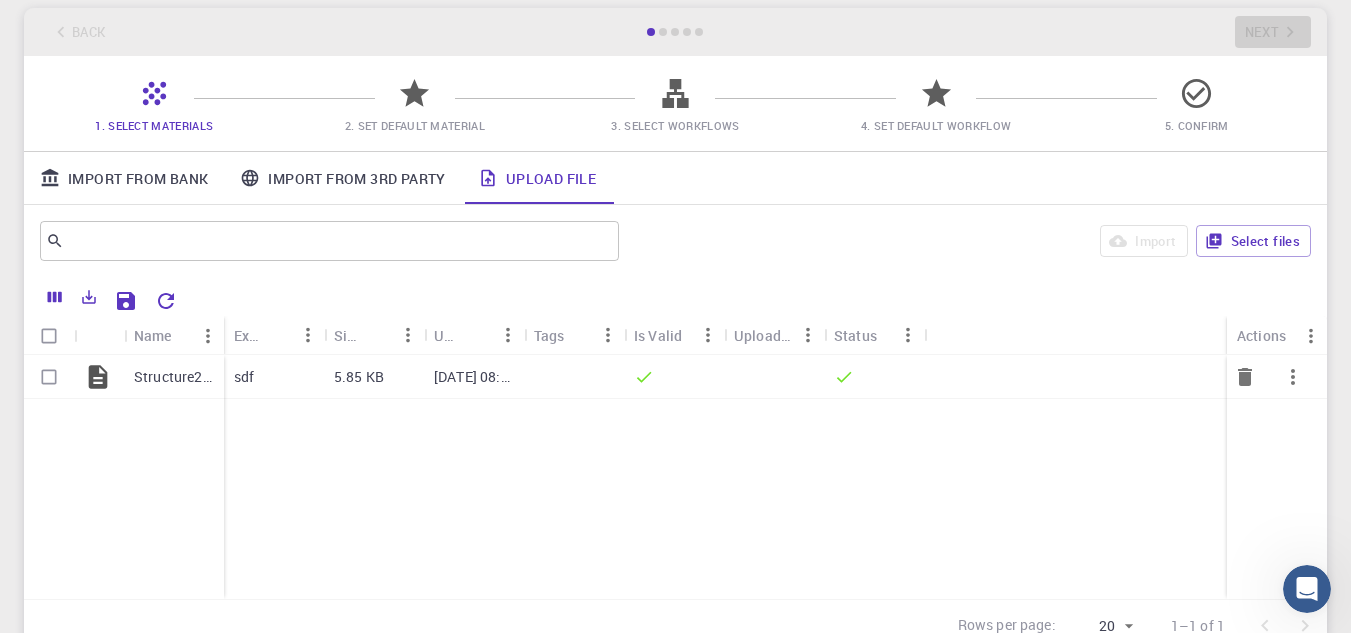 click at bounding box center (49, 377) 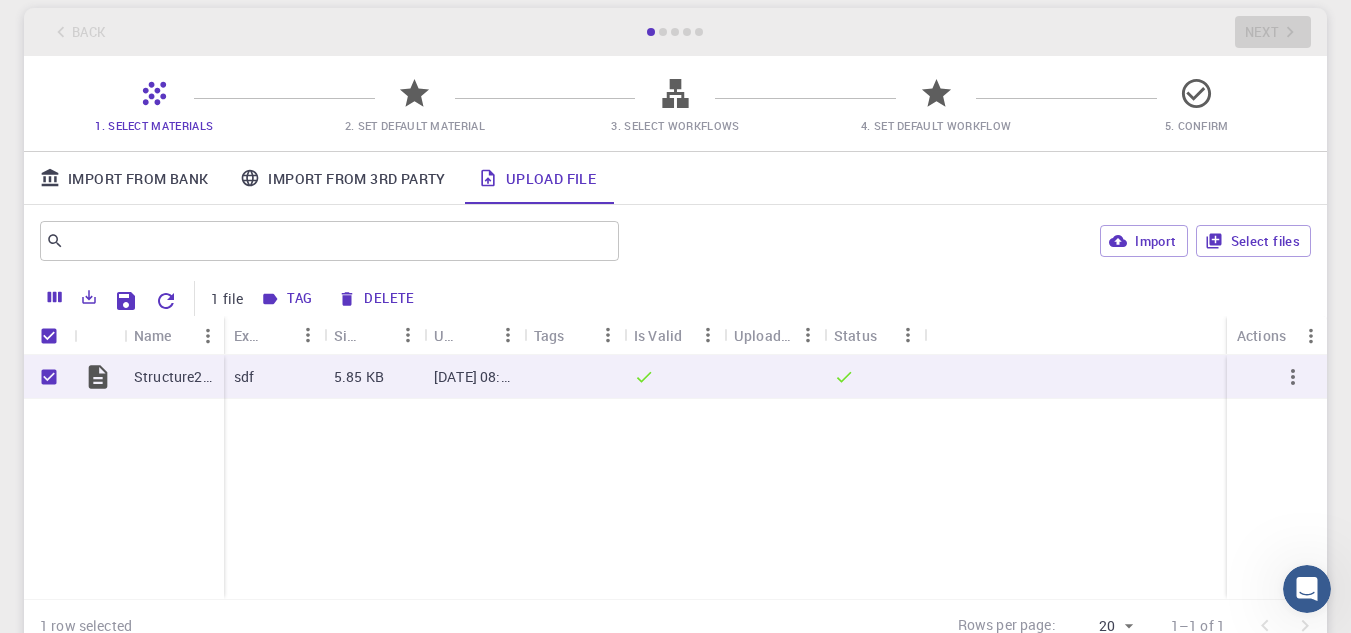click on "Import" at bounding box center [1143, 241] 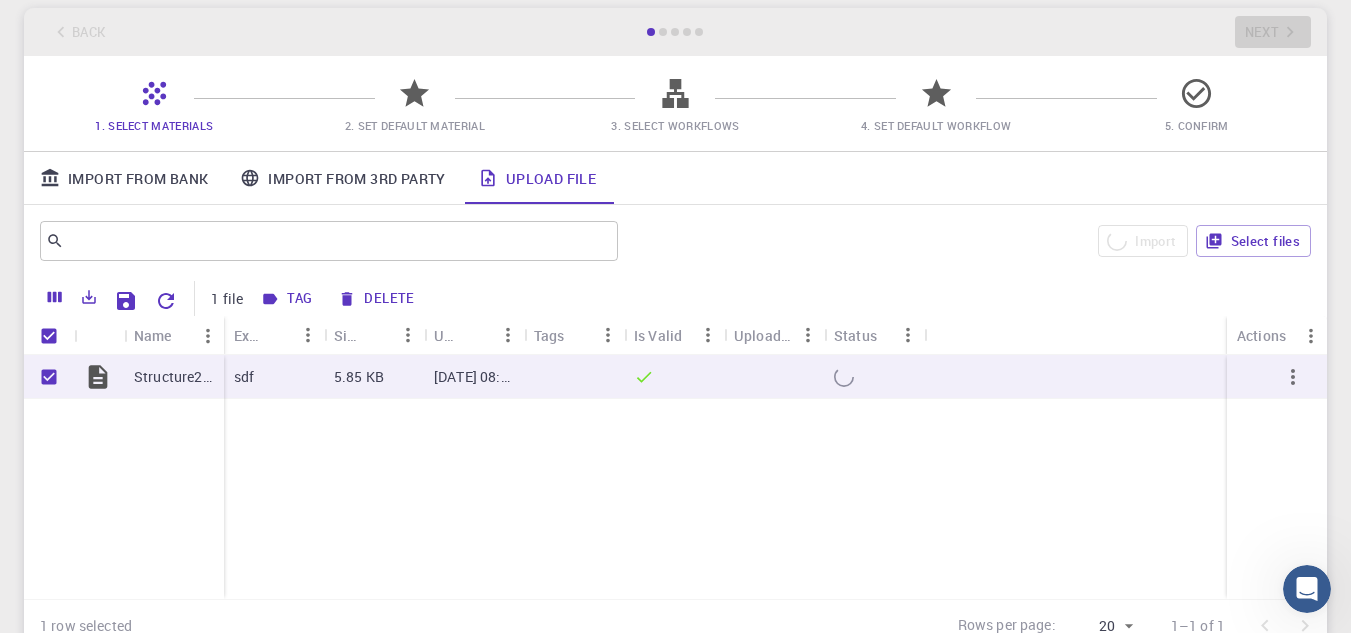 checkbox on "false" 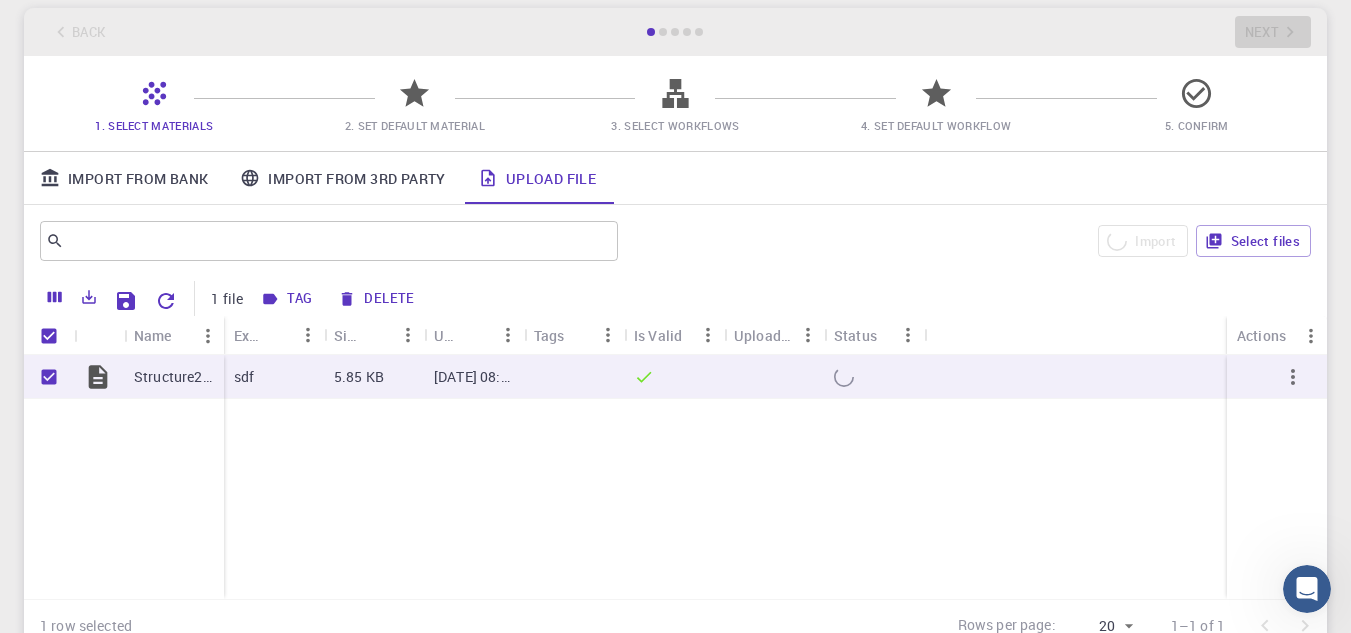 checkbox on "false" 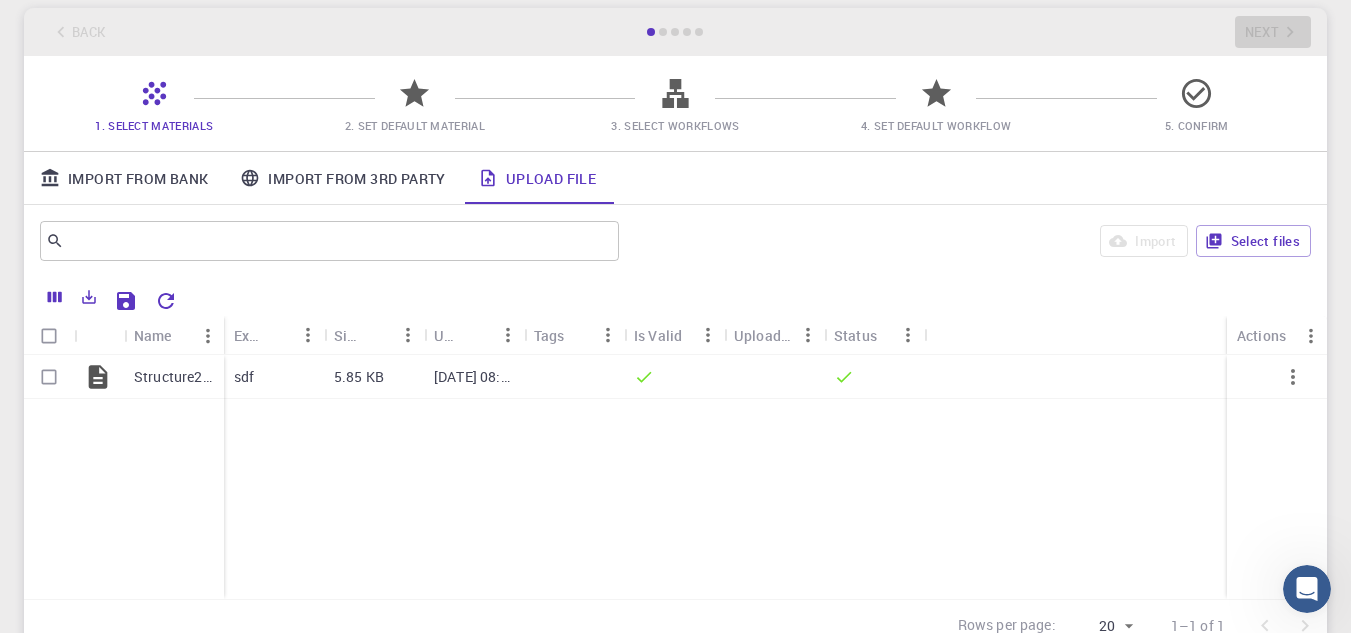 click on "Import From Bank" at bounding box center (124, 178) 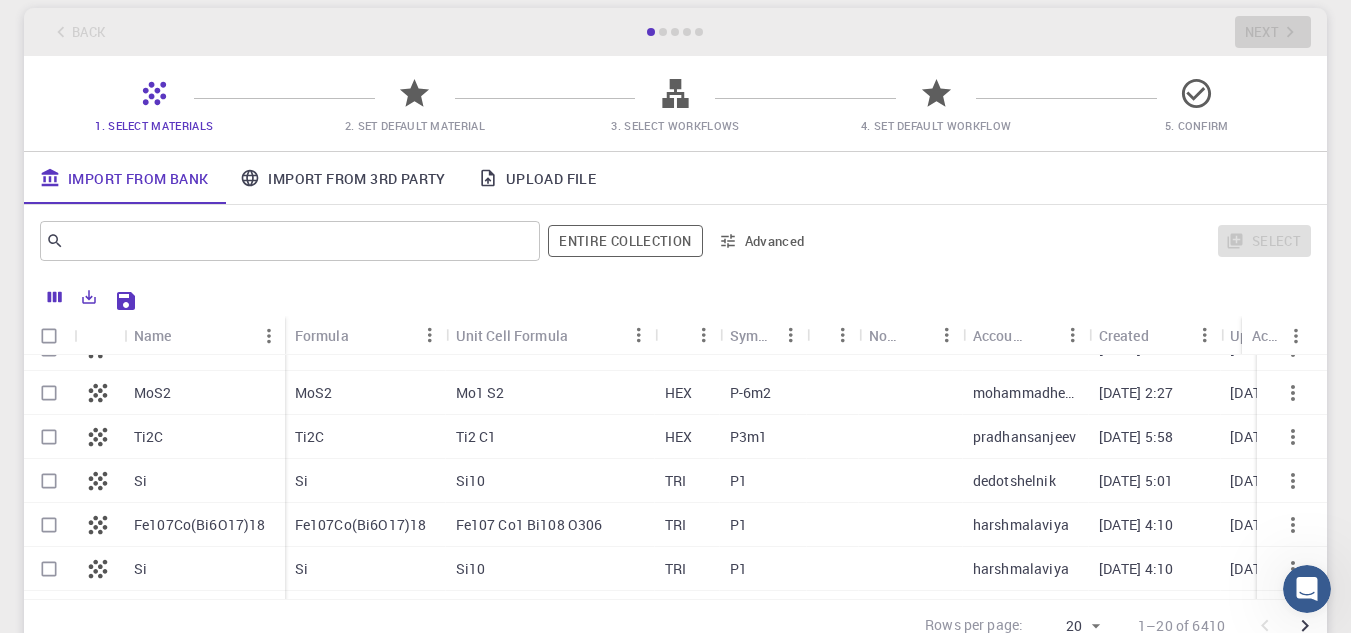 scroll, scrollTop: 651, scrollLeft: 0, axis: vertical 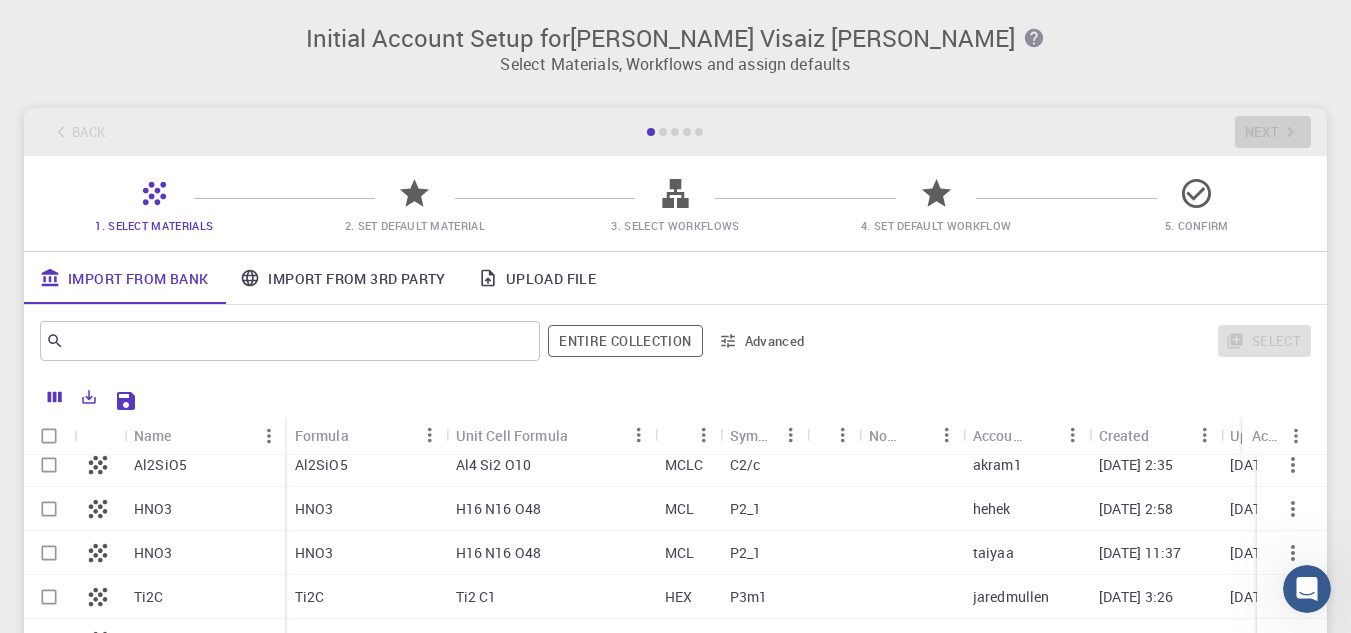 click at bounding box center (282, 341) 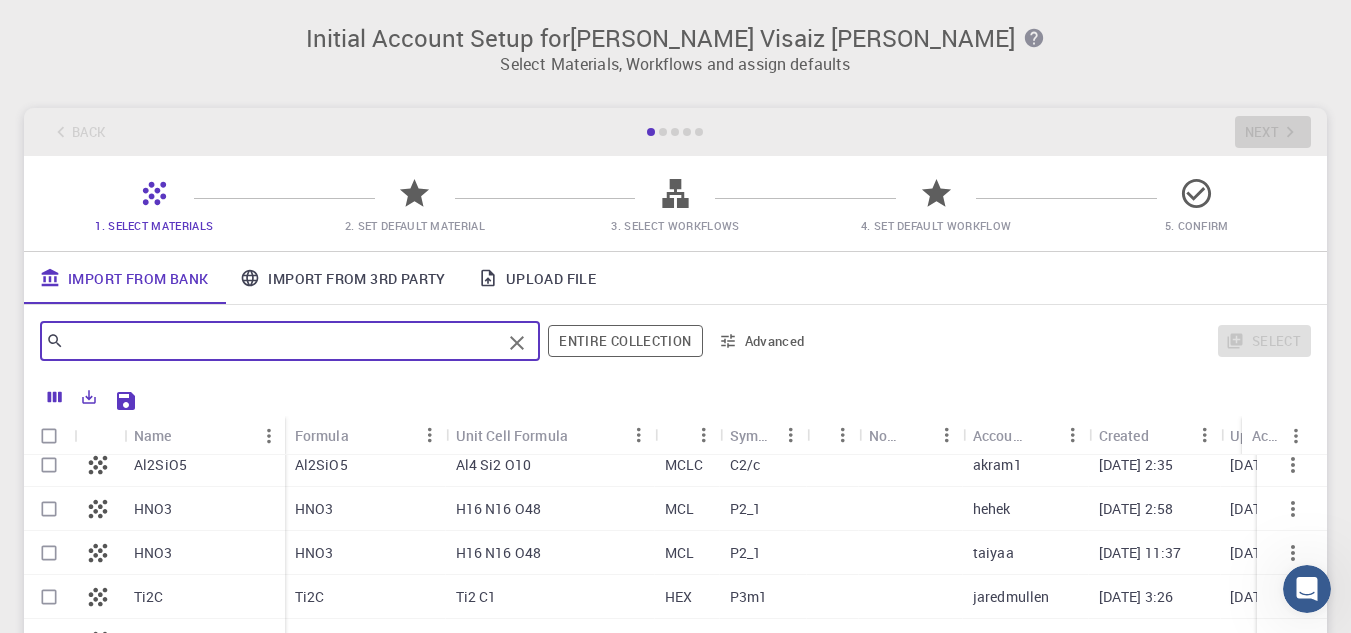 paste on "C17H19NO5" 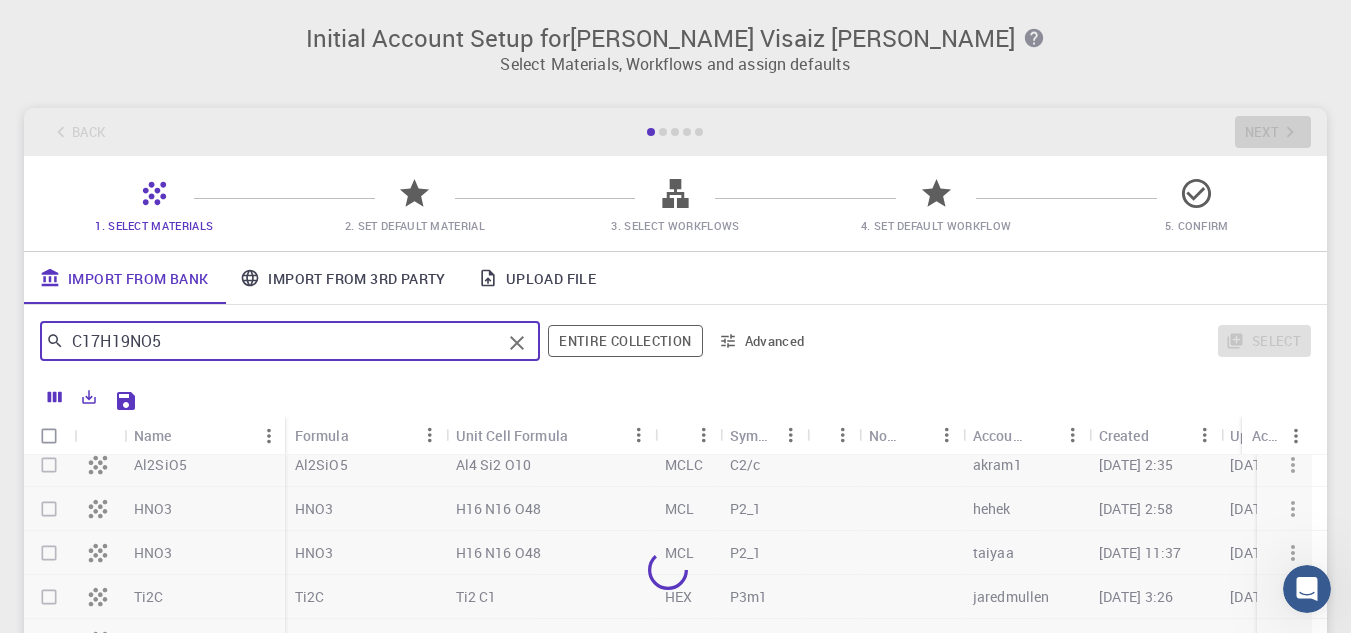 type on "C17H19NO5" 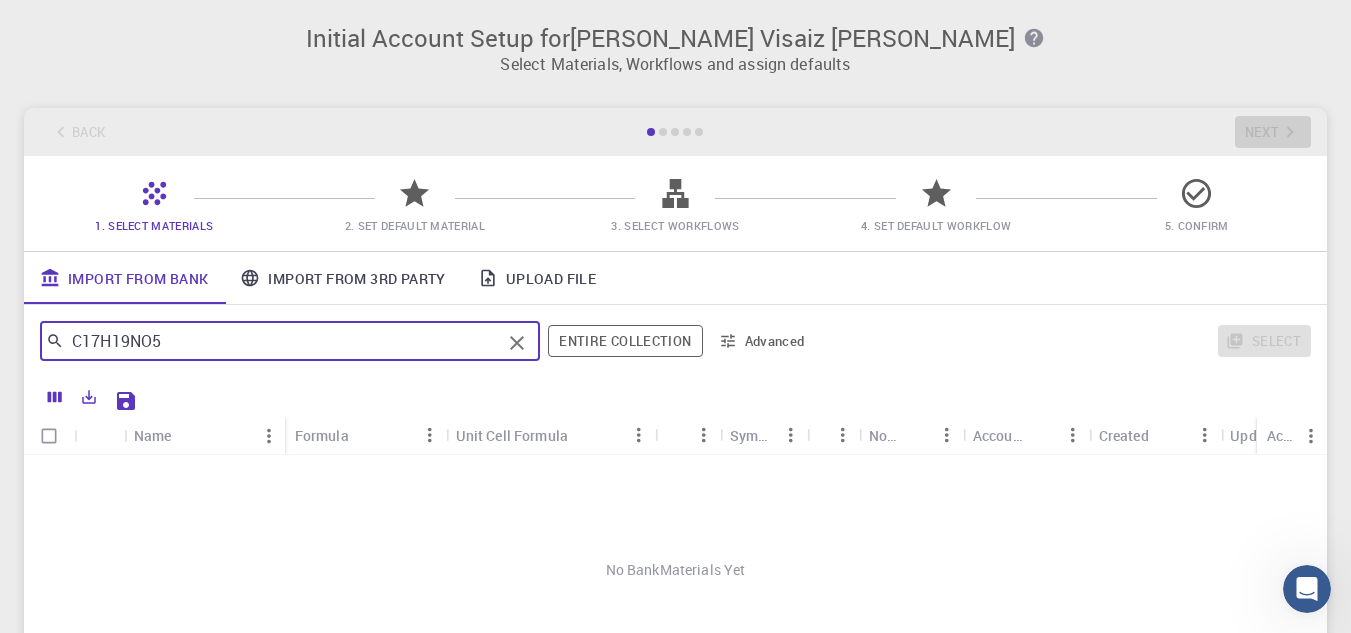 scroll, scrollTop: 0, scrollLeft: 0, axis: both 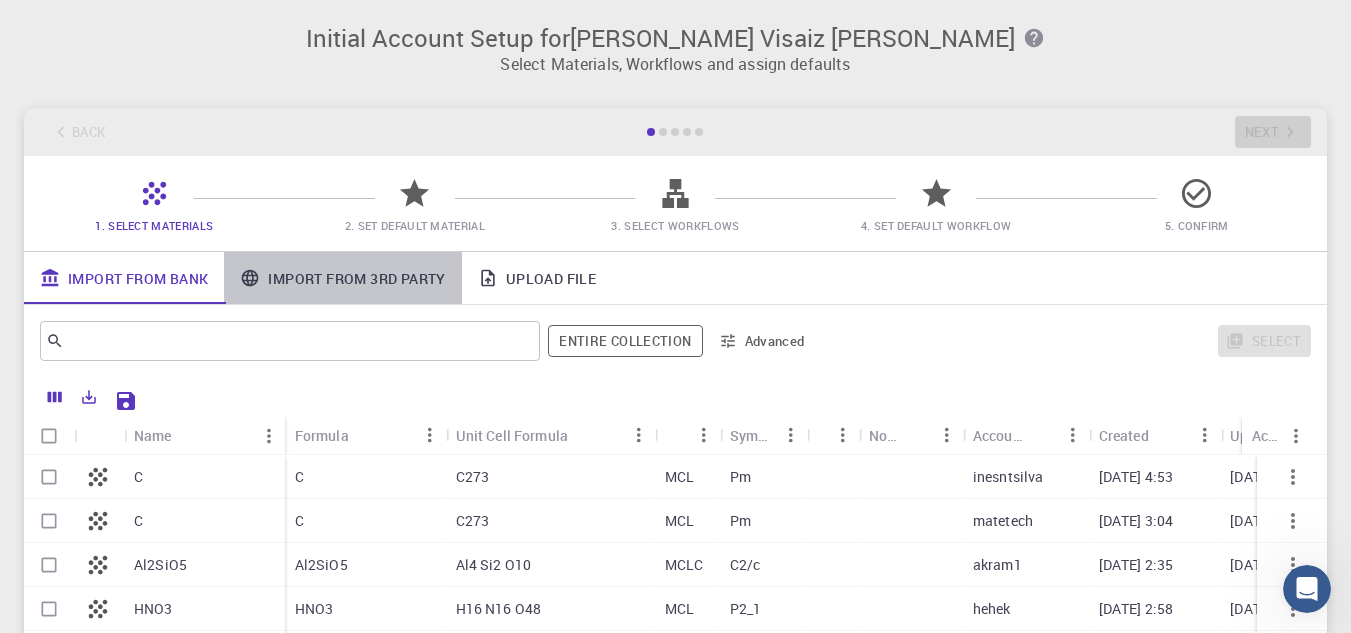 click on "Import From 3rd Party" at bounding box center [342, 278] 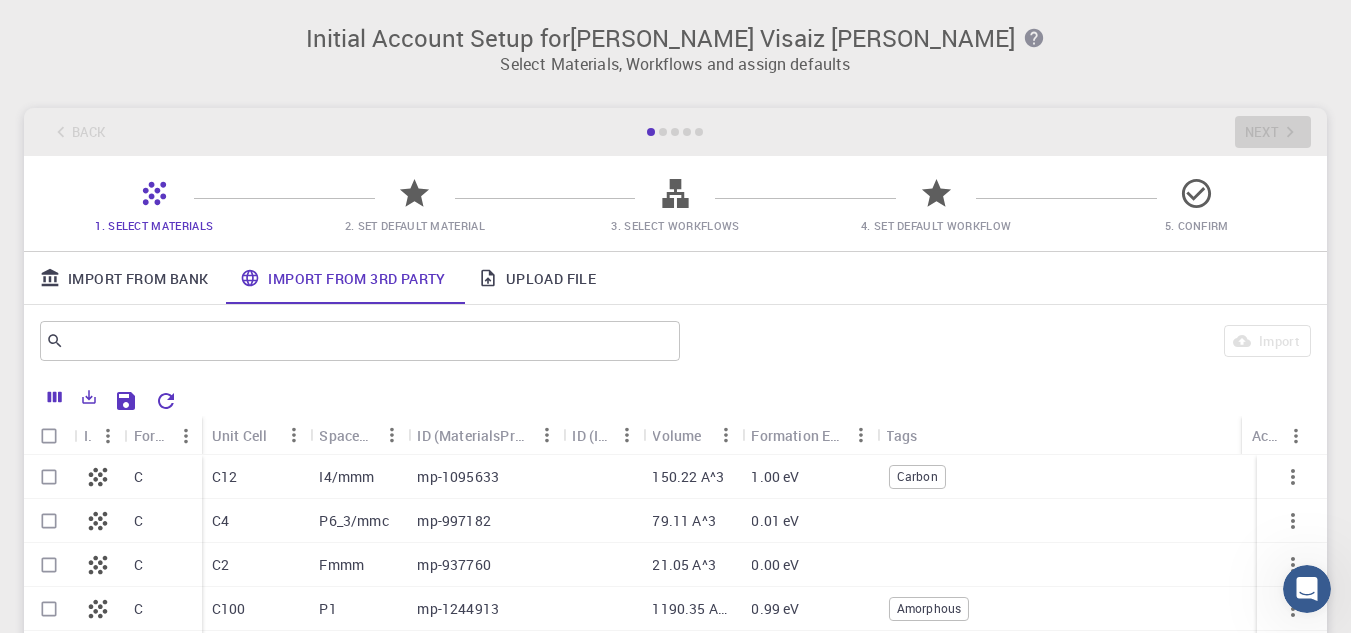 click on "Upload File" at bounding box center (537, 278) 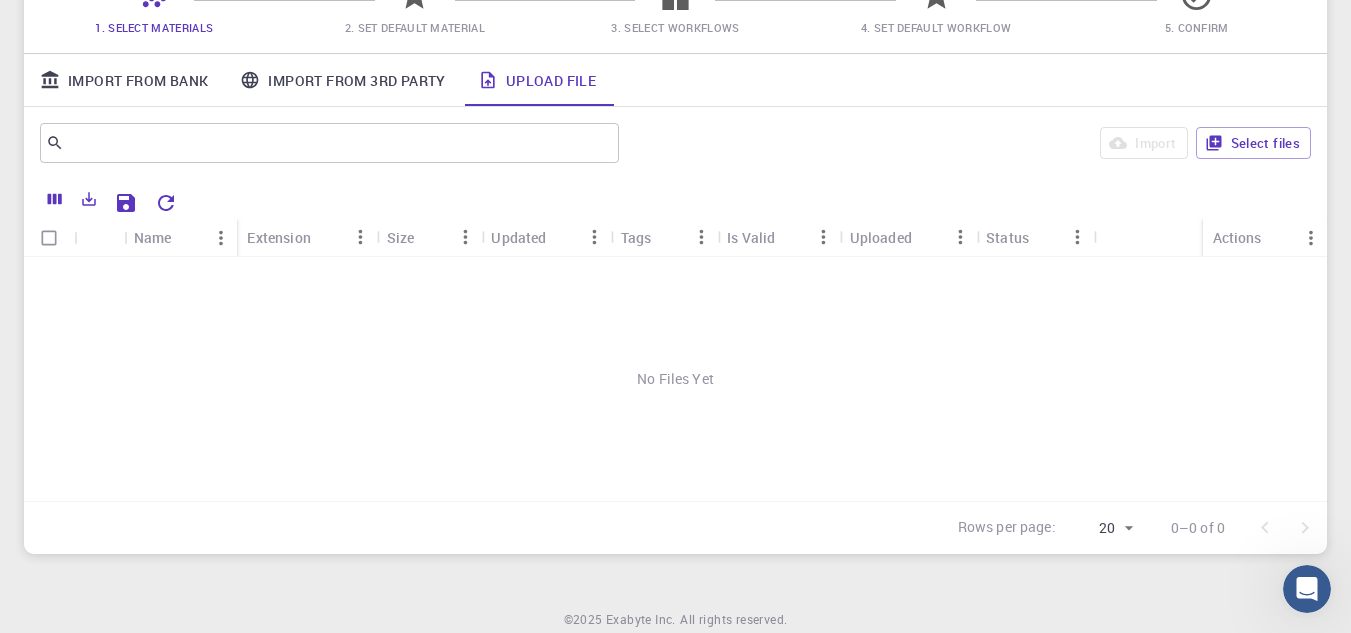 scroll, scrollTop: 200, scrollLeft: 0, axis: vertical 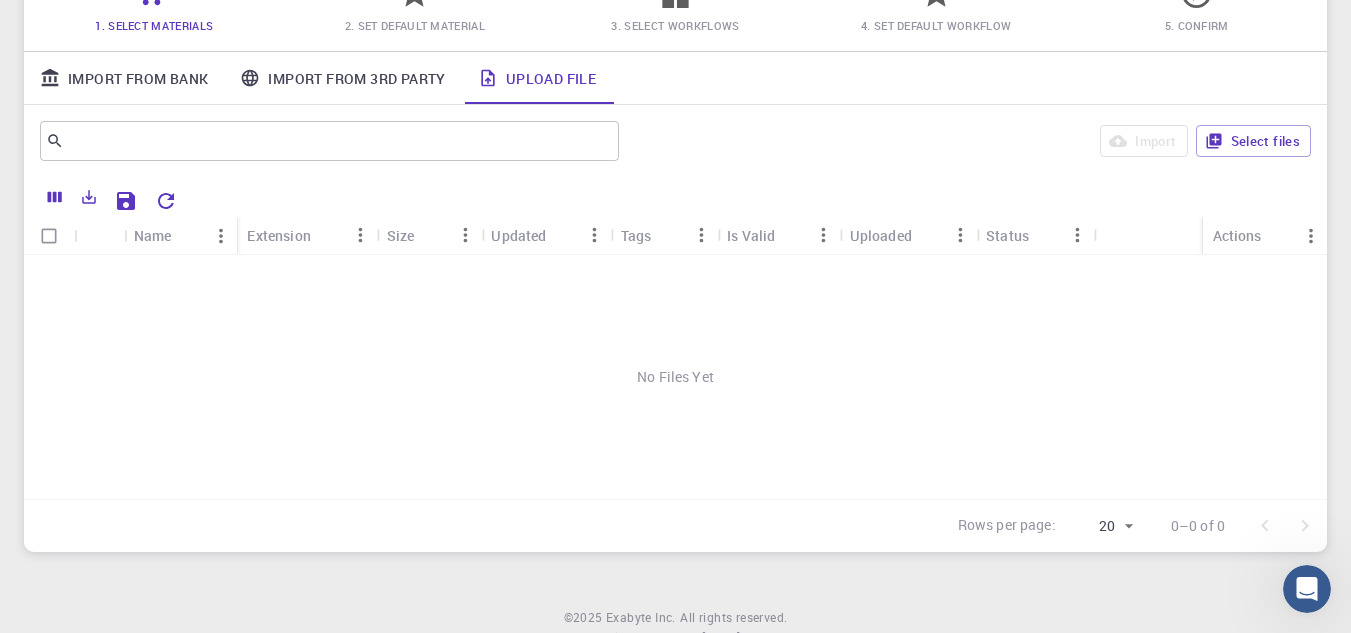 click on "Import From 3rd Party" at bounding box center (342, 78) 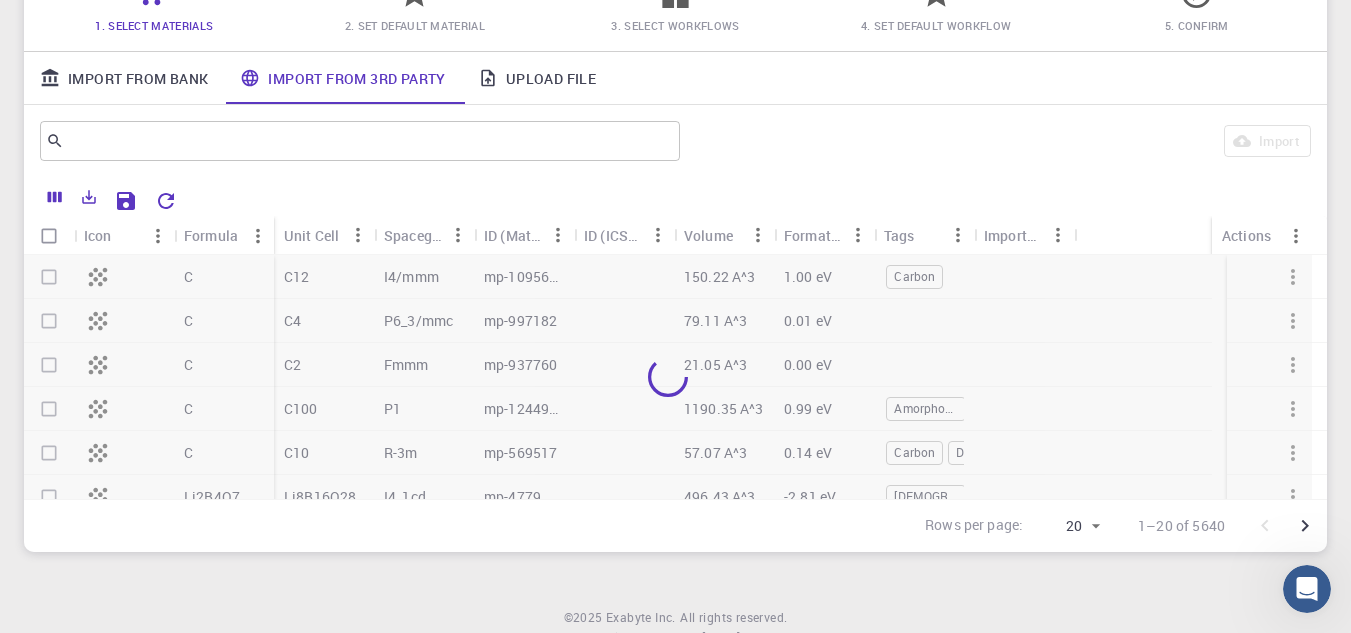 click on "Import From Bank" at bounding box center (124, 78) 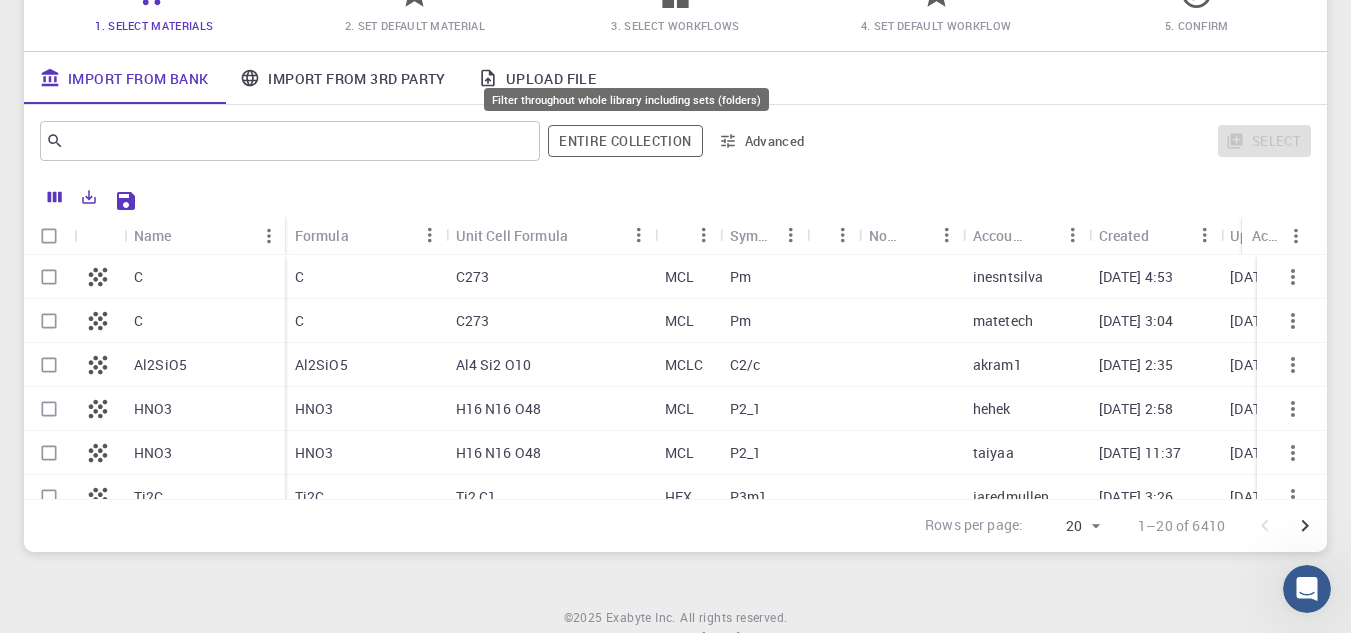 click on "Entire collection" at bounding box center (625, 141) 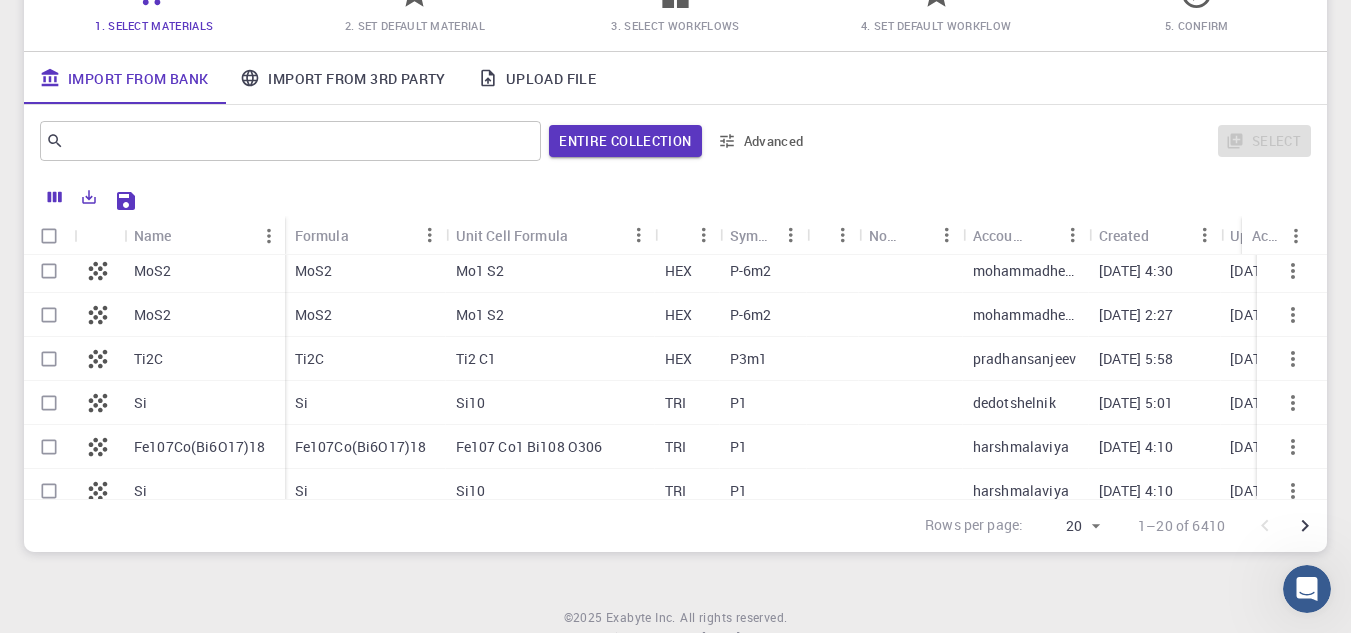 scroll, scrollTop: 651, scrollLeft: 0, axis: vertical 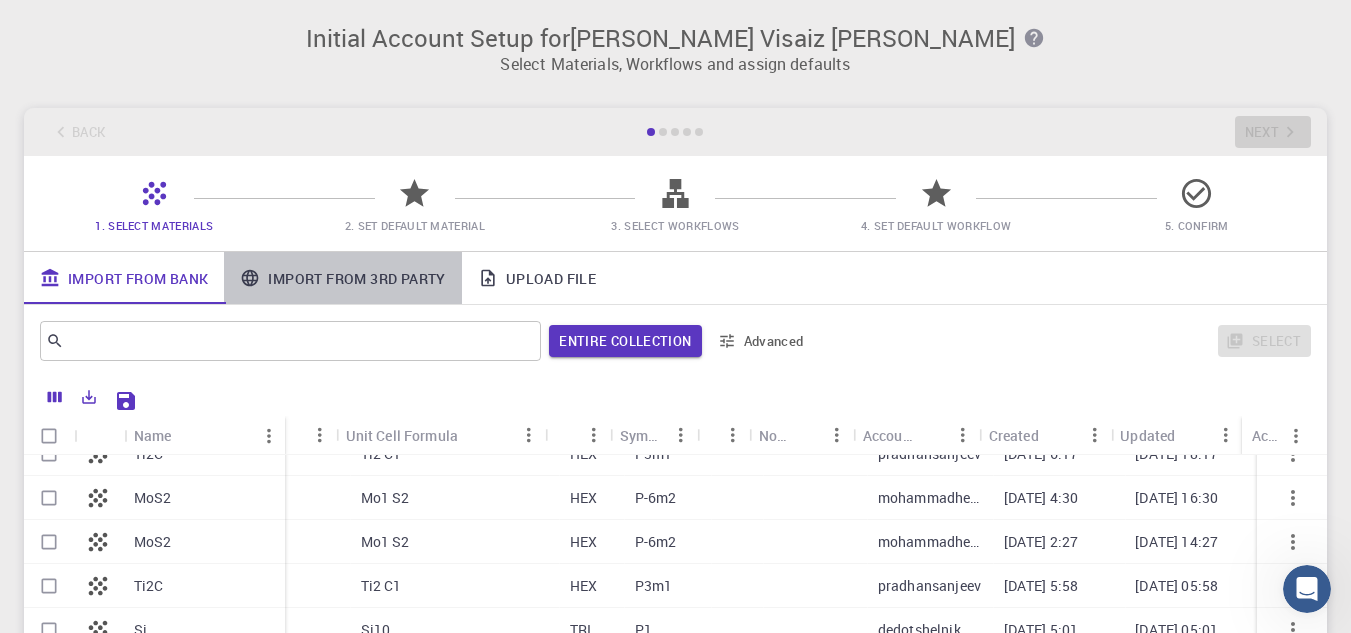 click on "Import From 3rd Party" at bounding box center [342, 278] 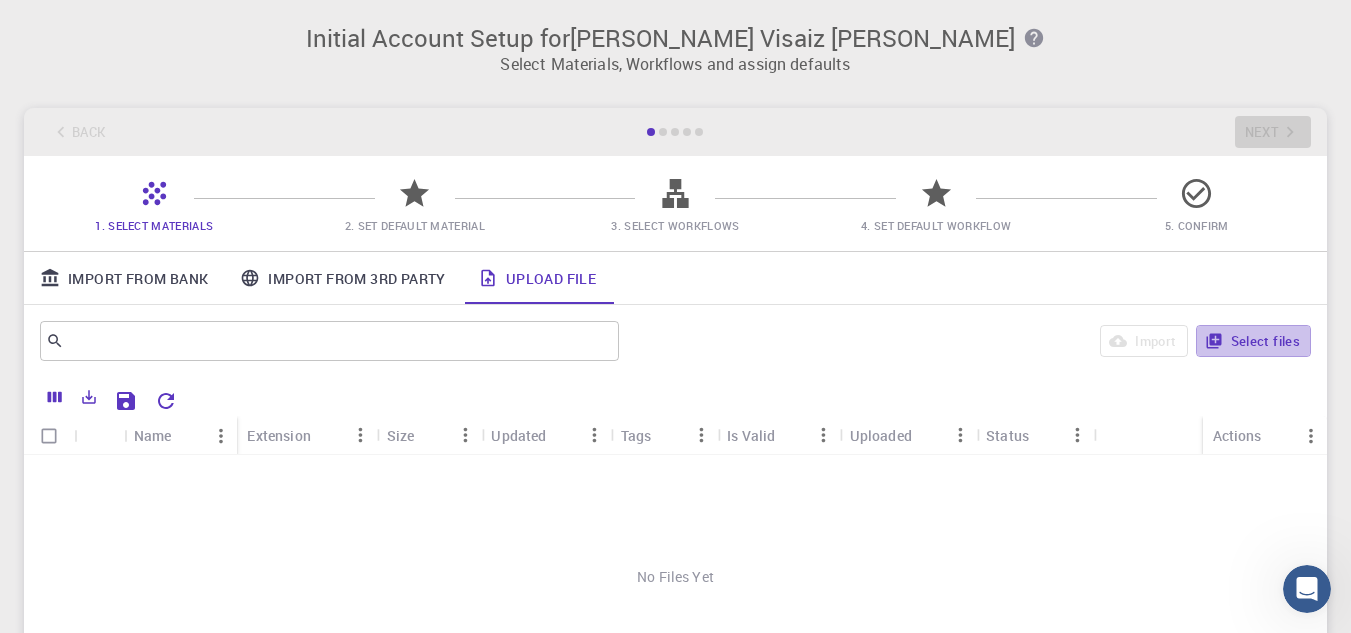 click on "Select files" at bounding box center [1253, 341] 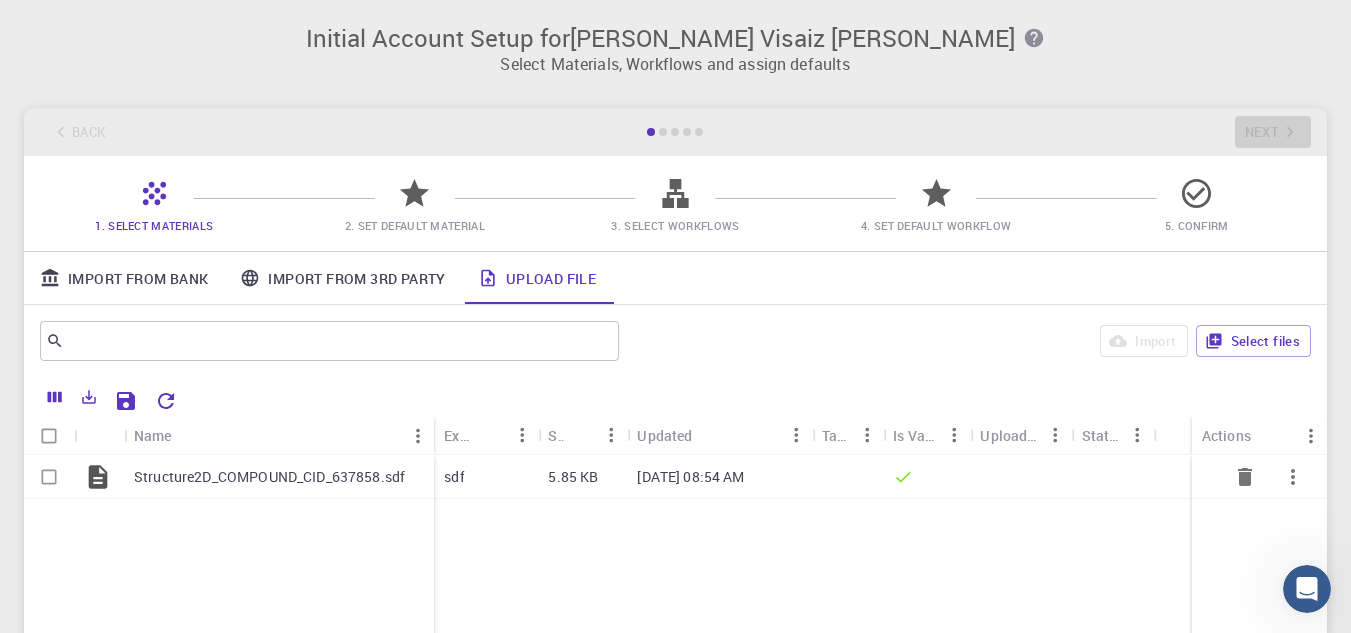 scroll, scrollTop: 100, scrollLeft: 0, axis: vertical 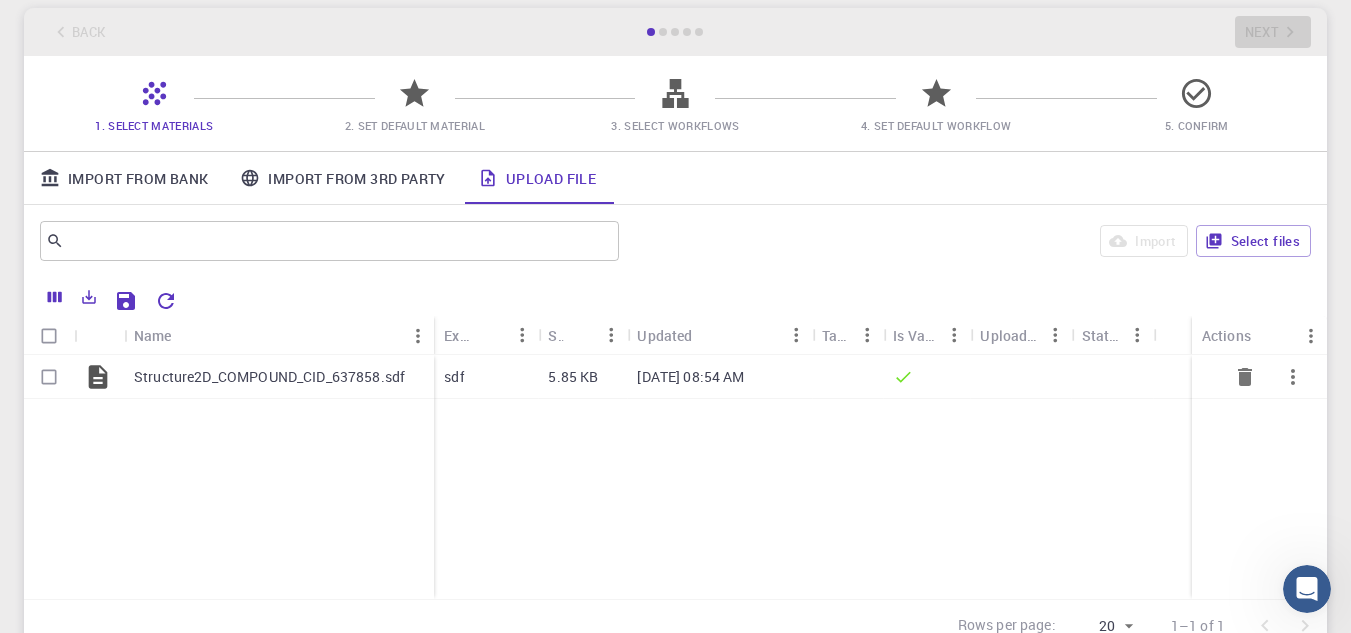 click 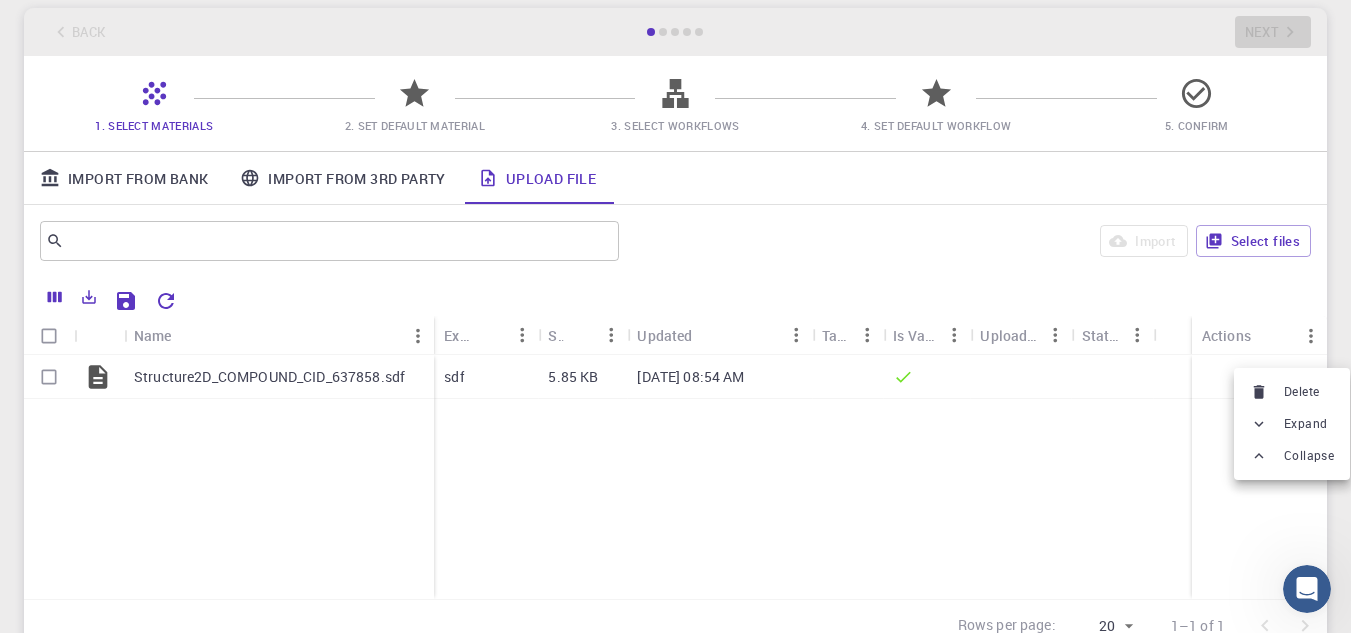 click at bounding box center [675, 316] 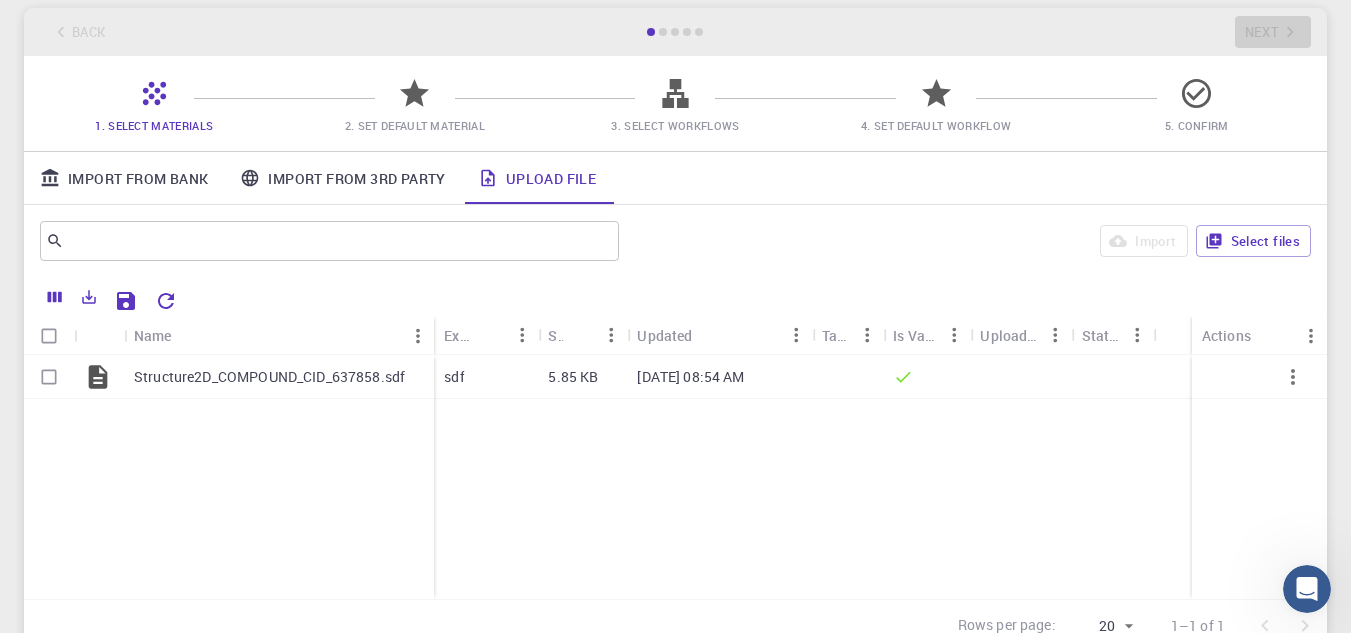 click at bounding box center (49, 336) 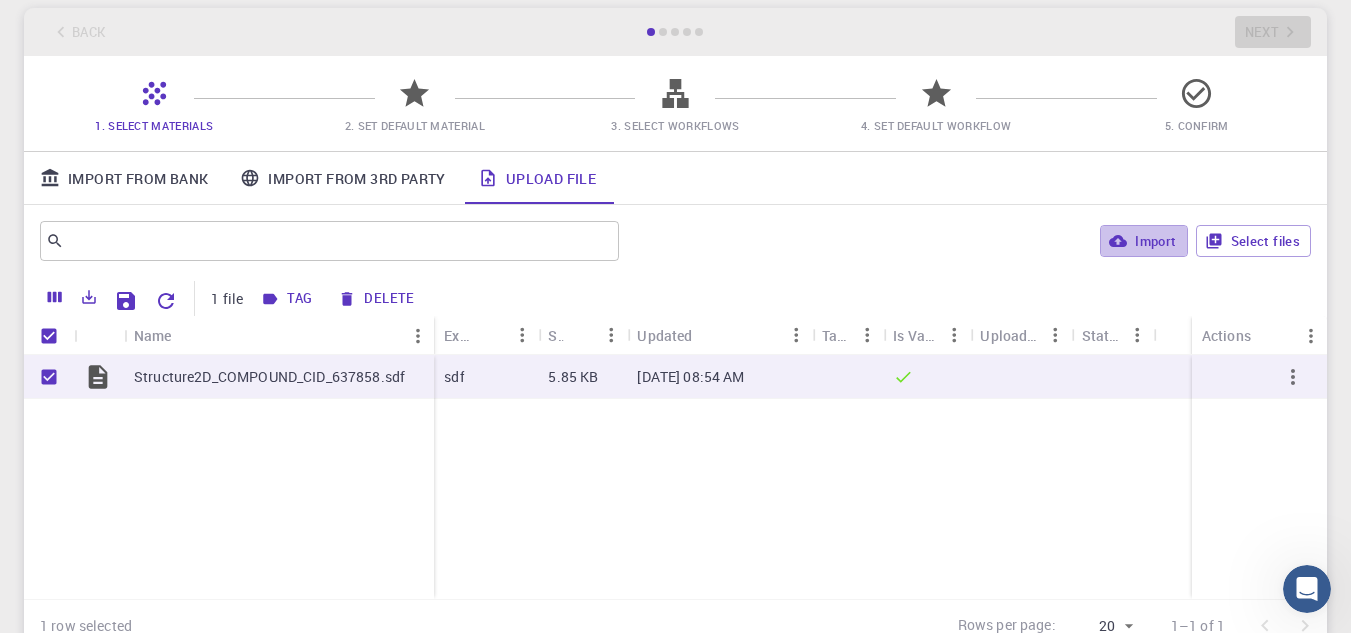 click on "Import" at bounding box center (1143, 241) 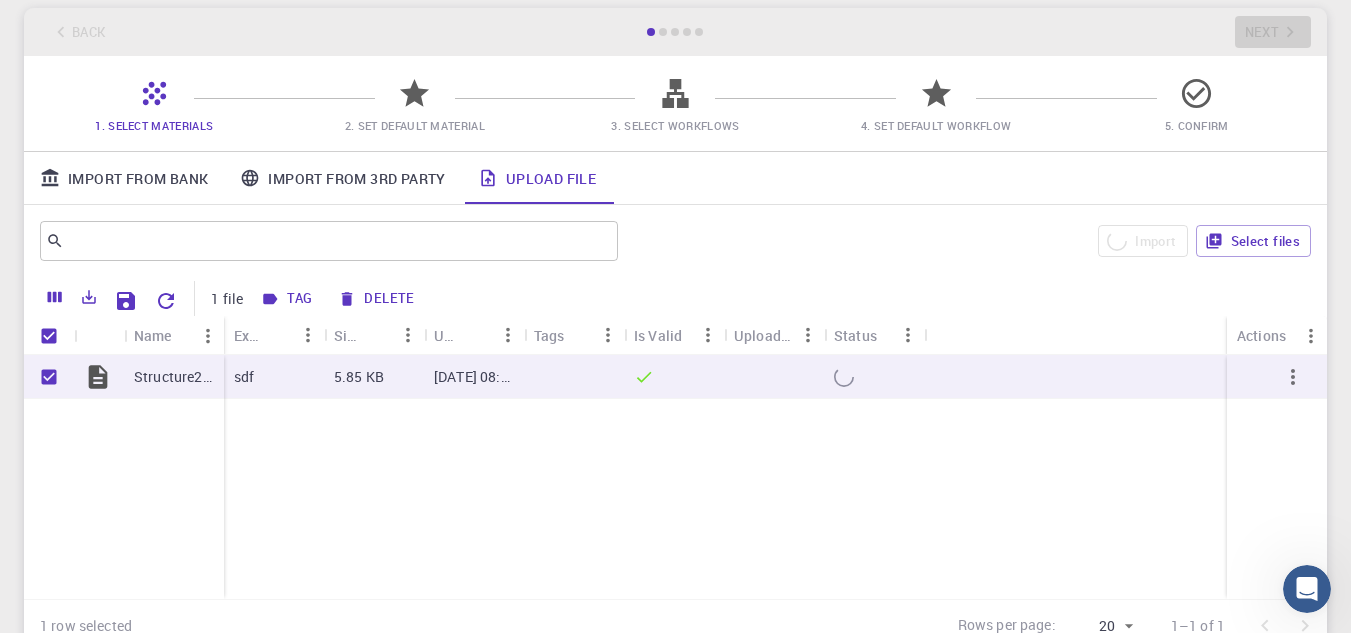 checkbox on "false" 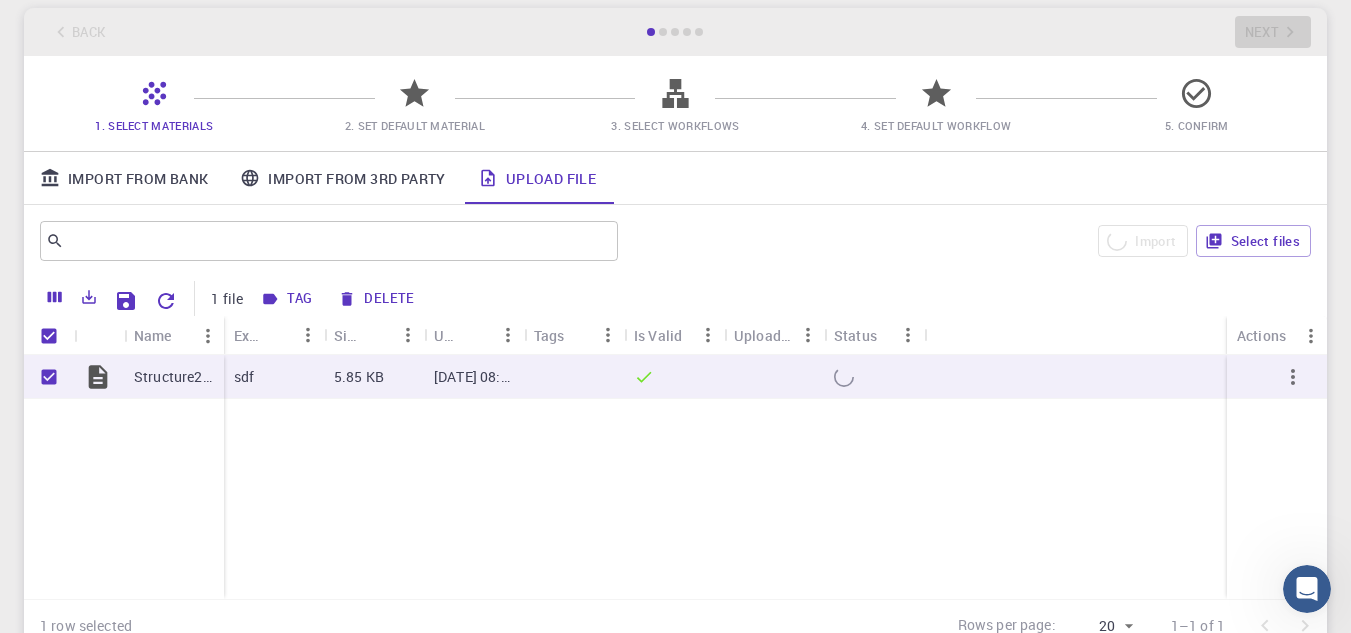 checkbox on "false" 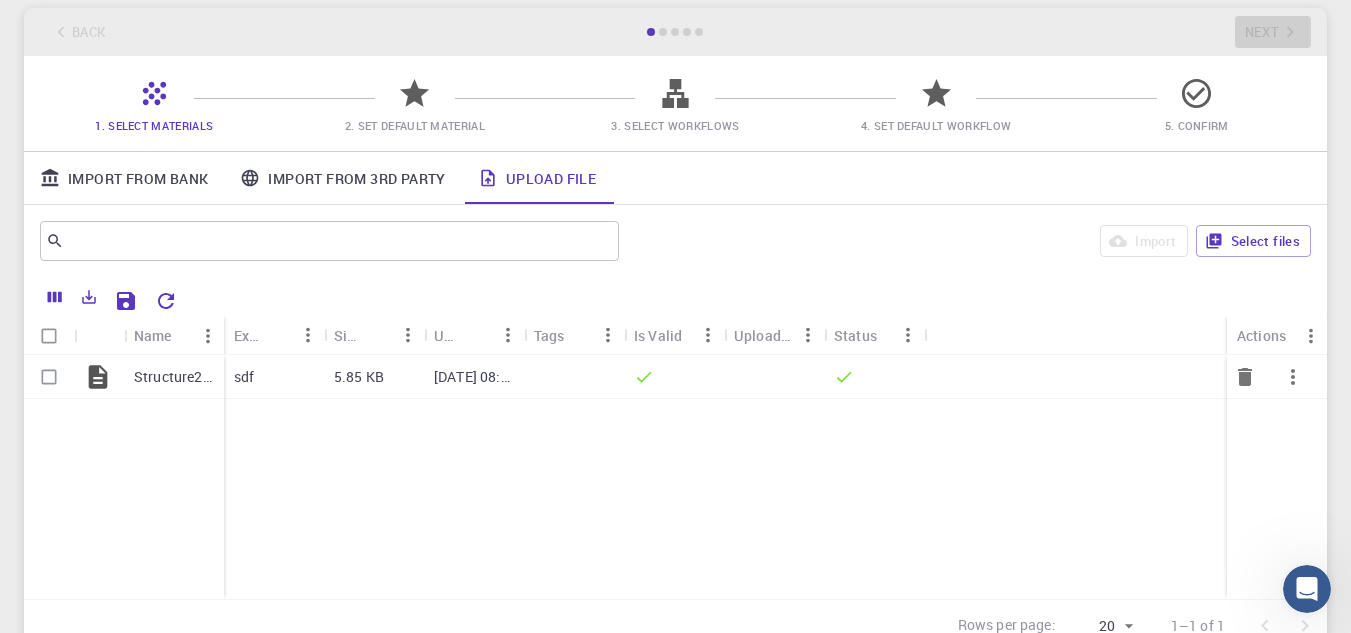 click on "[DATE] 08:54 AM" at bounding box center (474, 377) 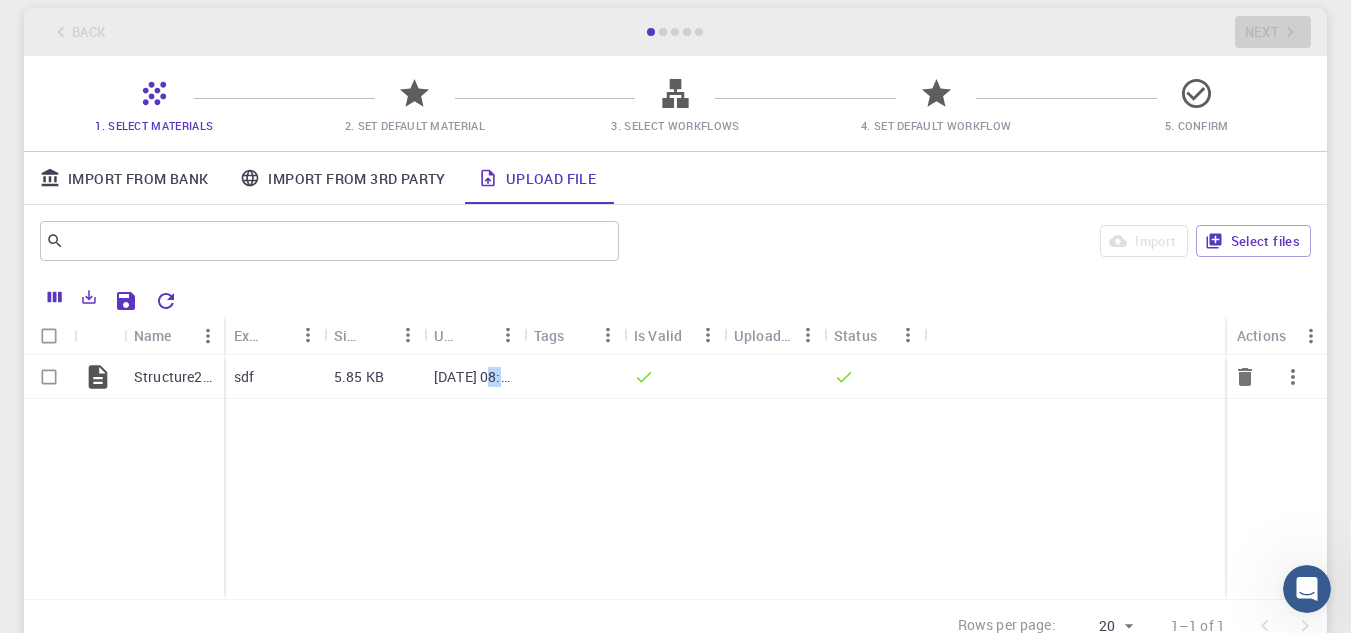 click on "[DATE] 08:54 AM" at bounding box center (474, 377) 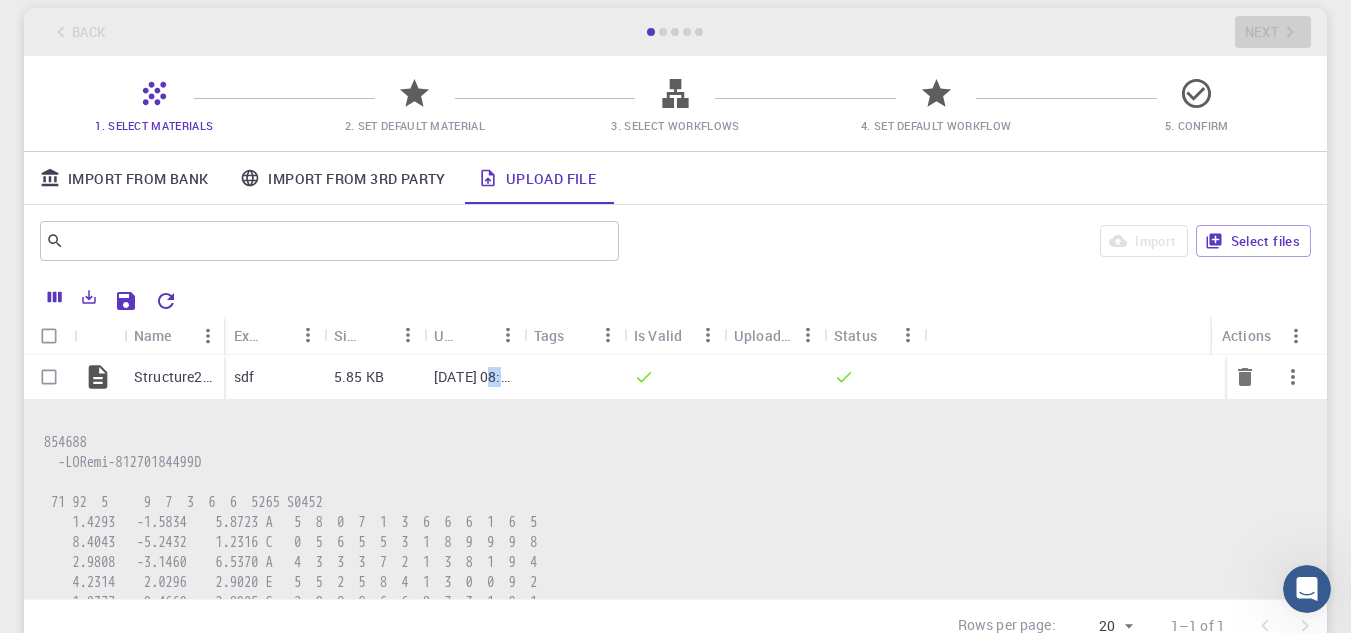 click on "[DATE] 08:54 AM" at bounding box center (474, 377) 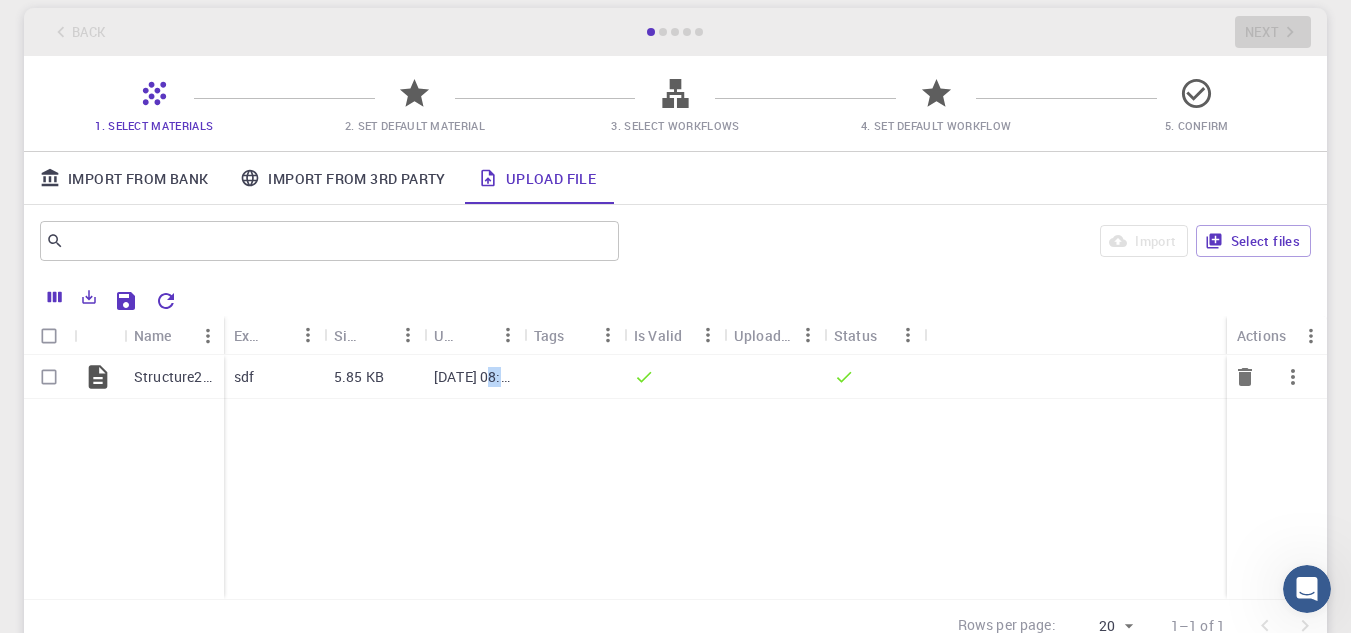 click on "[DATE] 08:54 AM" at bounding box center (474, 377) 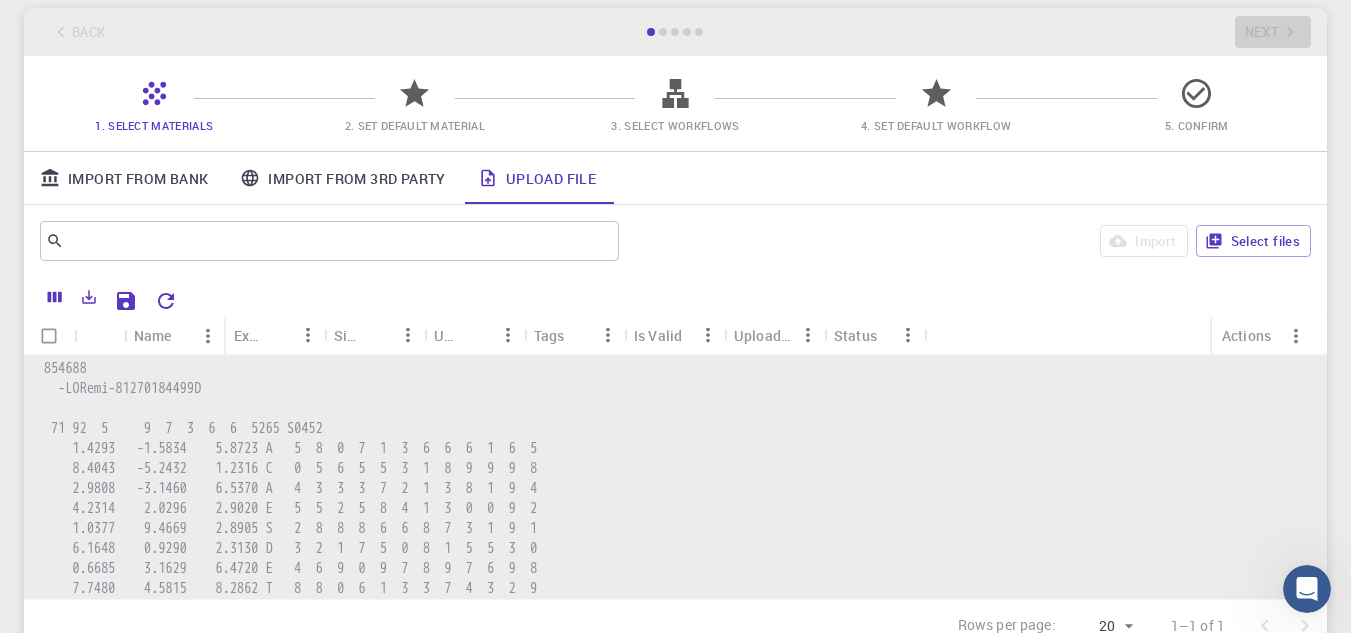 scroll, scrollTop: 0, scrollLeft: 0, axis: both 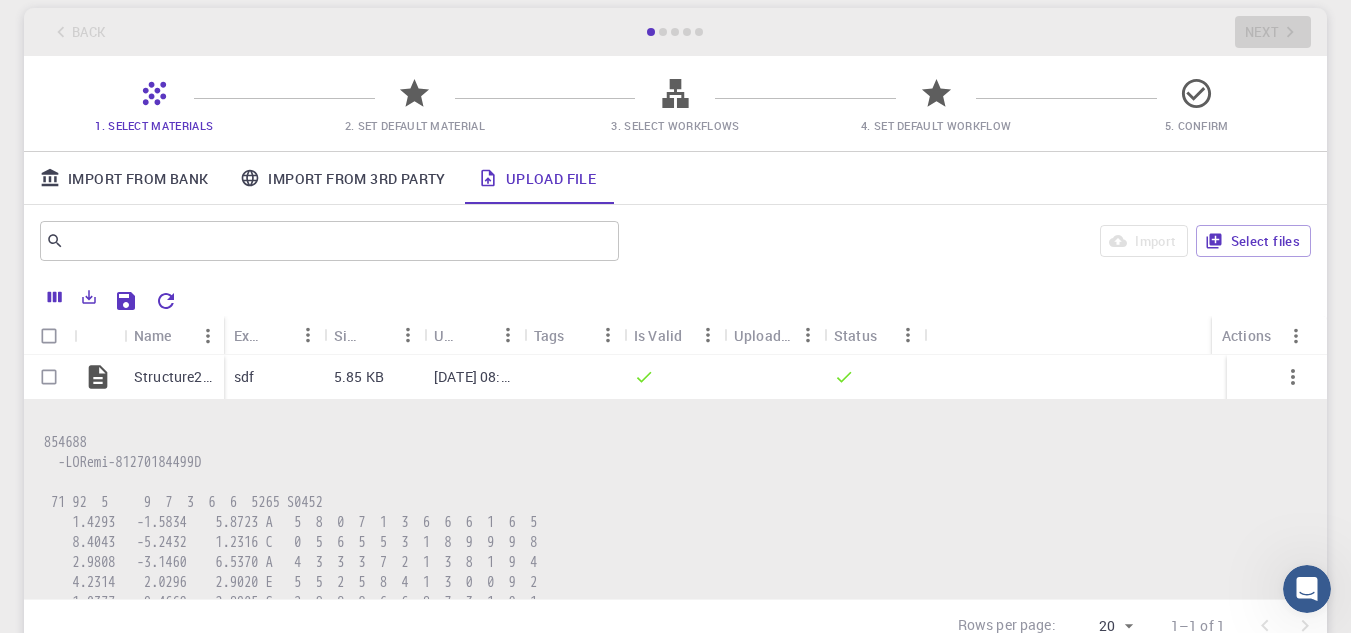 drag, startPoint x: 456, startPoint y: 467, endPoint x: 309, endPoint y: 480, distance: 147.57372 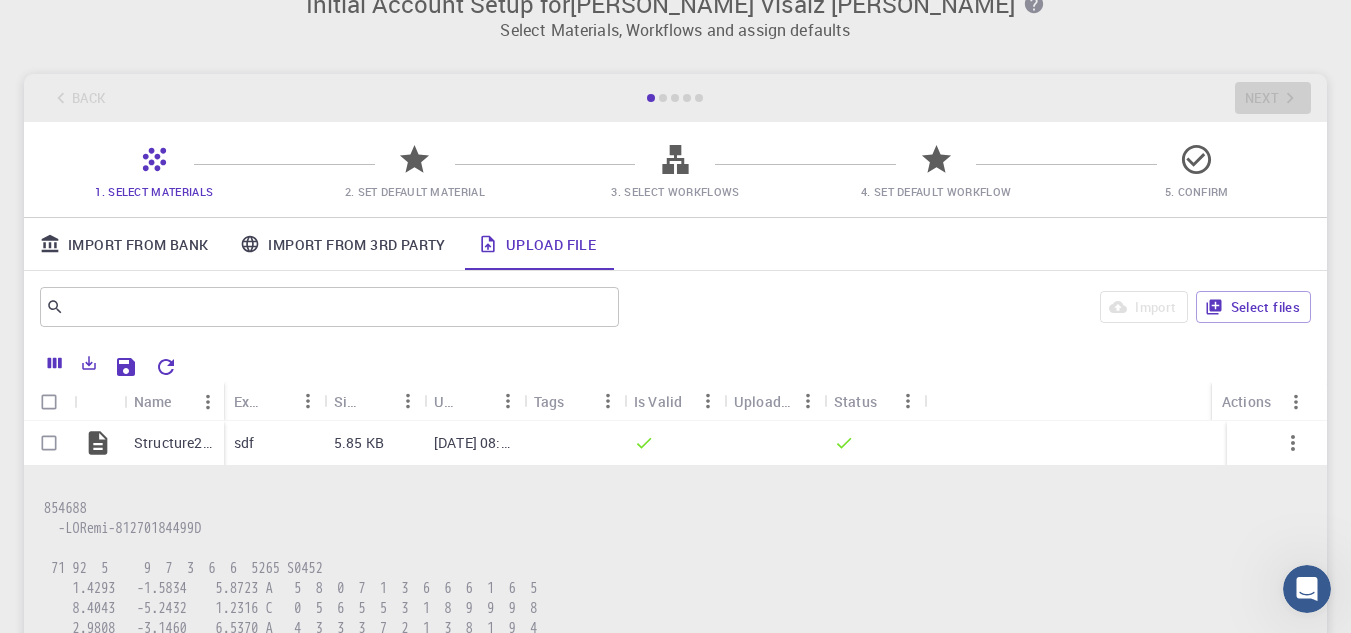 scroll, scrollTop: 0, scrollLeft: 0, axis: both 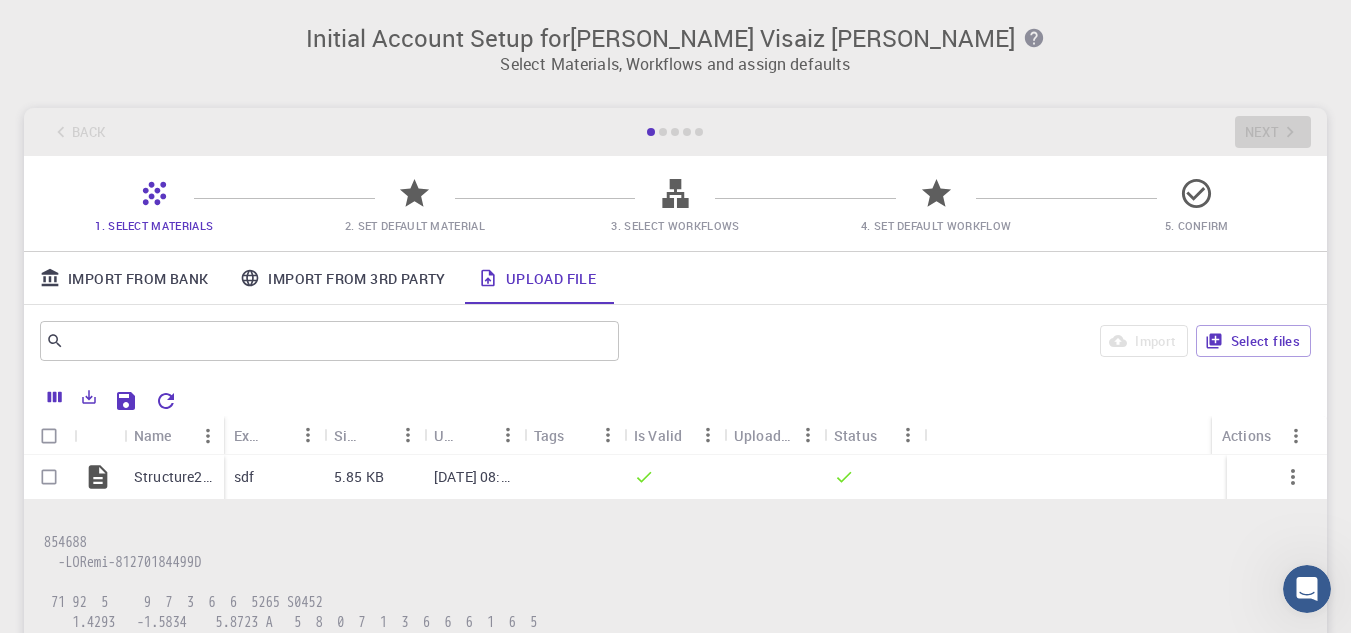 click on "5. Confirm" at bounding box center [1196, 211] 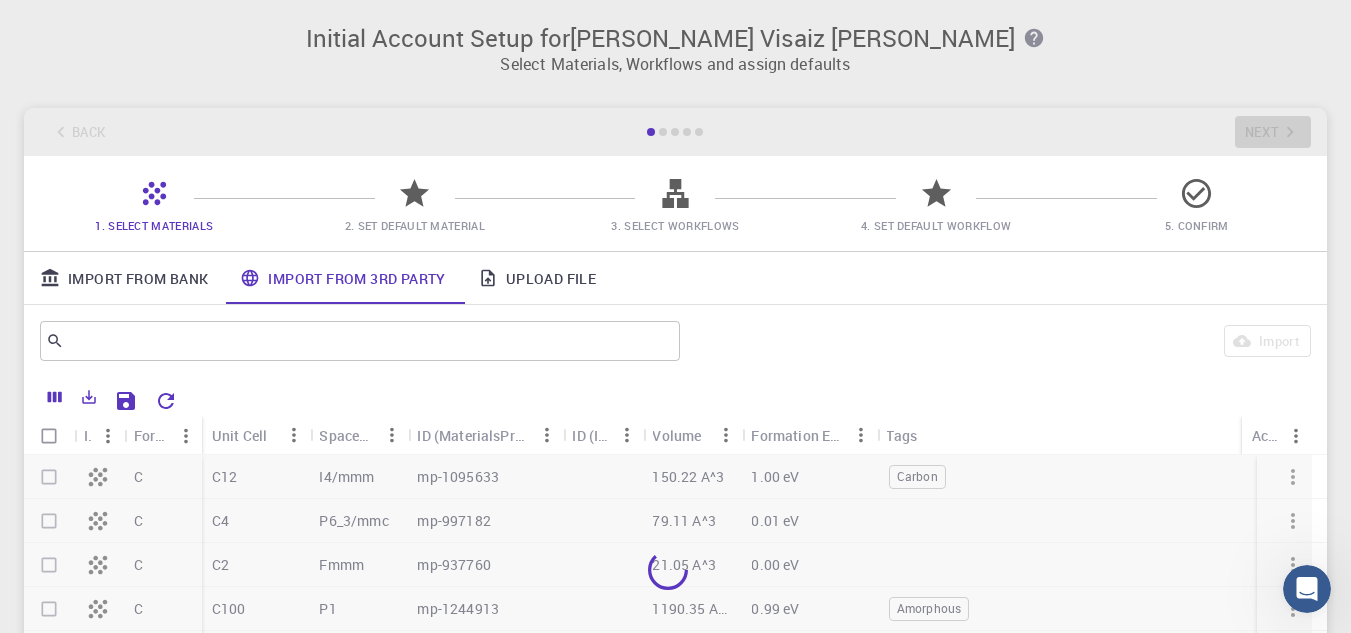 click 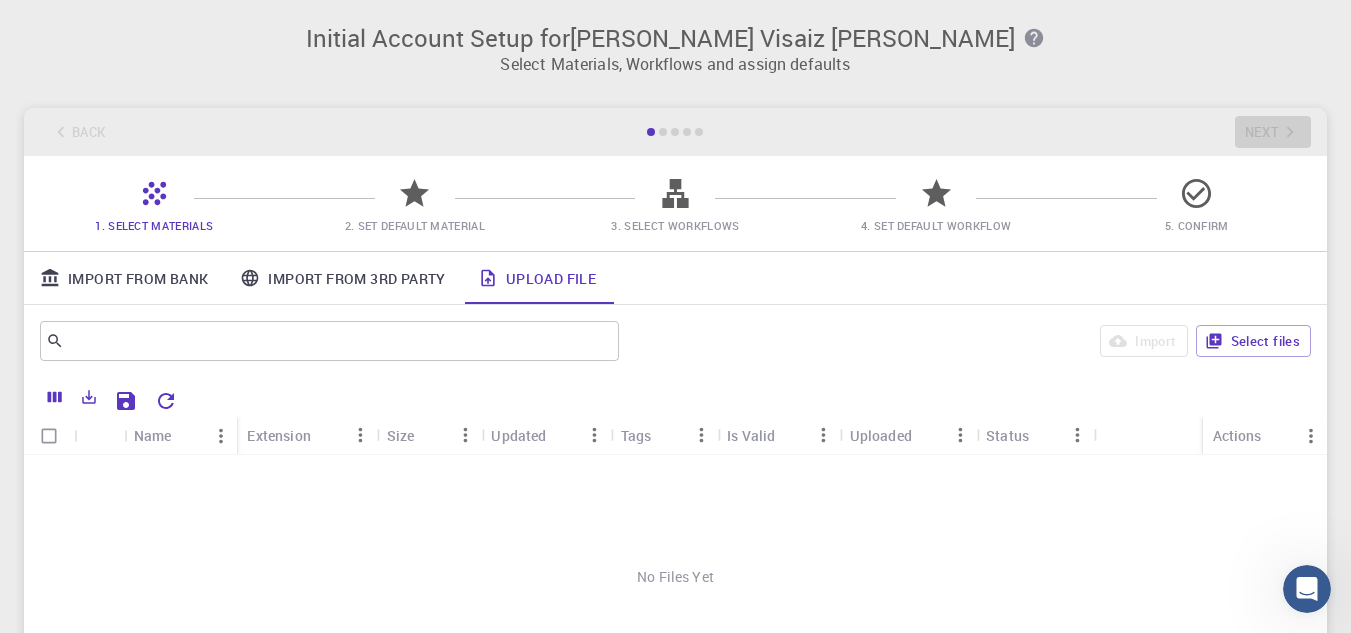 click on "Import From Bank" at bounding box center (124, 278) 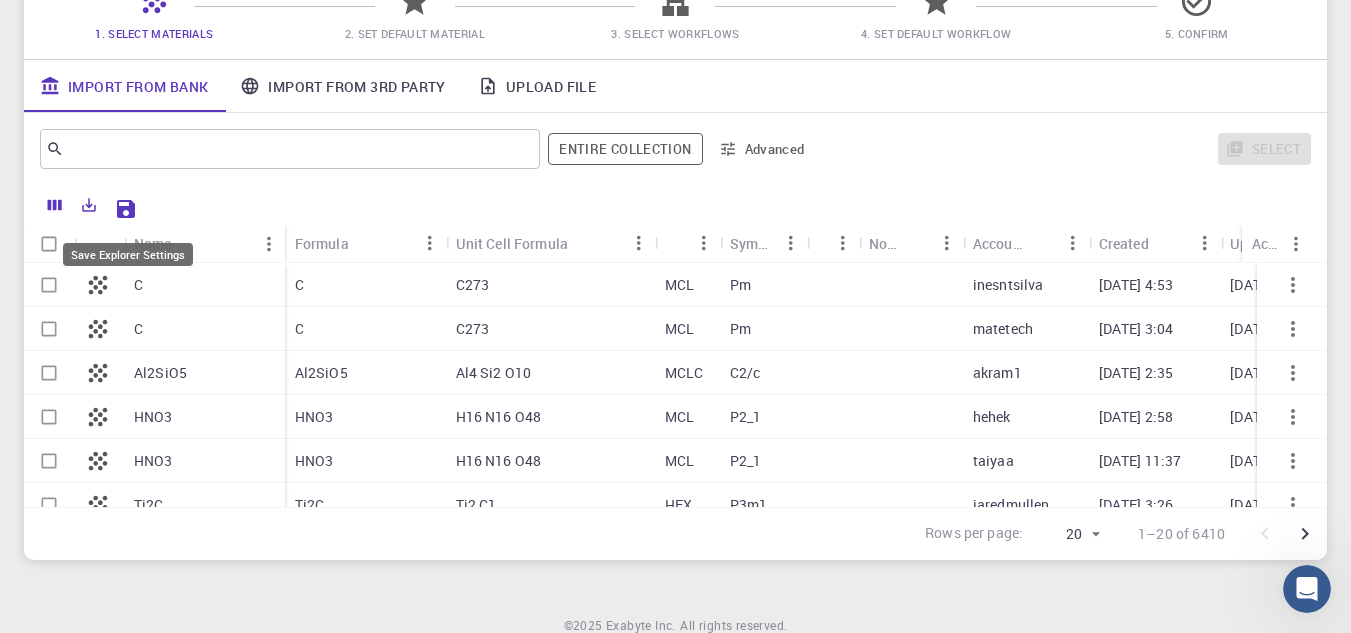 scroll, scrollTop: 275, scrollLeft: 0, axis: vertical 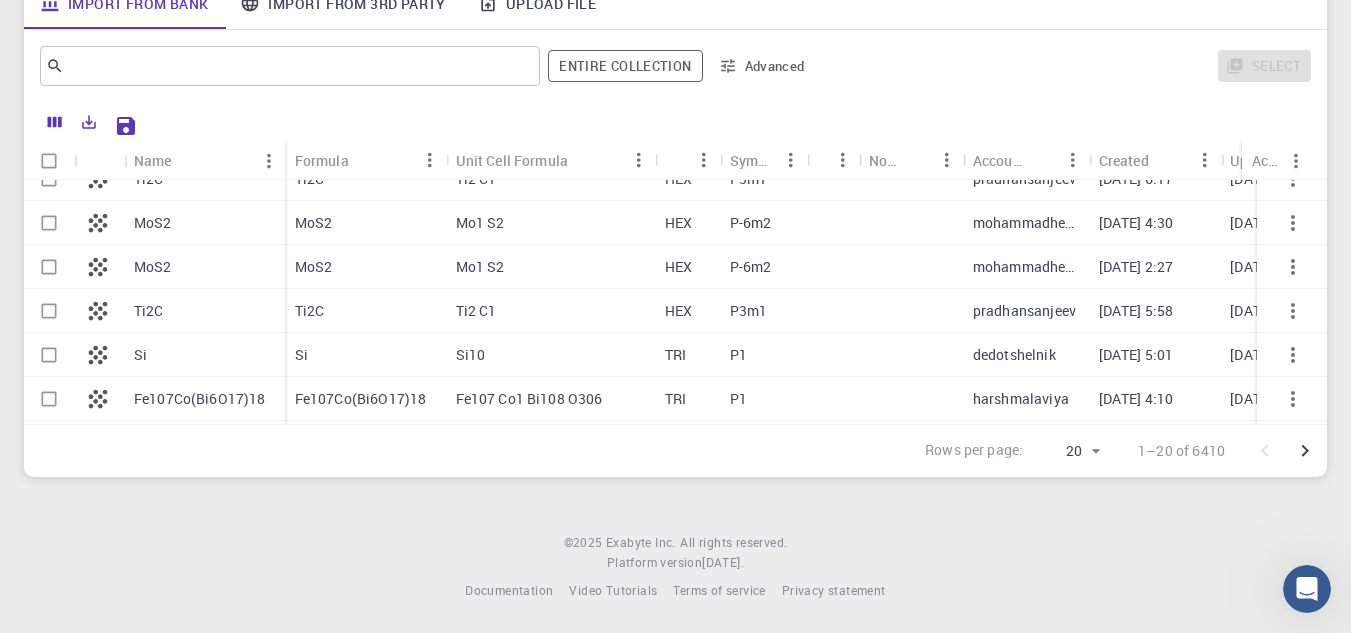 click on "Advanced" at bounding box center (763, 66) 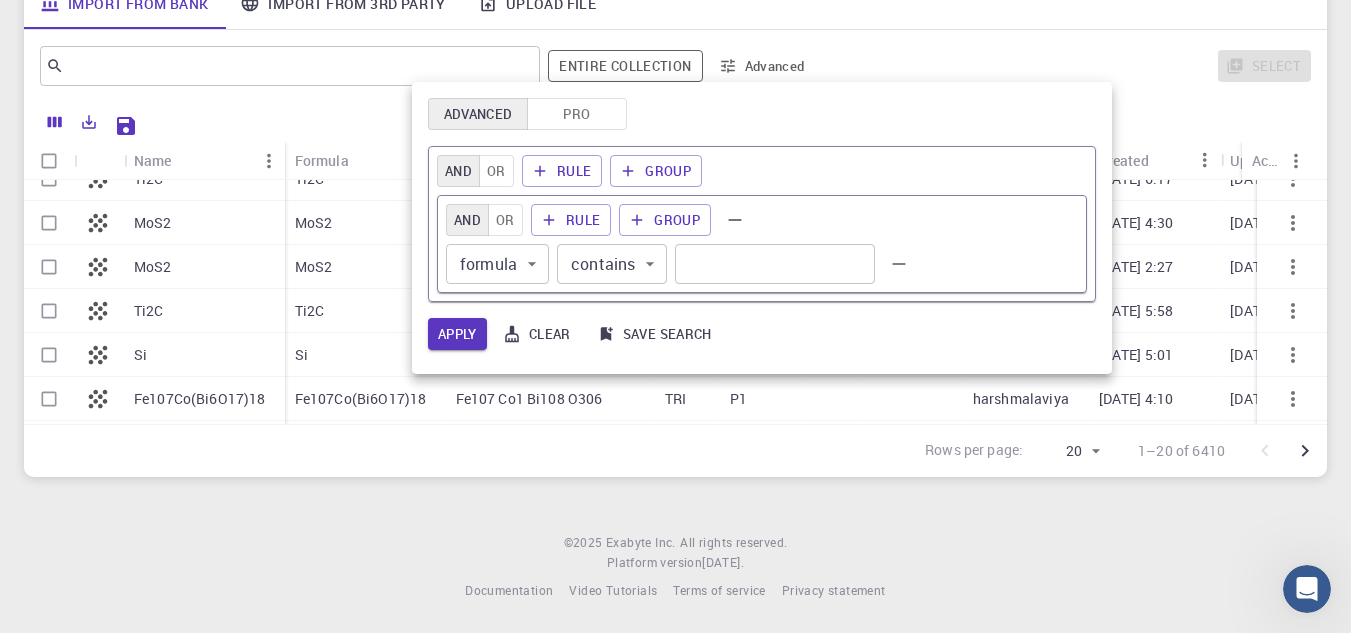 click at bounding box center [675, 316] 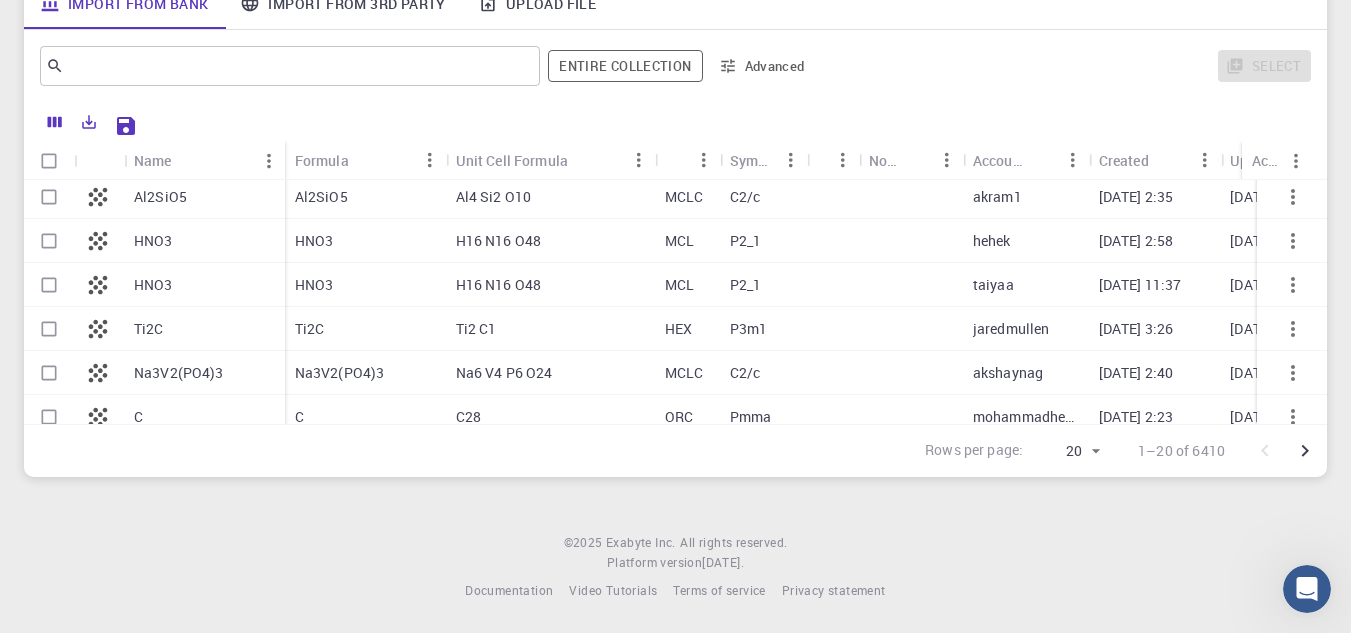 scroll, scrollTop: 0, scrollLeft: 0, axis: both 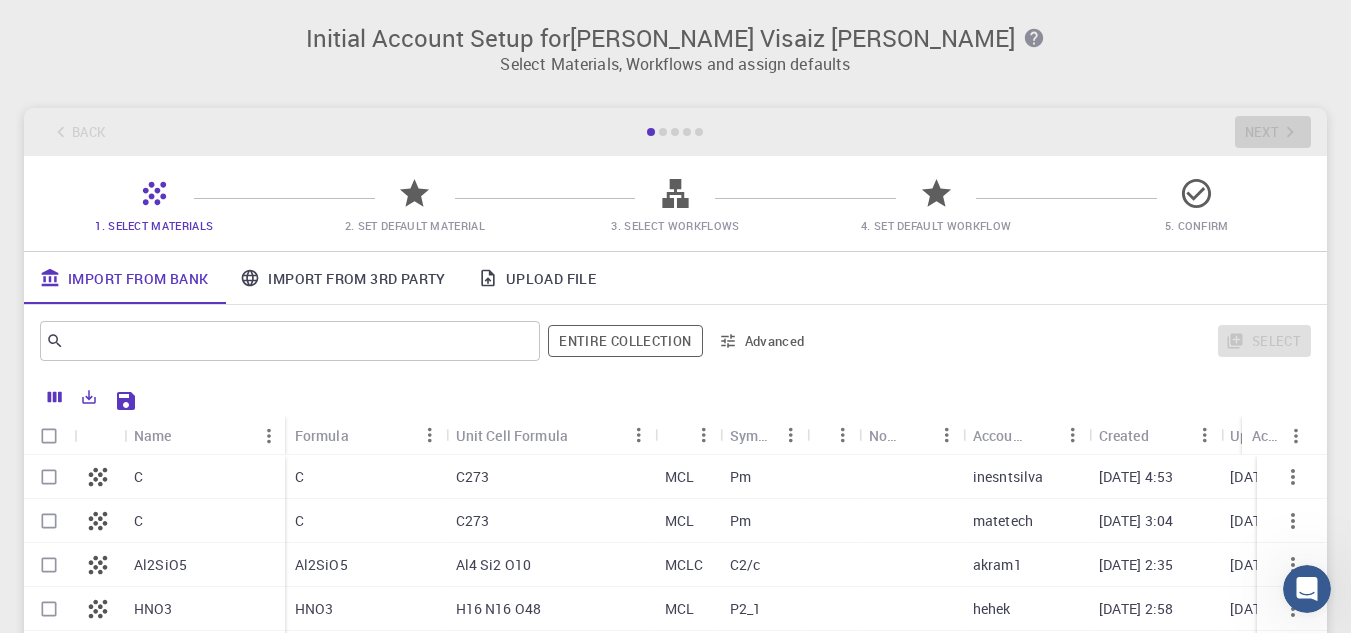 click on "​" at bounding box center [290, 341] 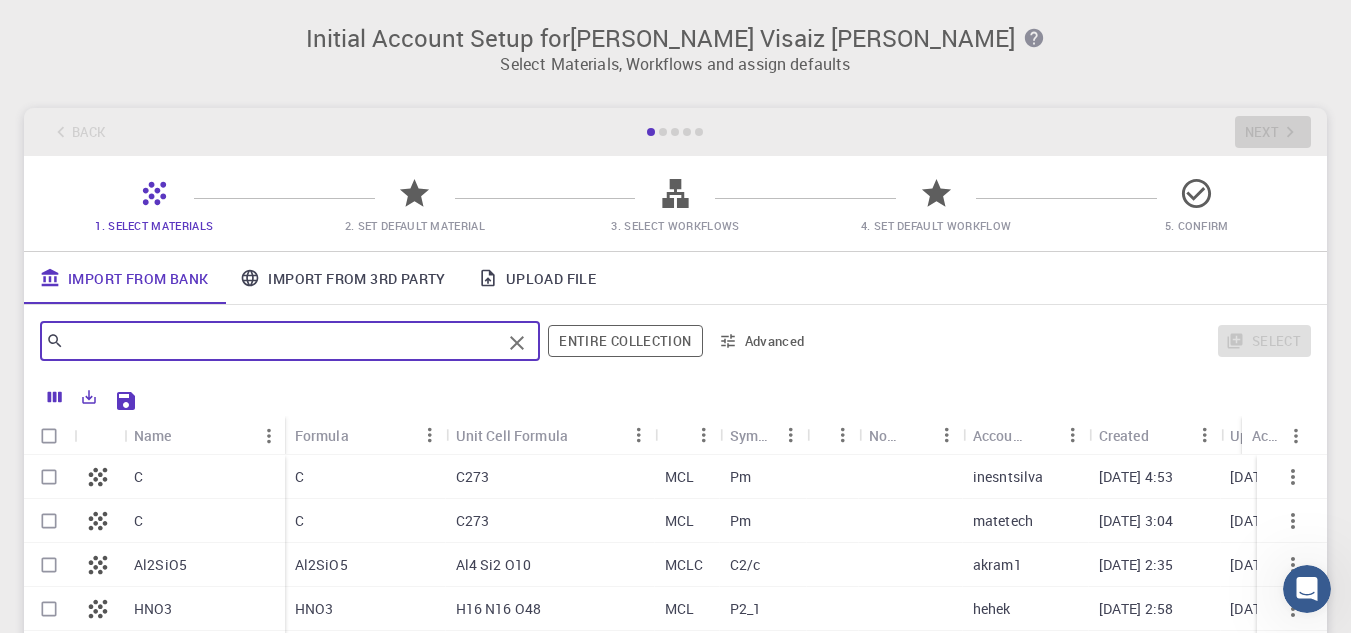 paste on "Piperlongumine" 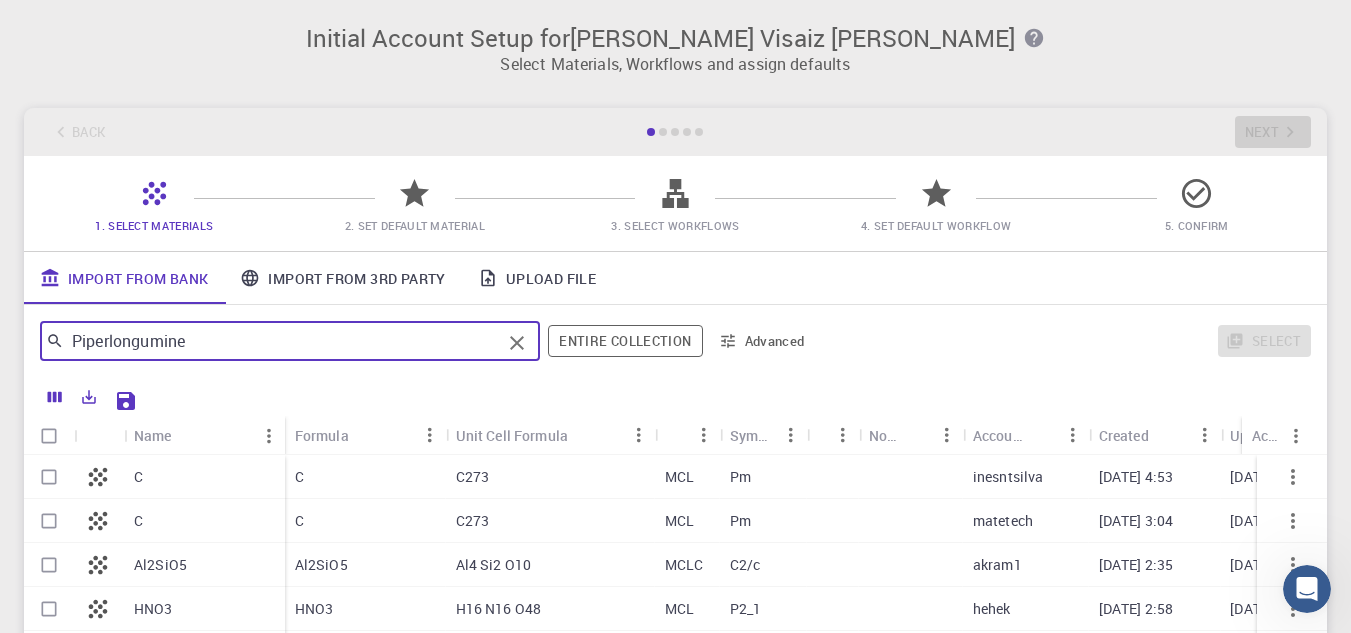 type on "Piperlongumine" 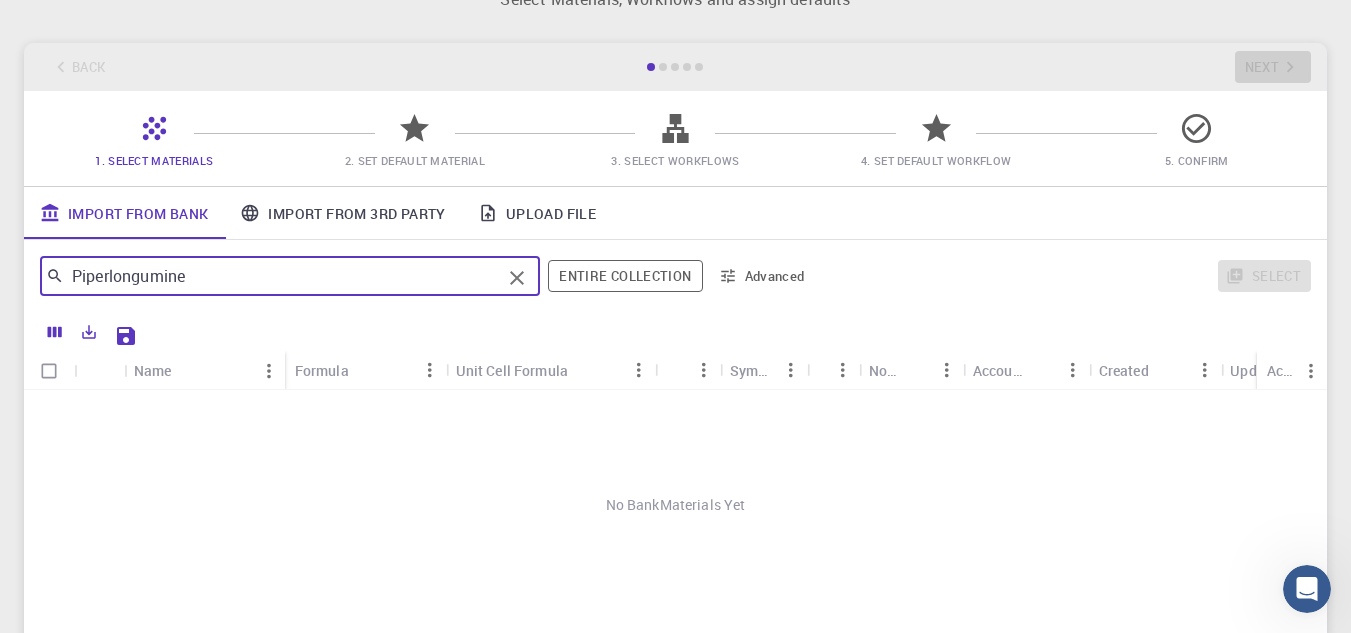 scroll, scrollTop: 100, scrollLeft: 0, axis: vertical 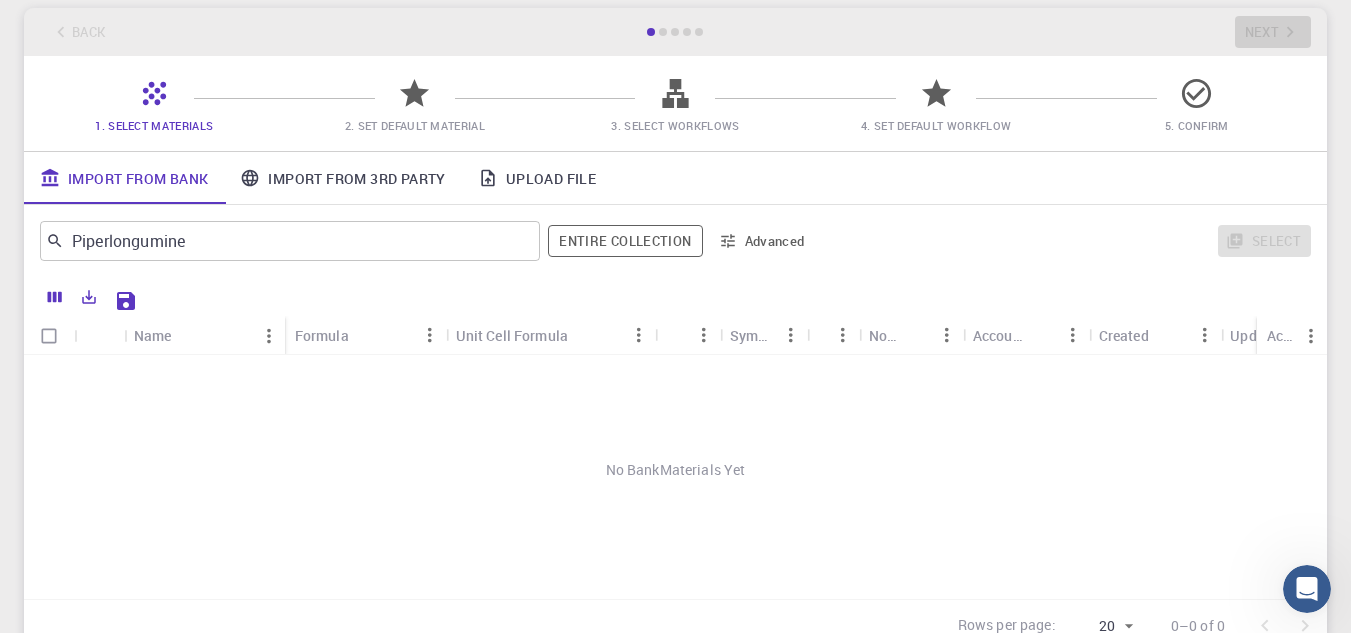 click on "No BankMaterials Yet" at bounding box center (675, 469) 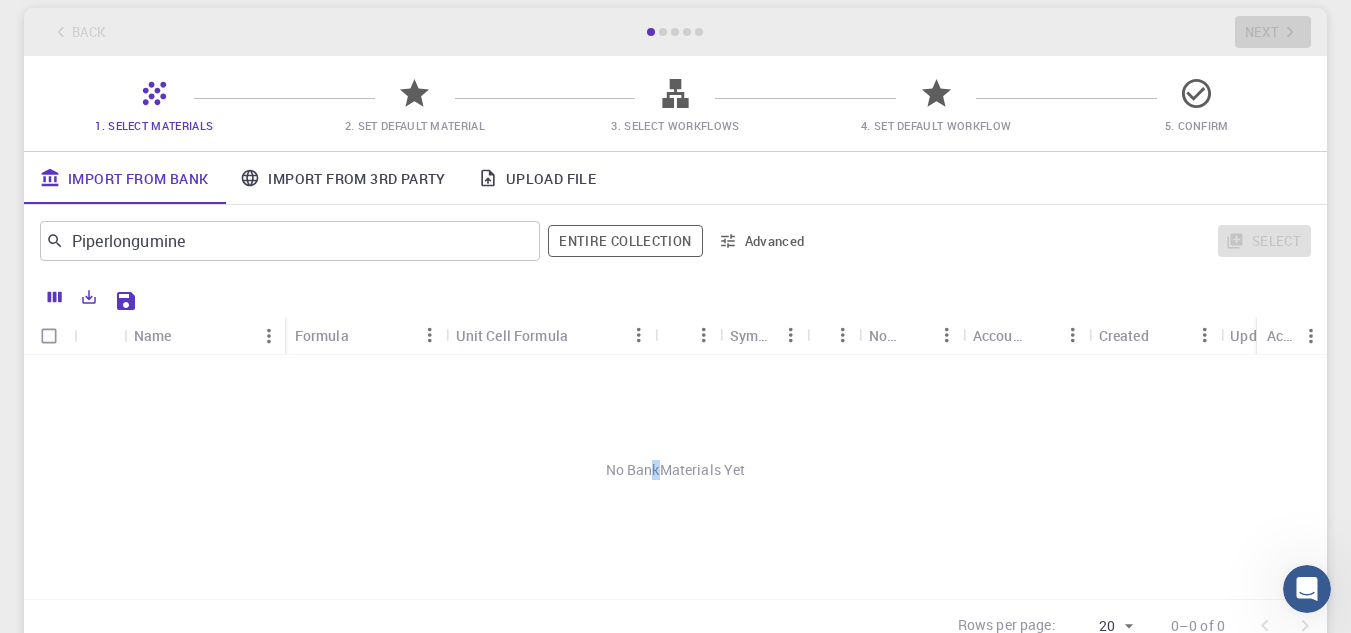click on "No BankMaterials Yet" at bounding box center (675, 469) 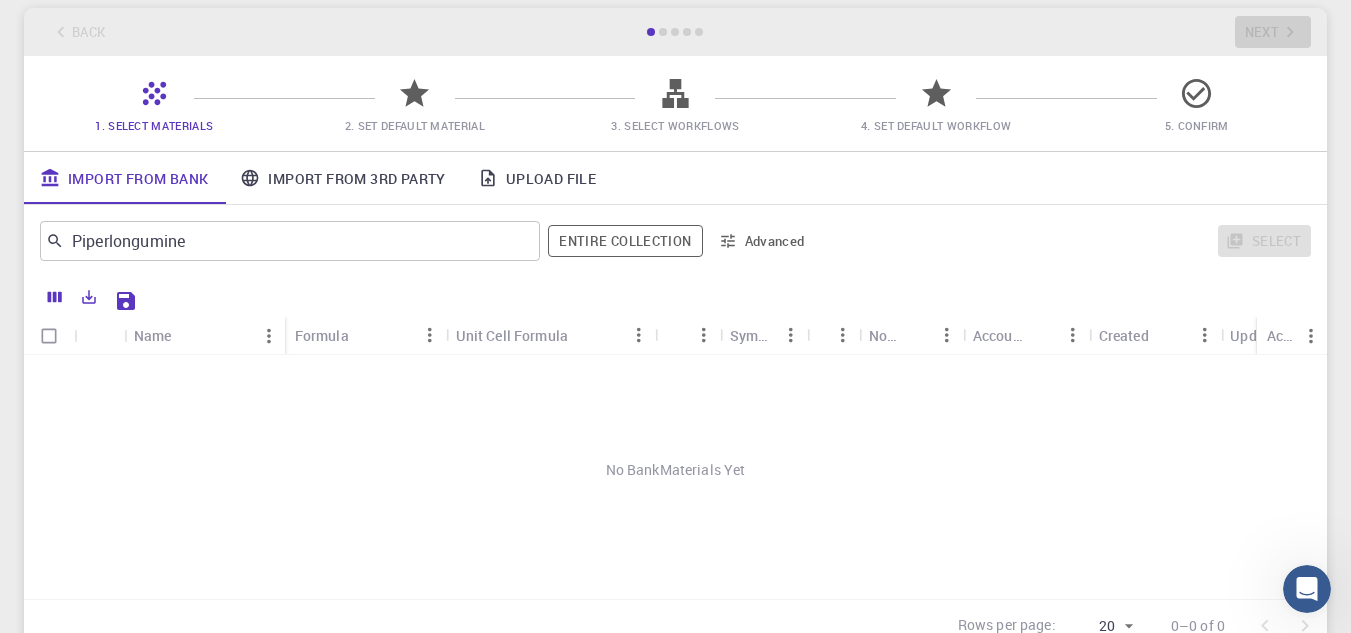 click on "No BankMaterials Yet" at bounding box center (675, 469) 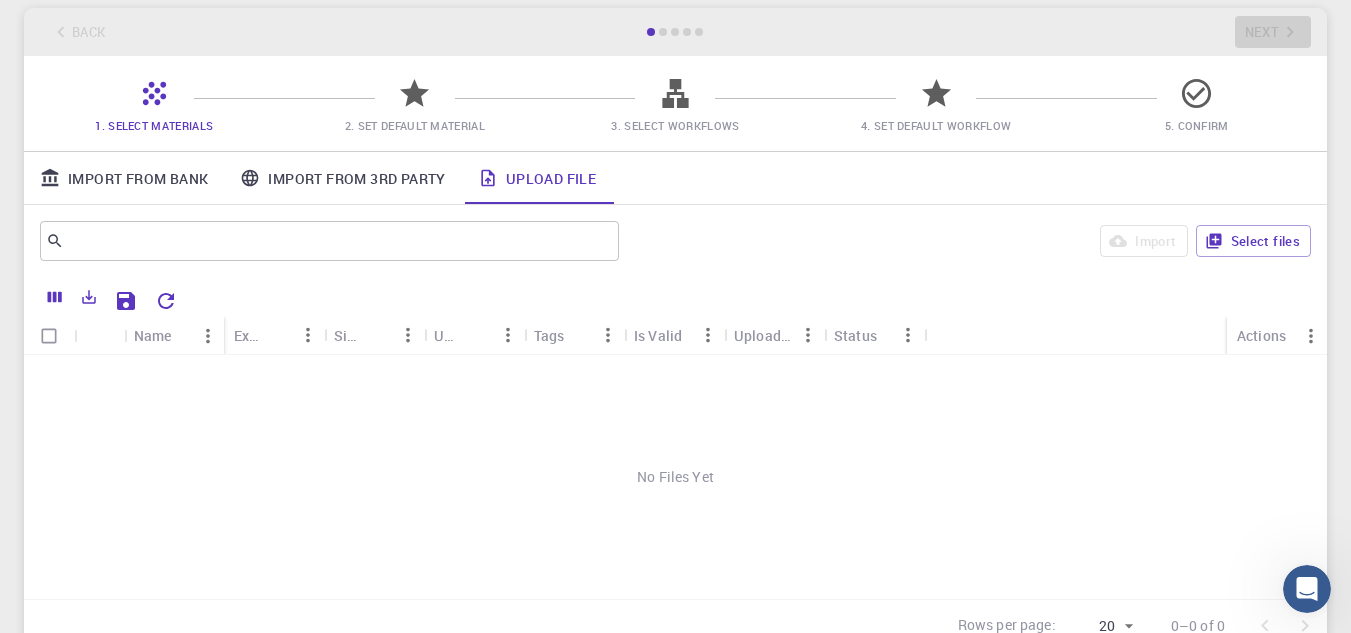 click on "Select files" at bounding box center [1253, 241] 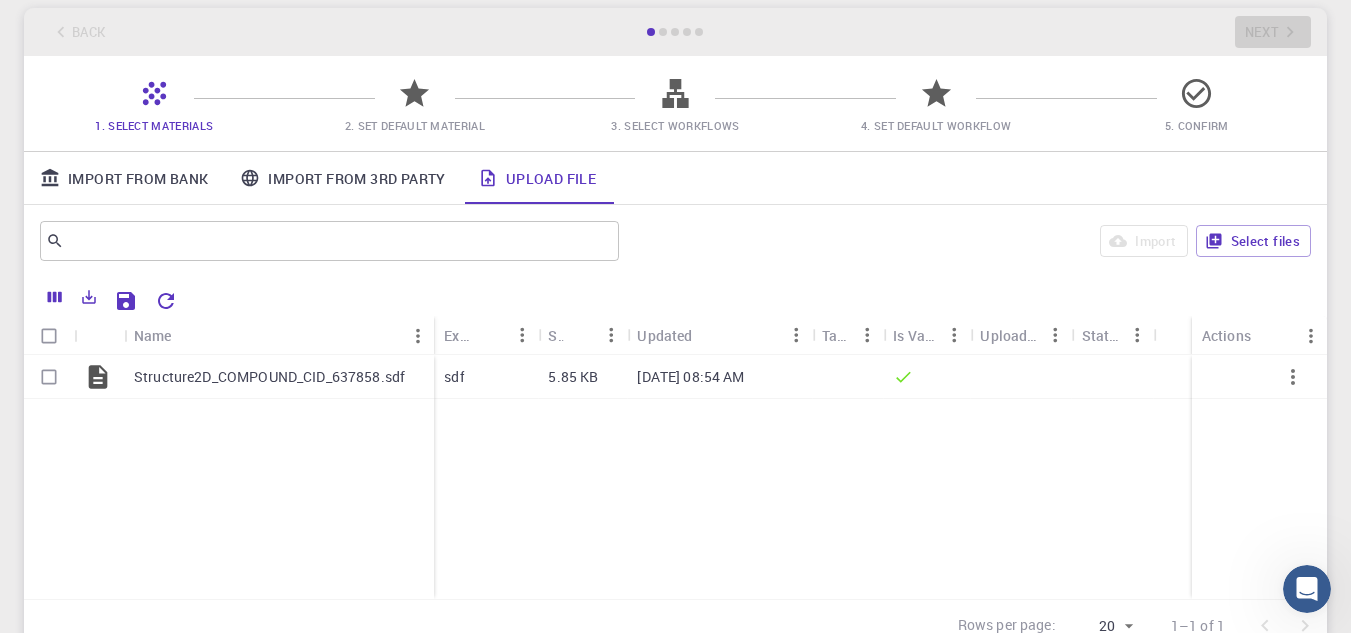 click at bounding box center [49, 336] 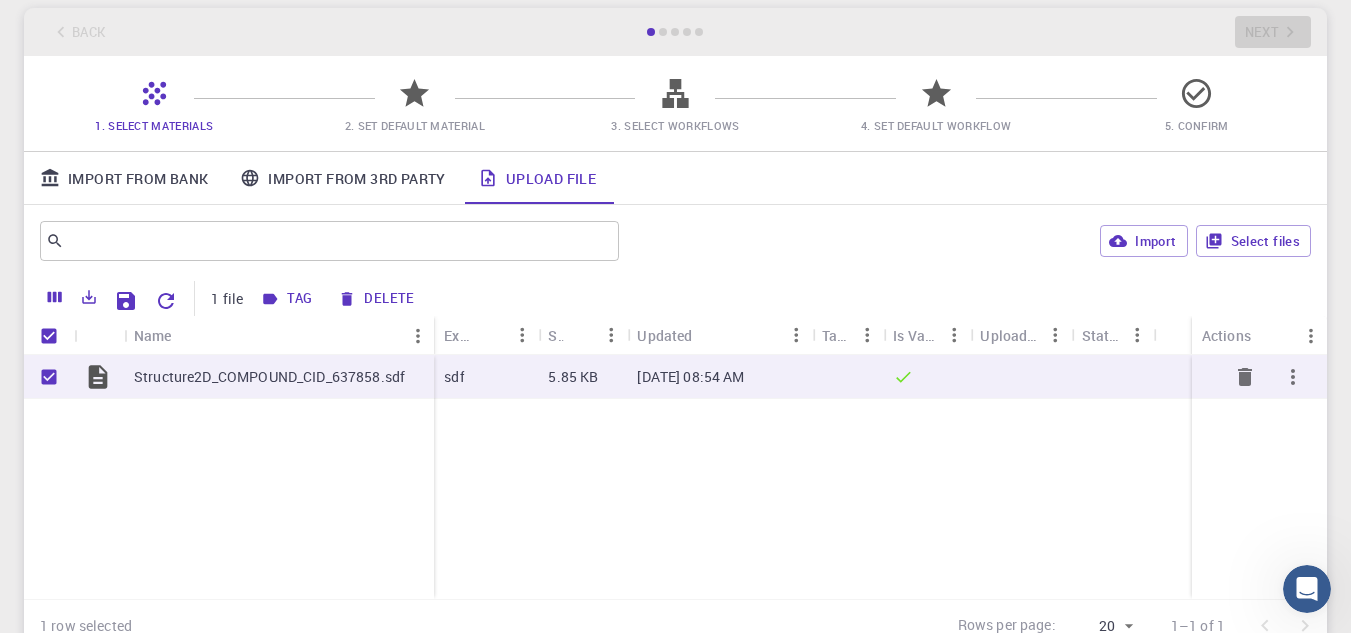click at bounding box center [1020, 377] 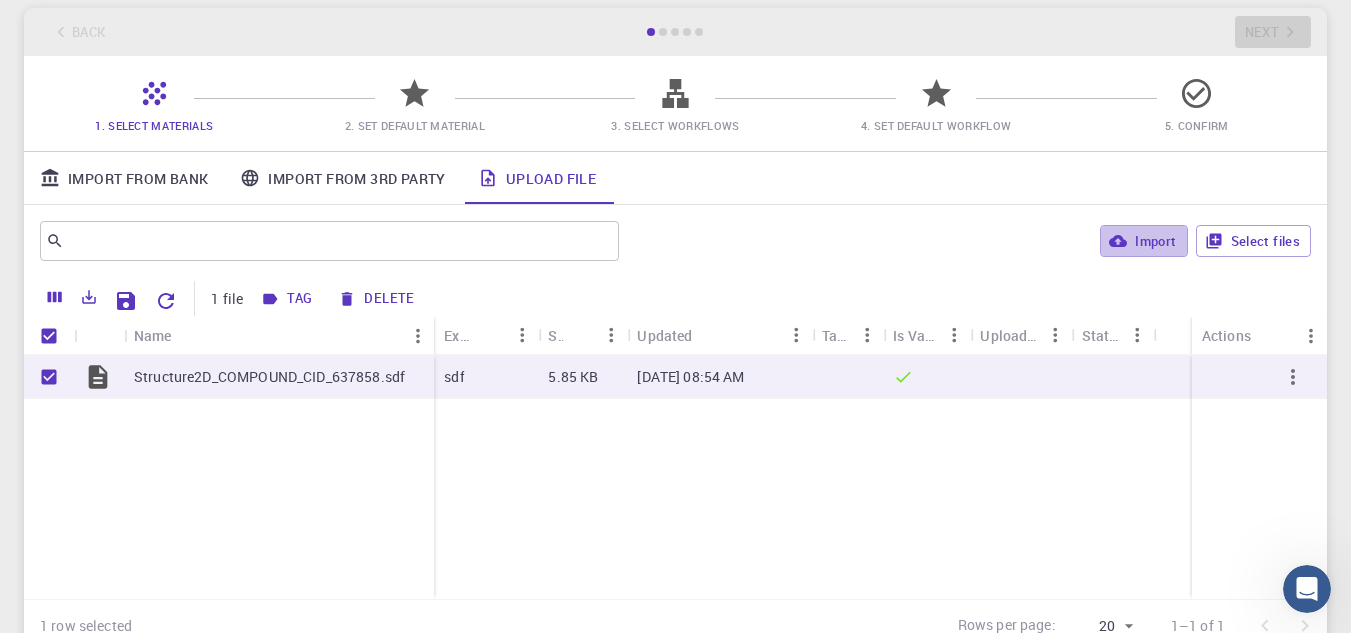 click on "Import" at bounding box center (1143, 241) 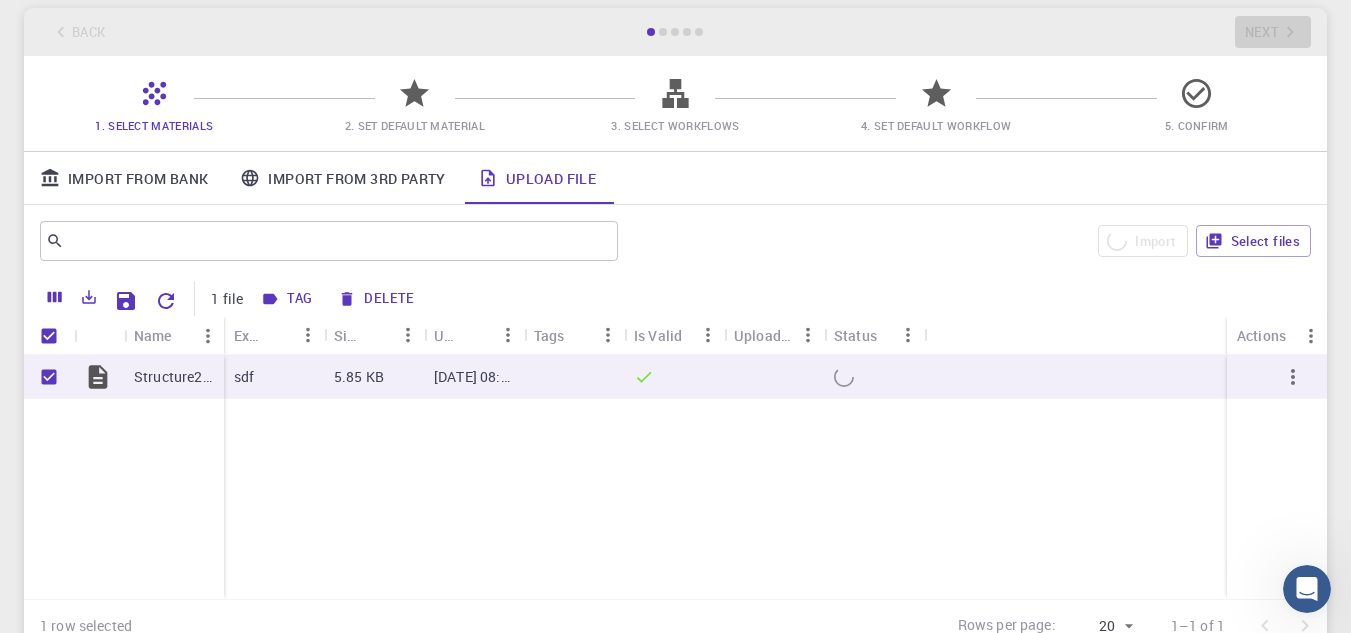 checkbox on "false" 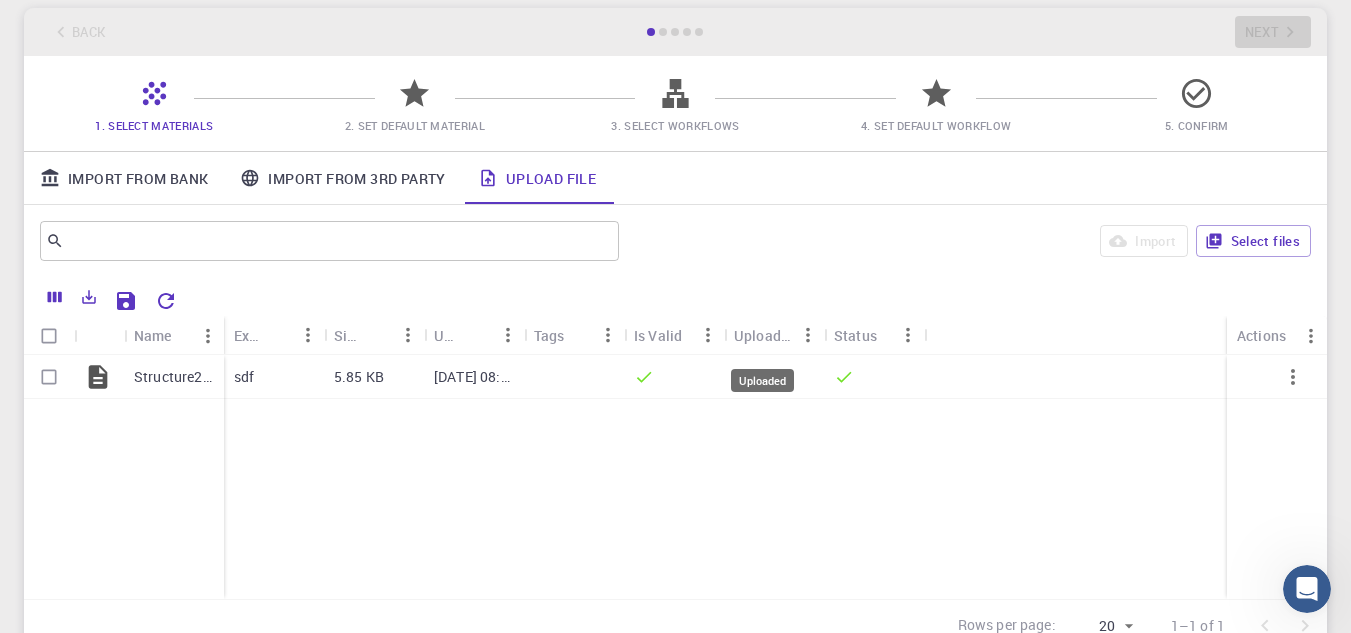 click on "Uploaded" at bounding box center (763, 335) 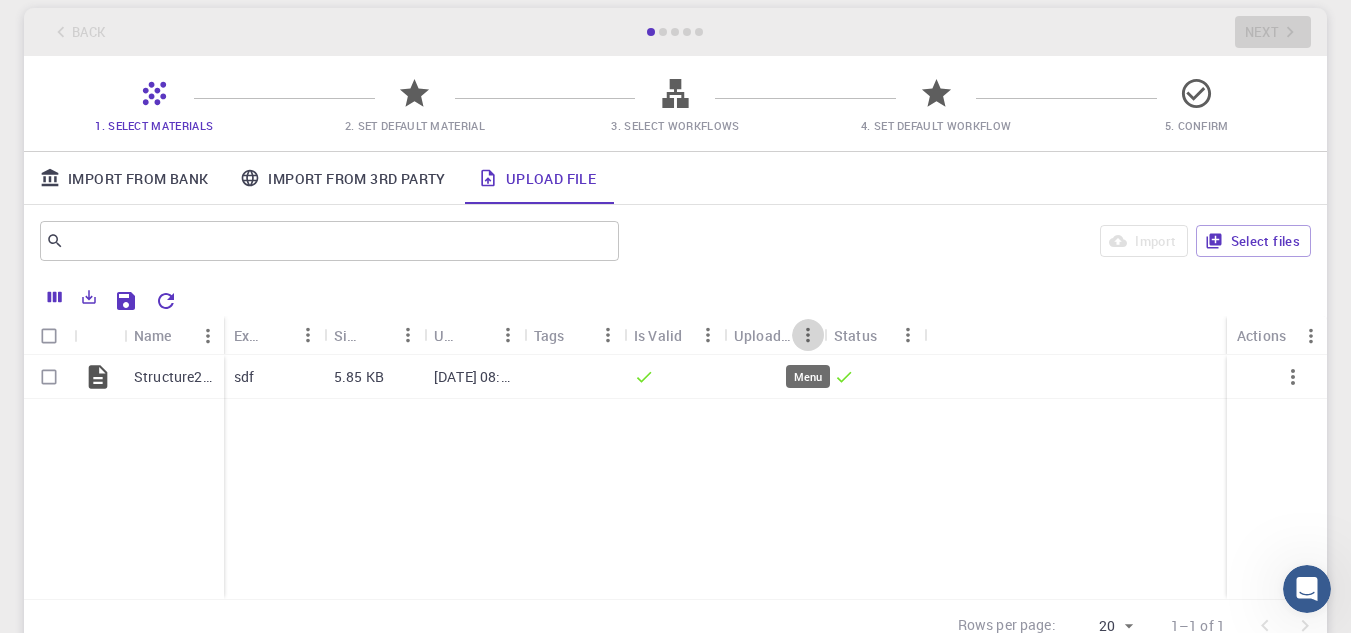 click 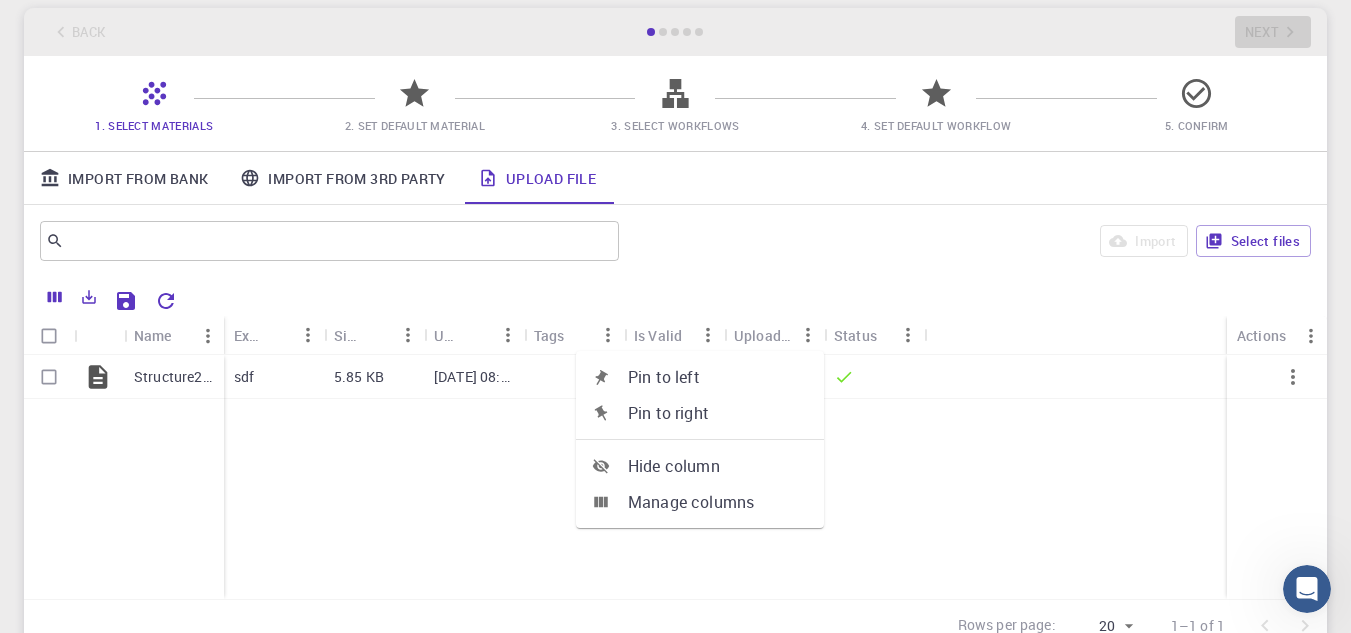 click on "​ Import Select files" at bounding box center (675, 241) 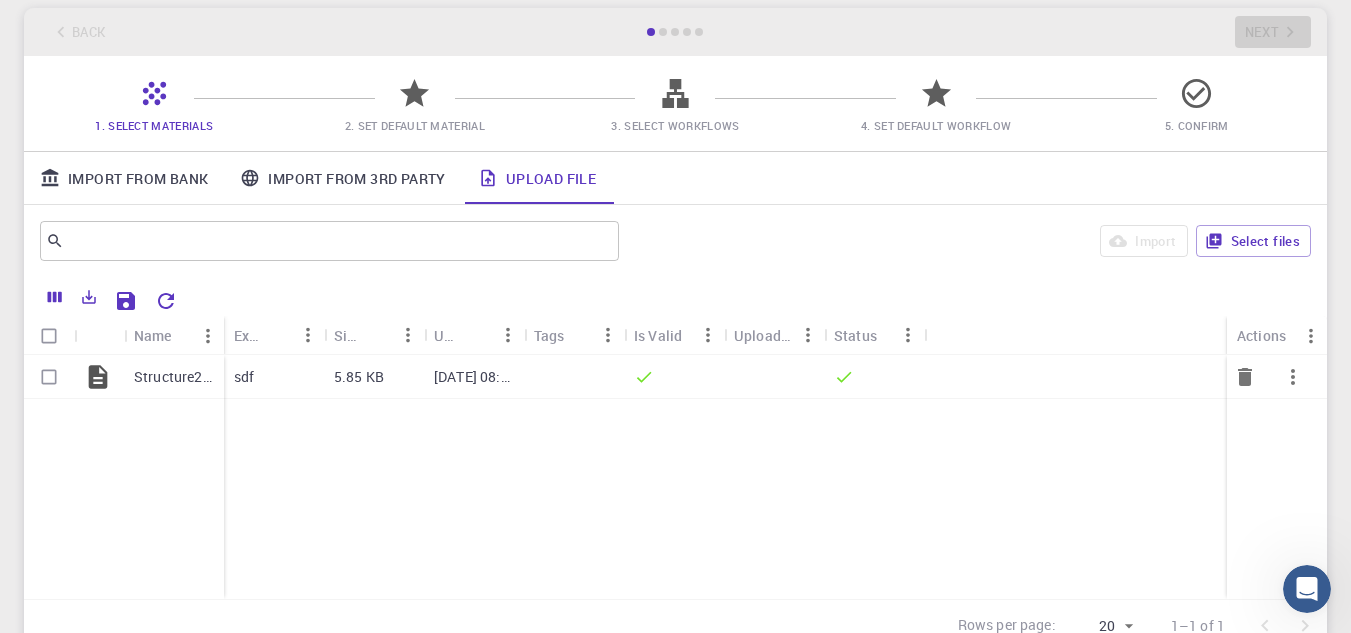 click at bounding box center (674, 377) 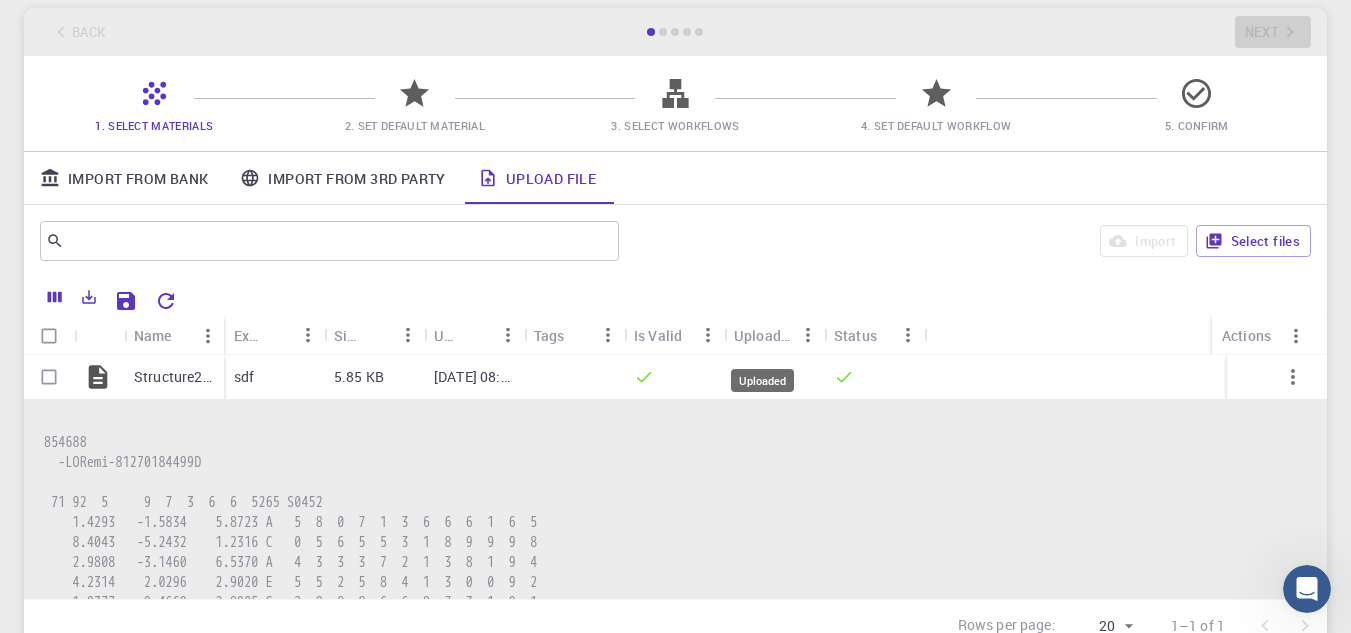 click on "Uploaded" at bounding box center (763, 335) 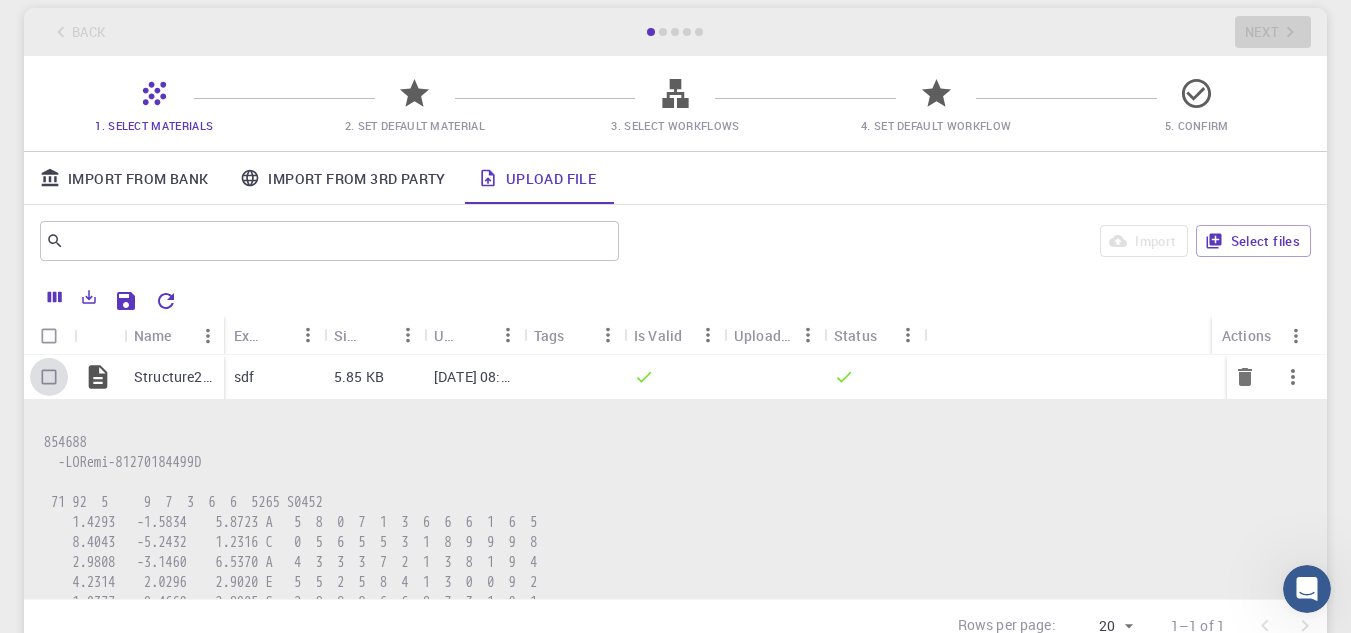 click at bounding box center (49, 377) 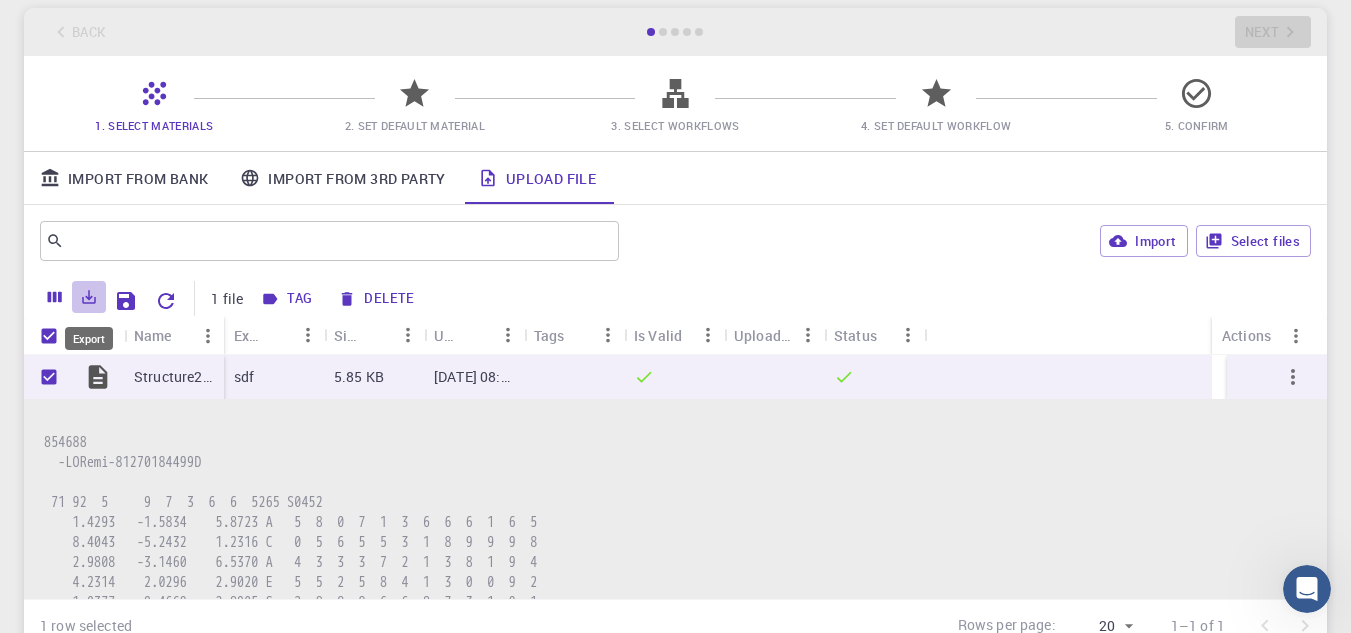click 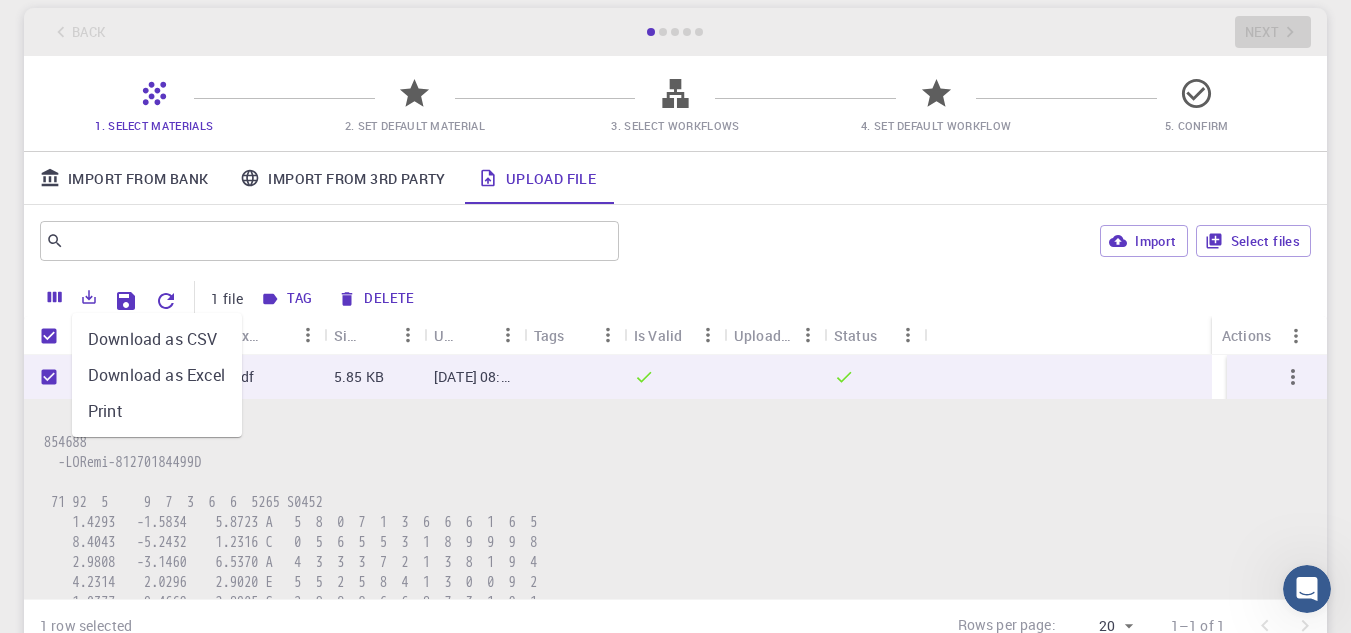 click 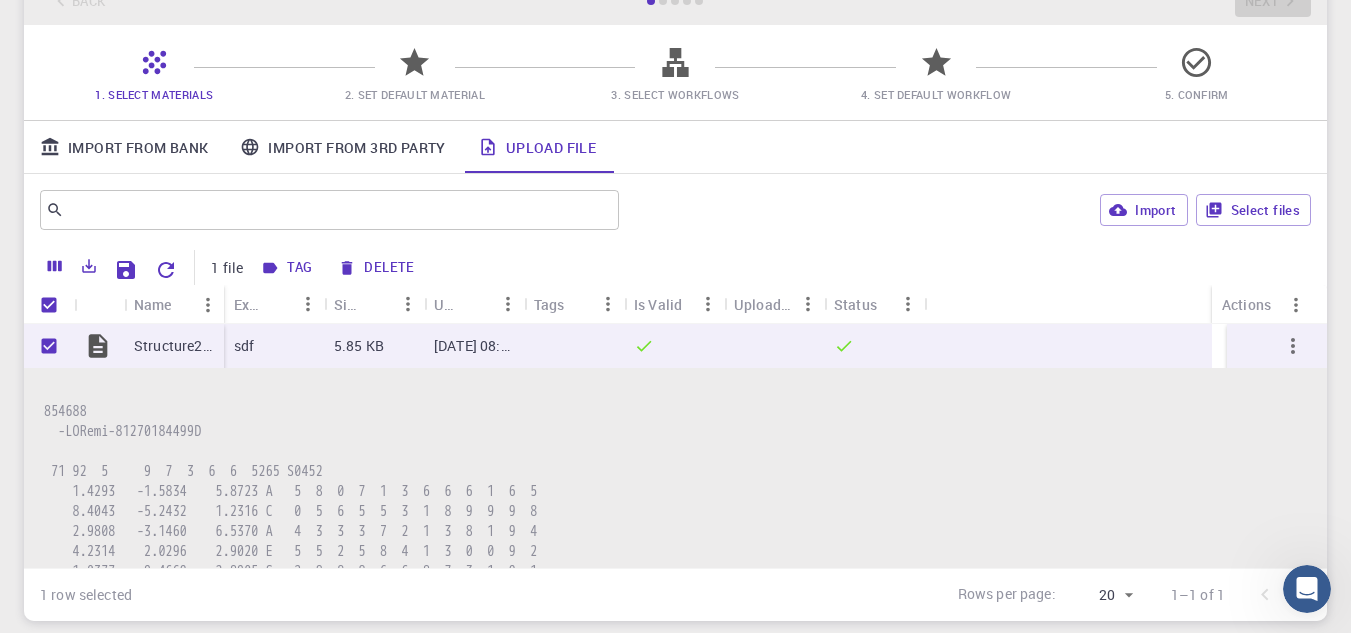 scroll, scrollTop: 0, scrollLeft: 0, axis: both 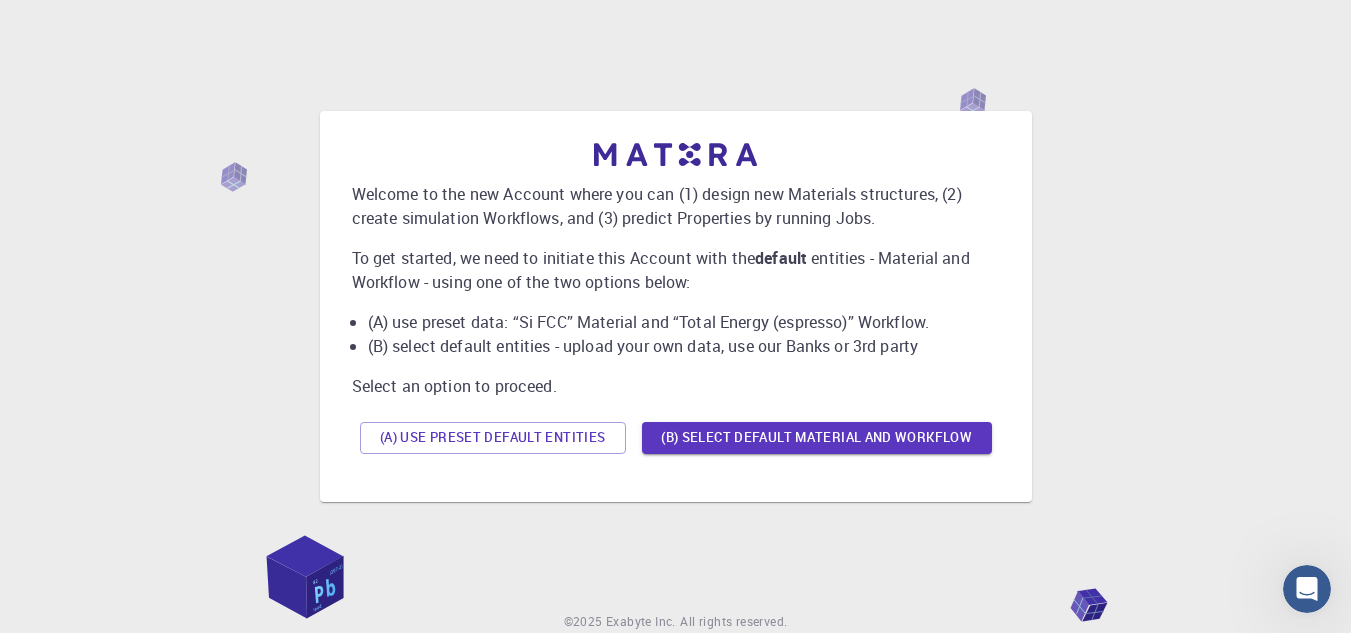 click on "(A) Use preset default entities" at bounding box center (493, 438) 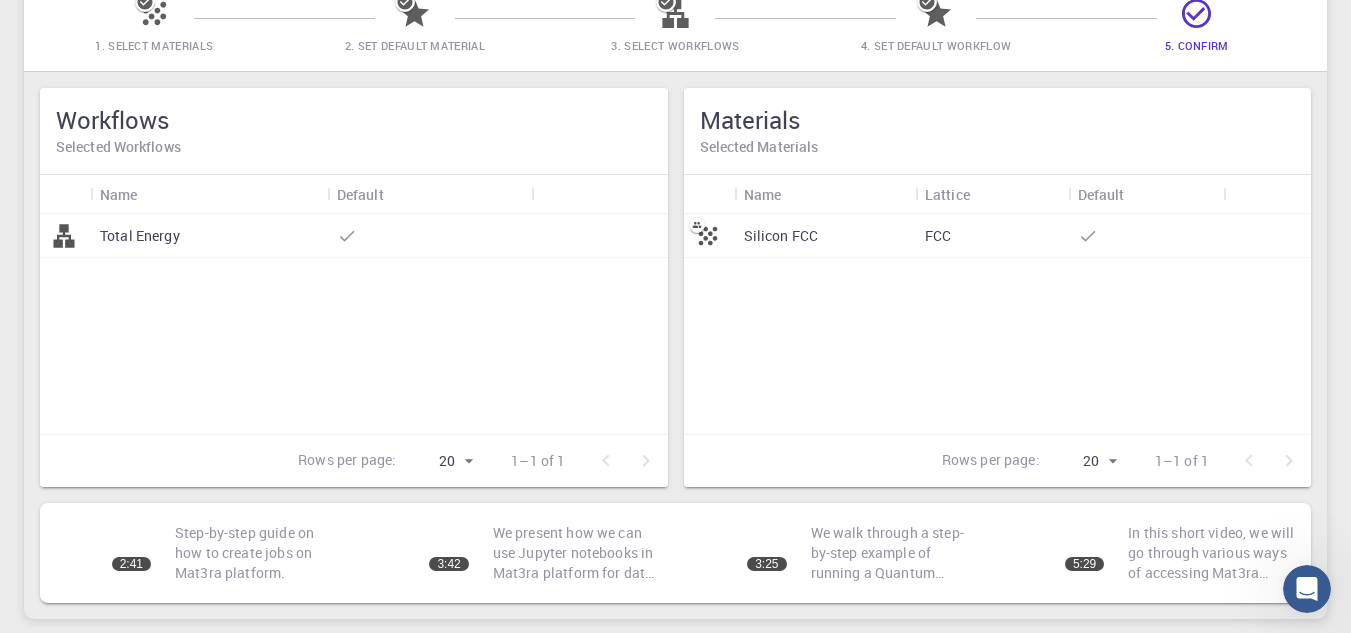 scroll, scrollTop: 200, scrollLeft: 0, axis: vertical 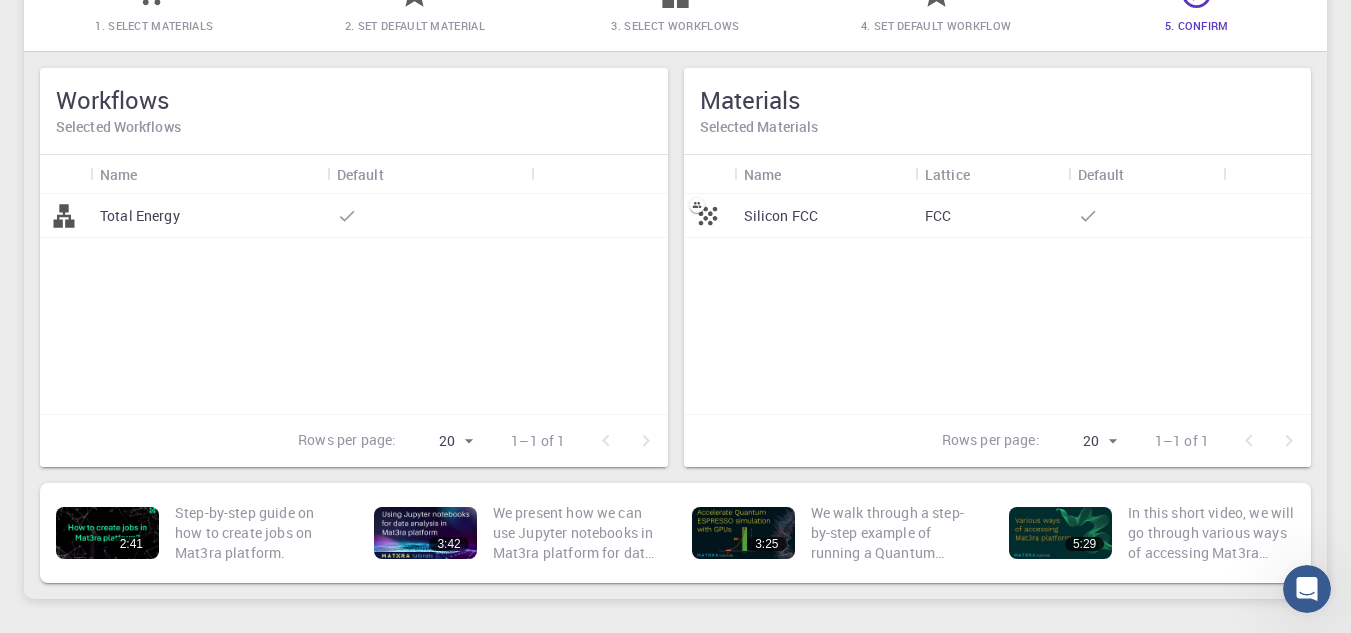 click on "Silicon FCC" at bounding box center [824, 216] 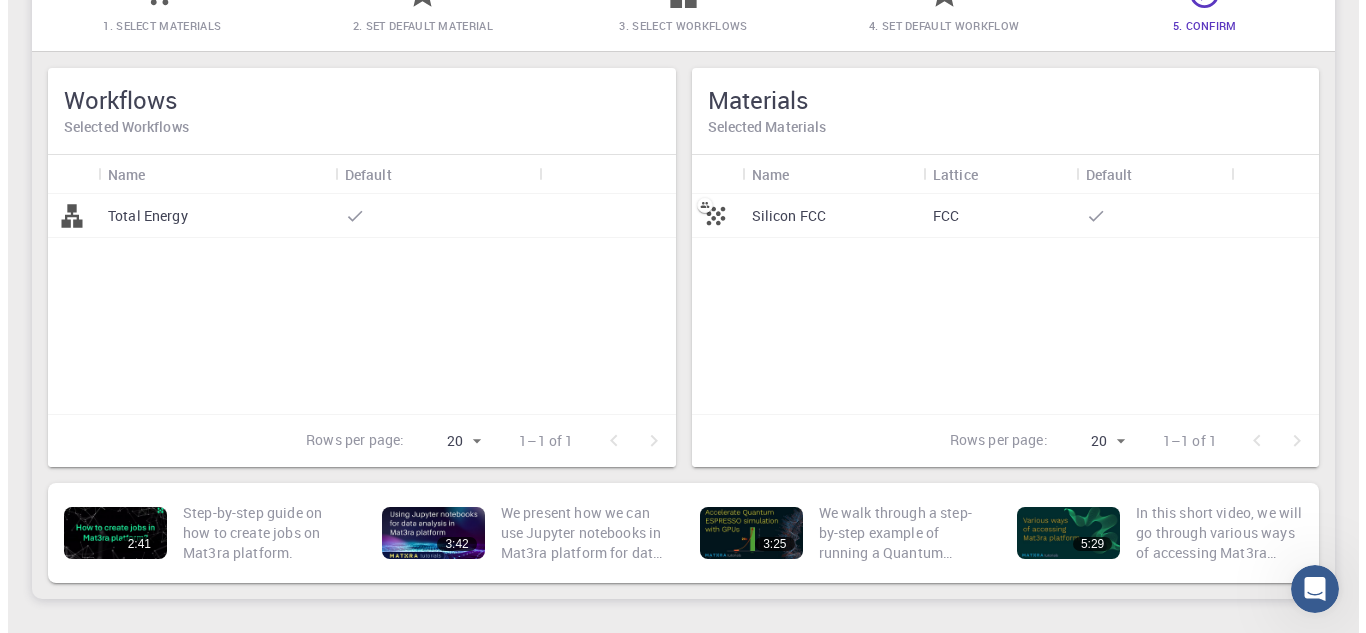 scroll, scrollTop: 0, scrollLeft: 0, axis: both 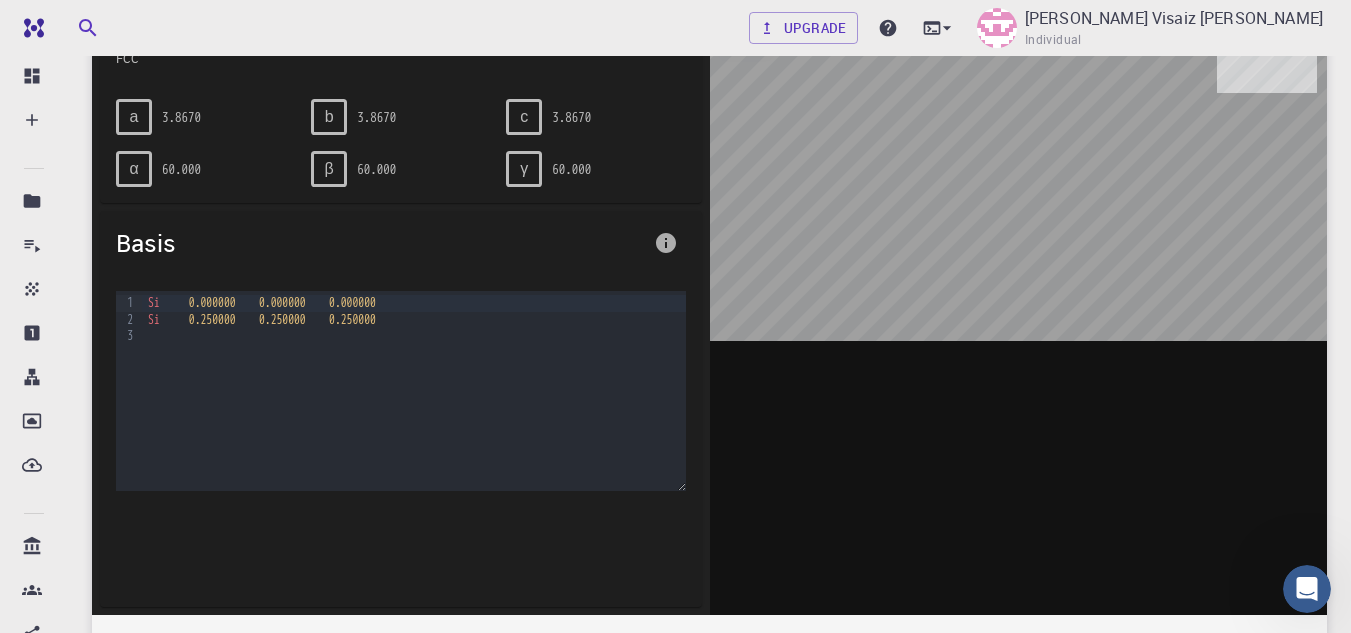 click at bounding box center (1019, 304) 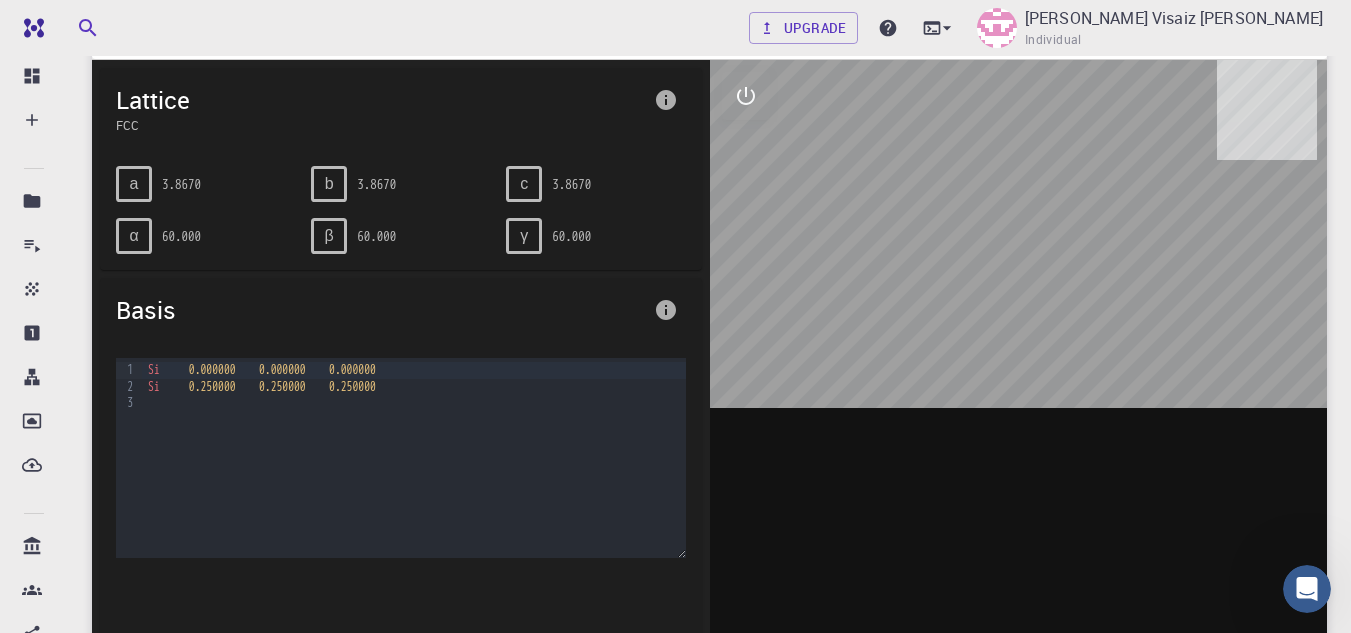 scroll, scrollTop: 100, scrollLeft: 0, axis: vertical 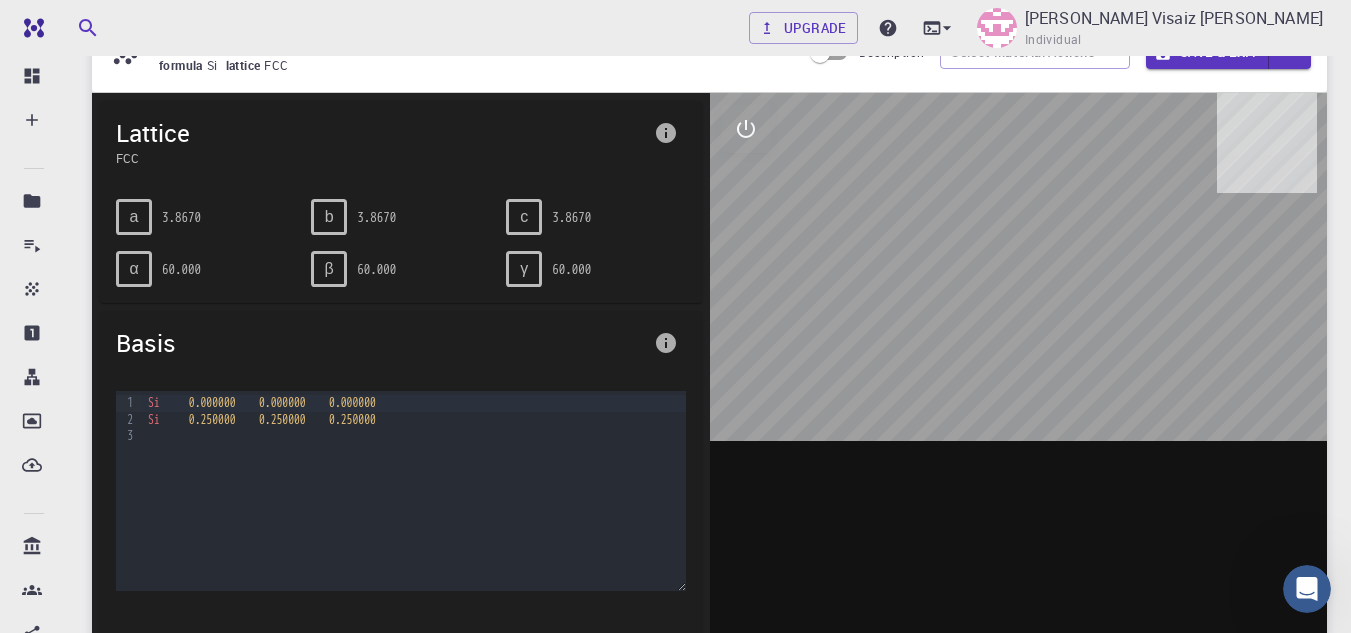 drag, startPoint x: 1057, startPoint y: 337, endPoint x: 968, endPoint y: 341, distance: 89.08984 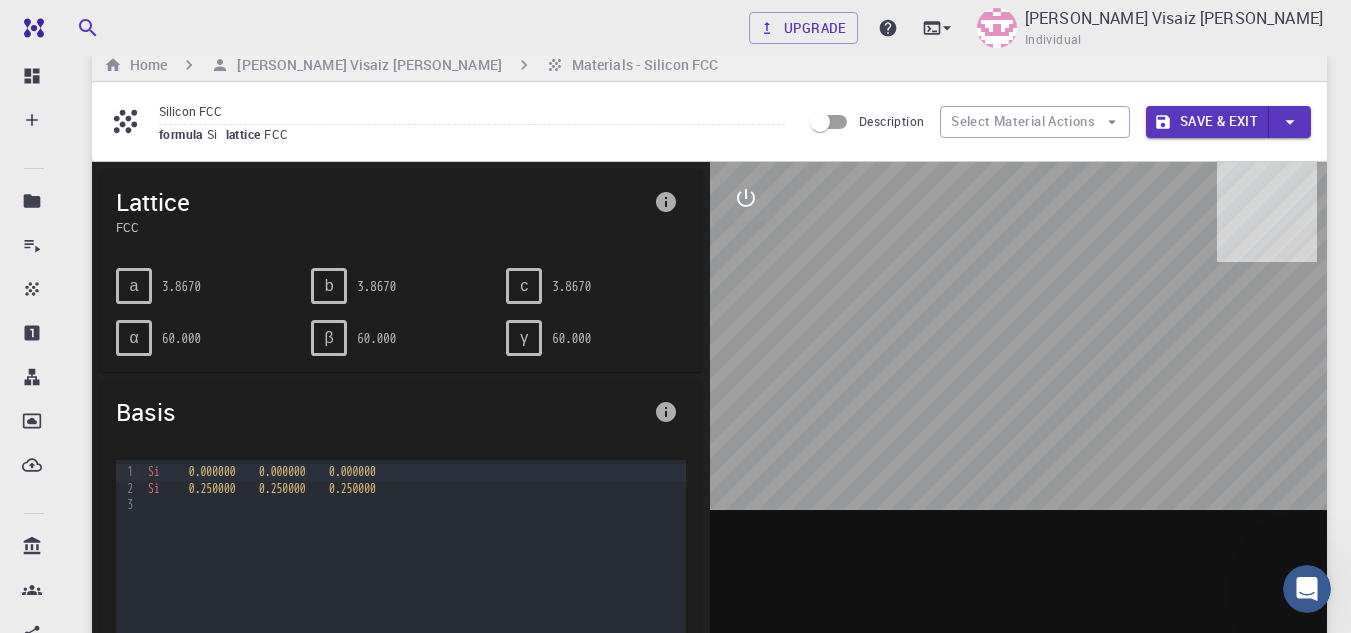 scroll, scrollTop: 0, scrollLeft: 0, axis: both 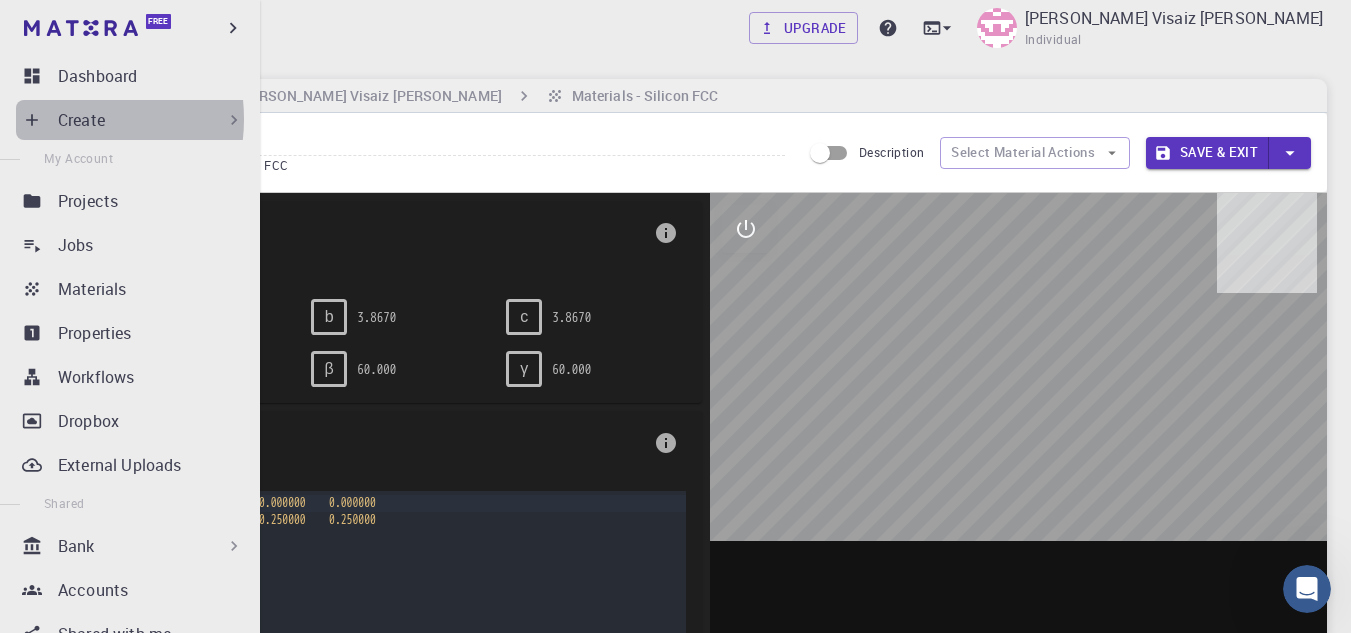 click on "Create" at bounding box center (134, 120) 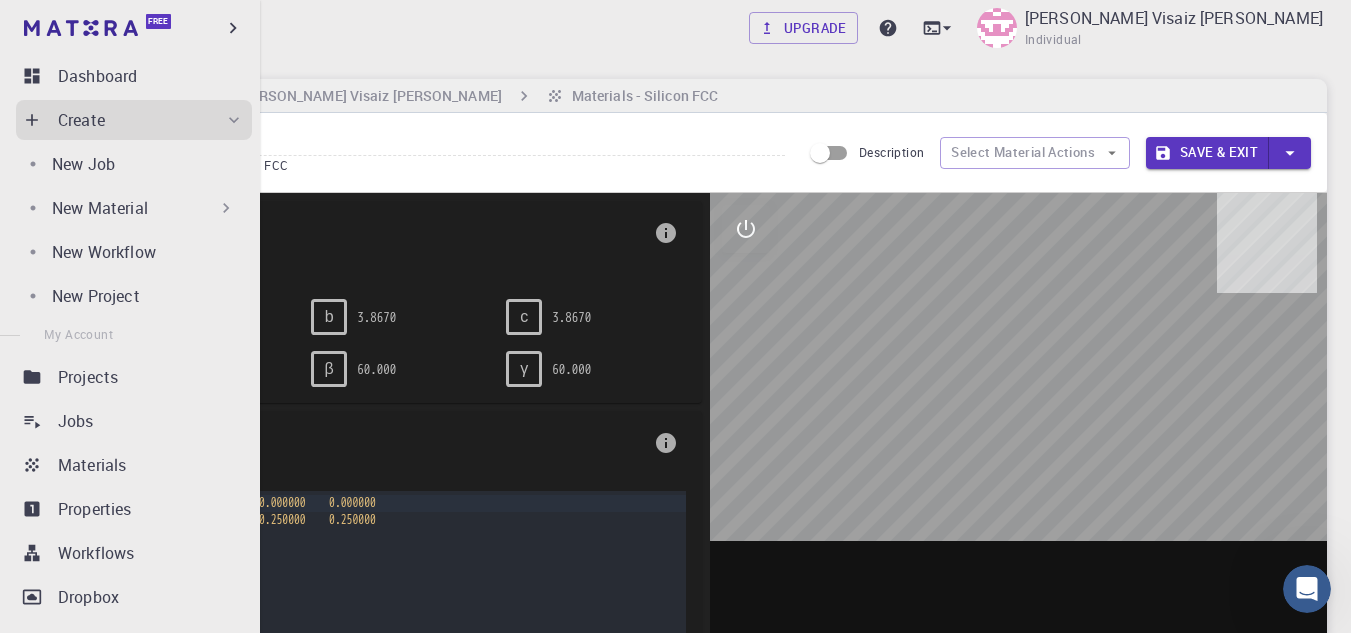 click on "New Material" at bounding box center (100, 208) 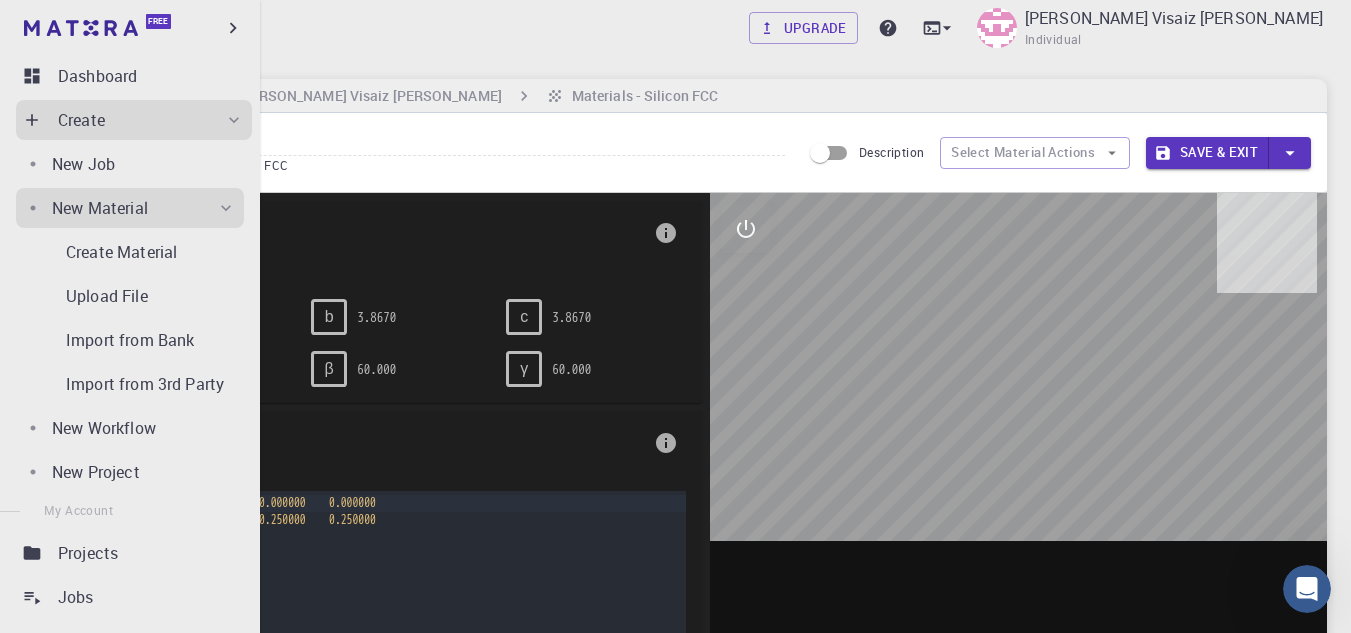 click on "Upload File" at bounding box center [151, 296] 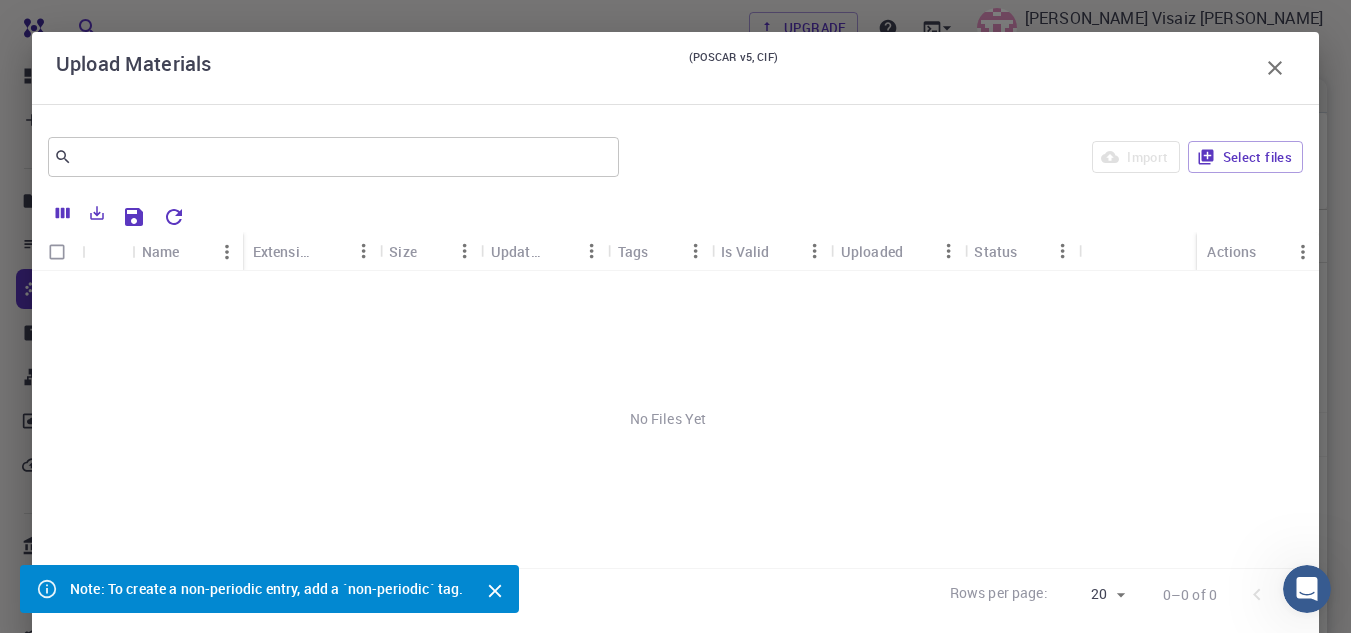click on "Import Select files" at bounding box center (965, 157) 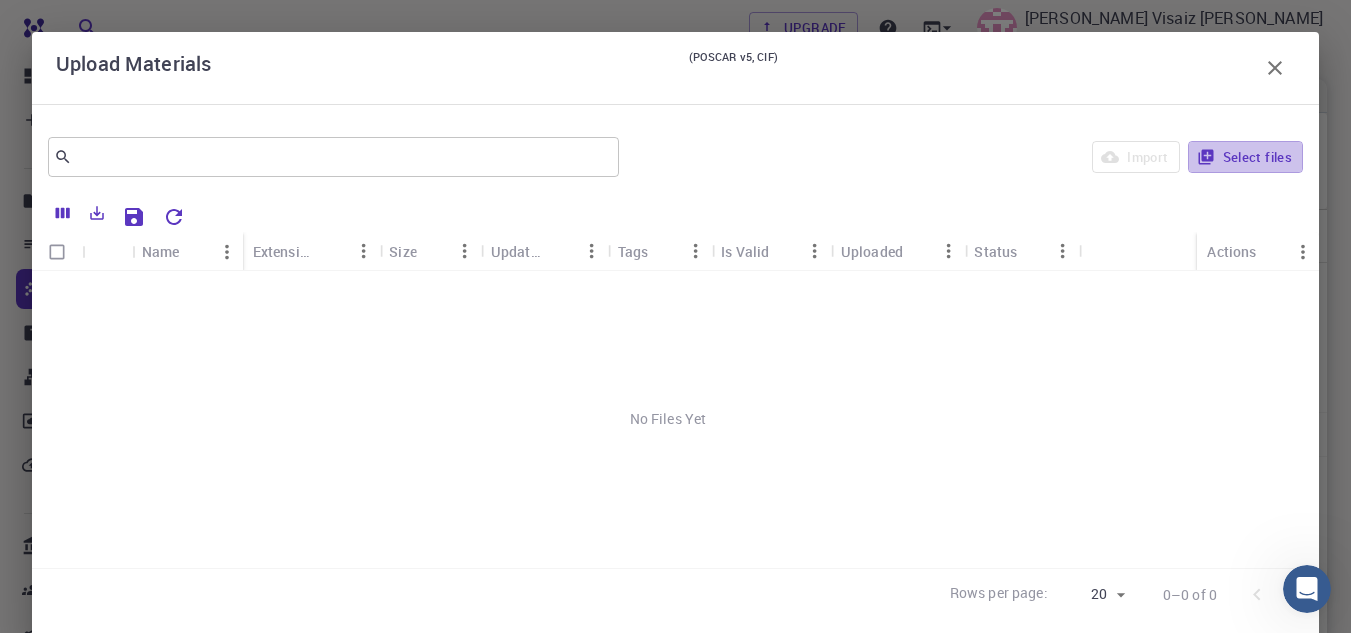 click on "Select files" at bounding box center [1245, 157] 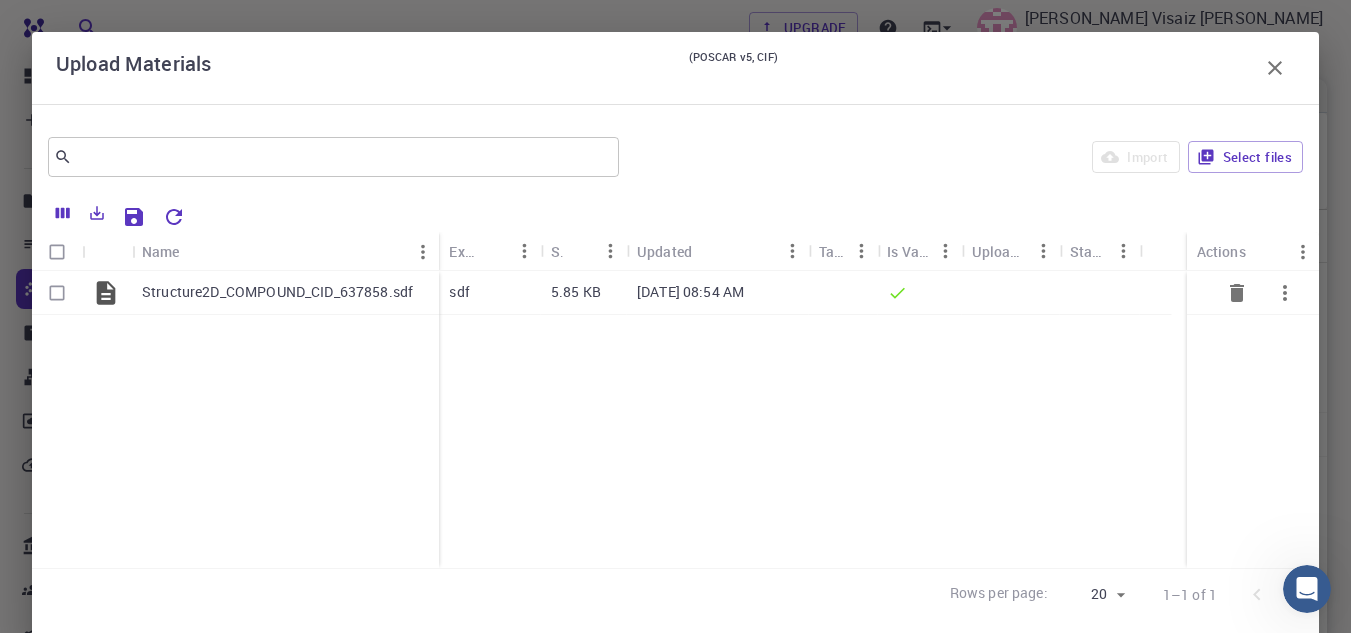 click at bounding box center [1099, 293] 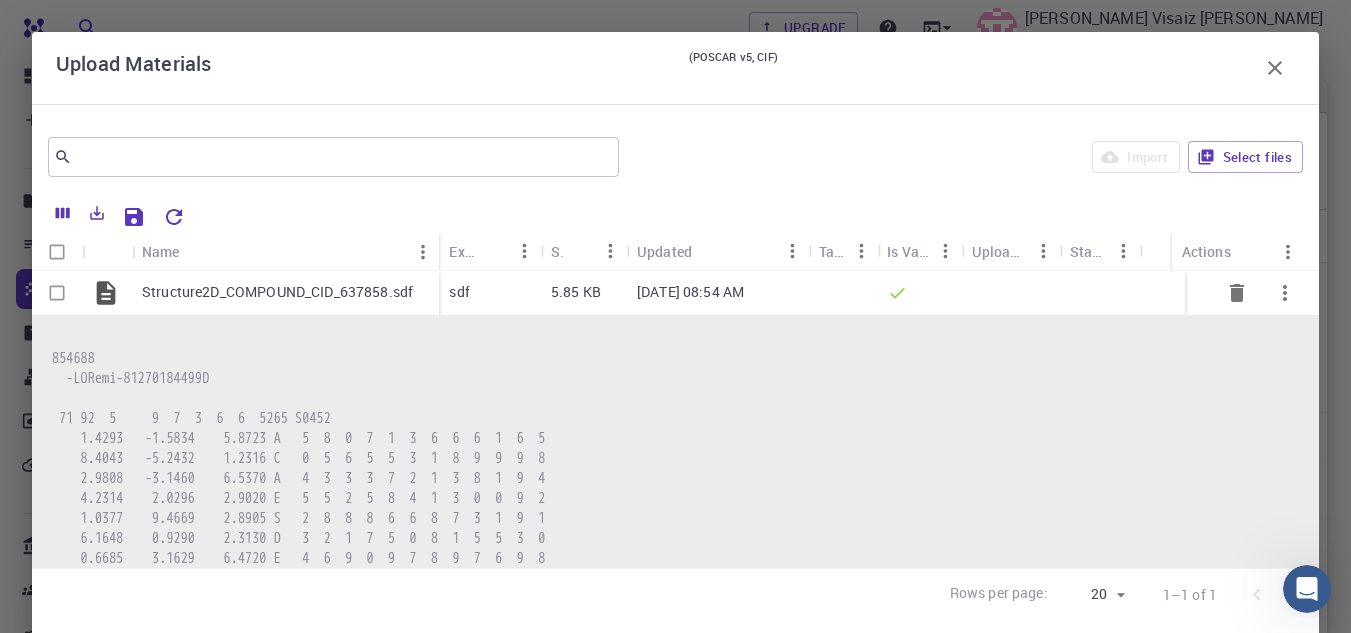 click at bounding box center (57, 293) 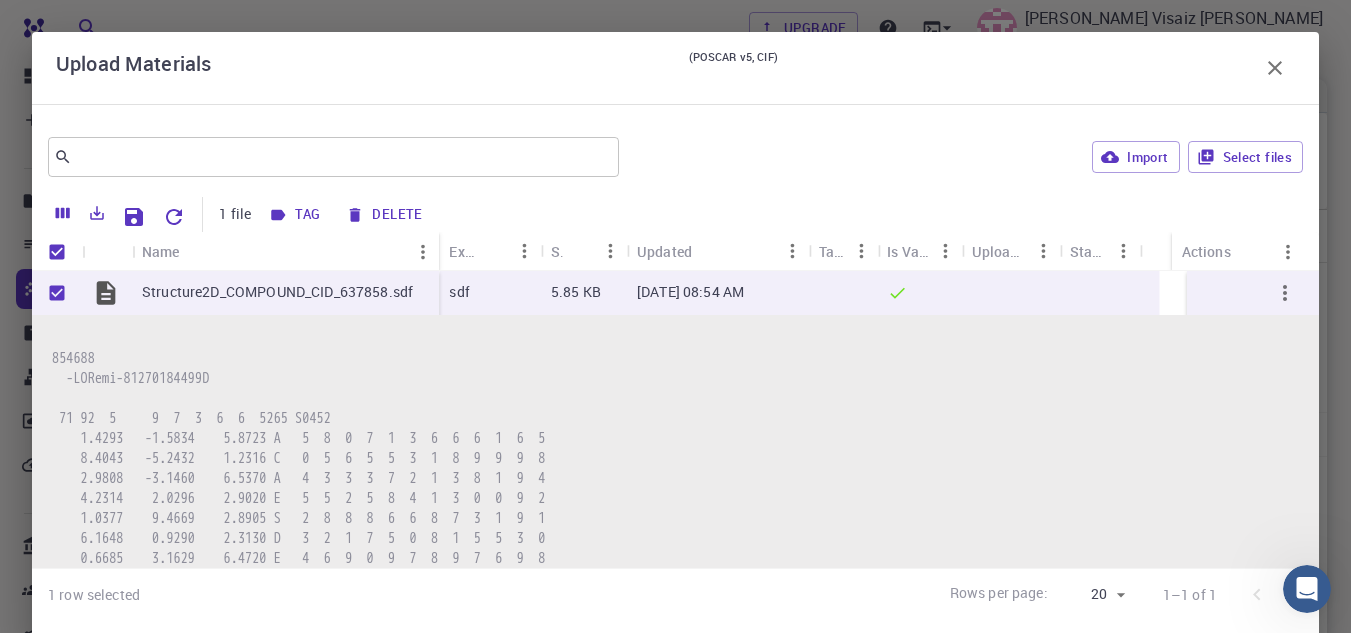 click 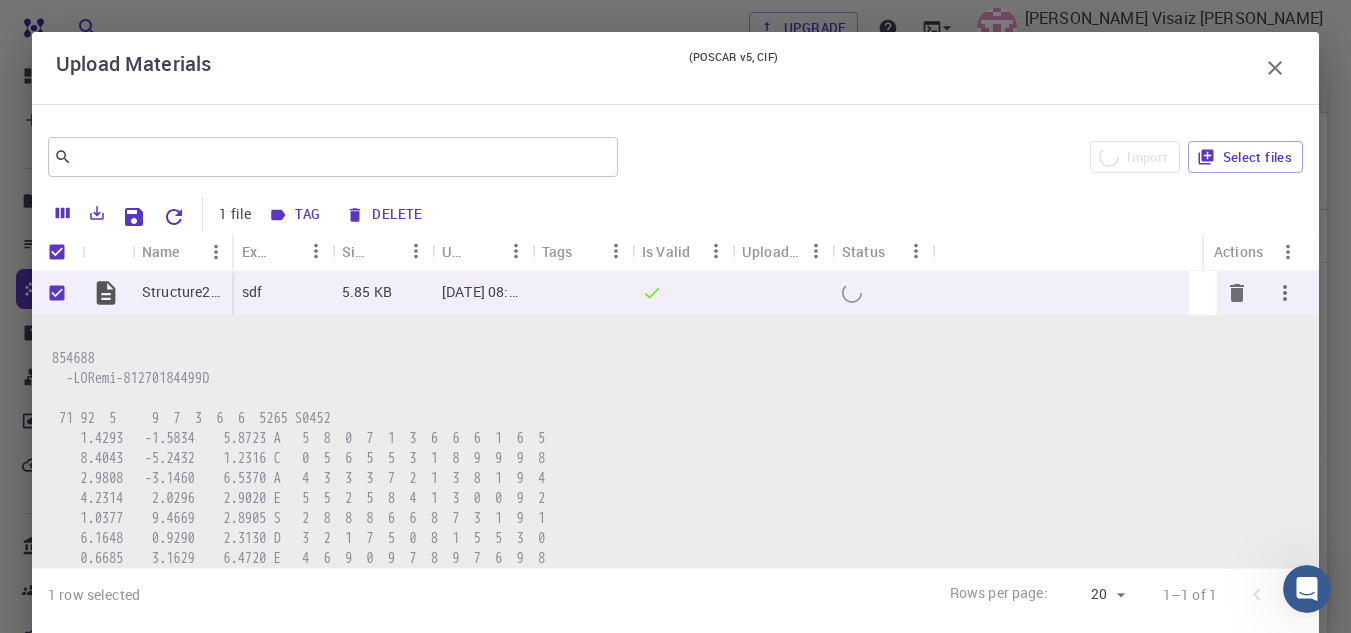 checkbox on "false" 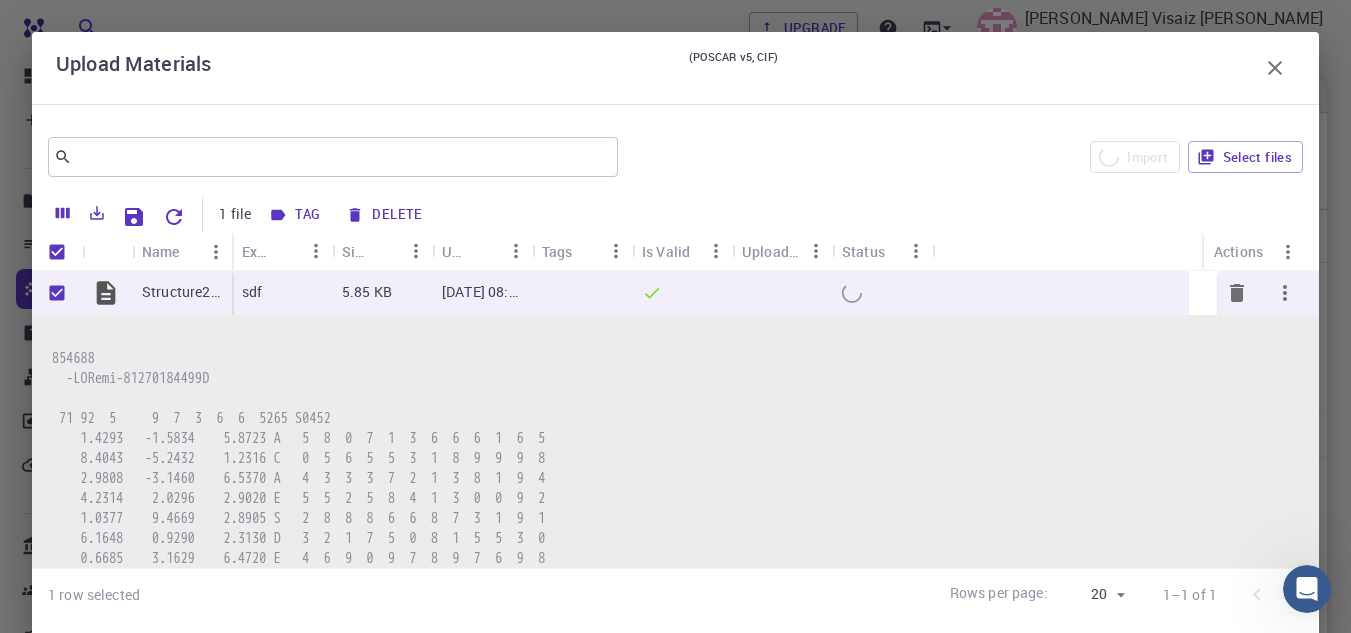 checkbox on "false" 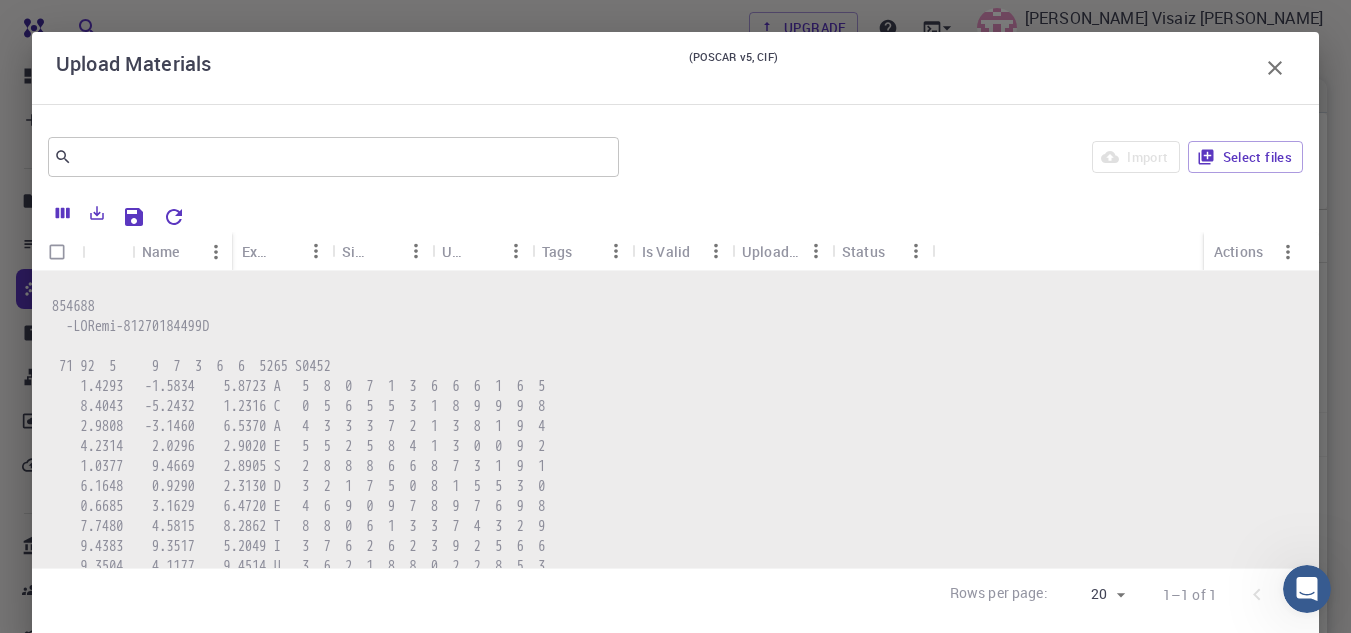 scroll, scrollTop: 0, scrollLeft: 0, axis: both 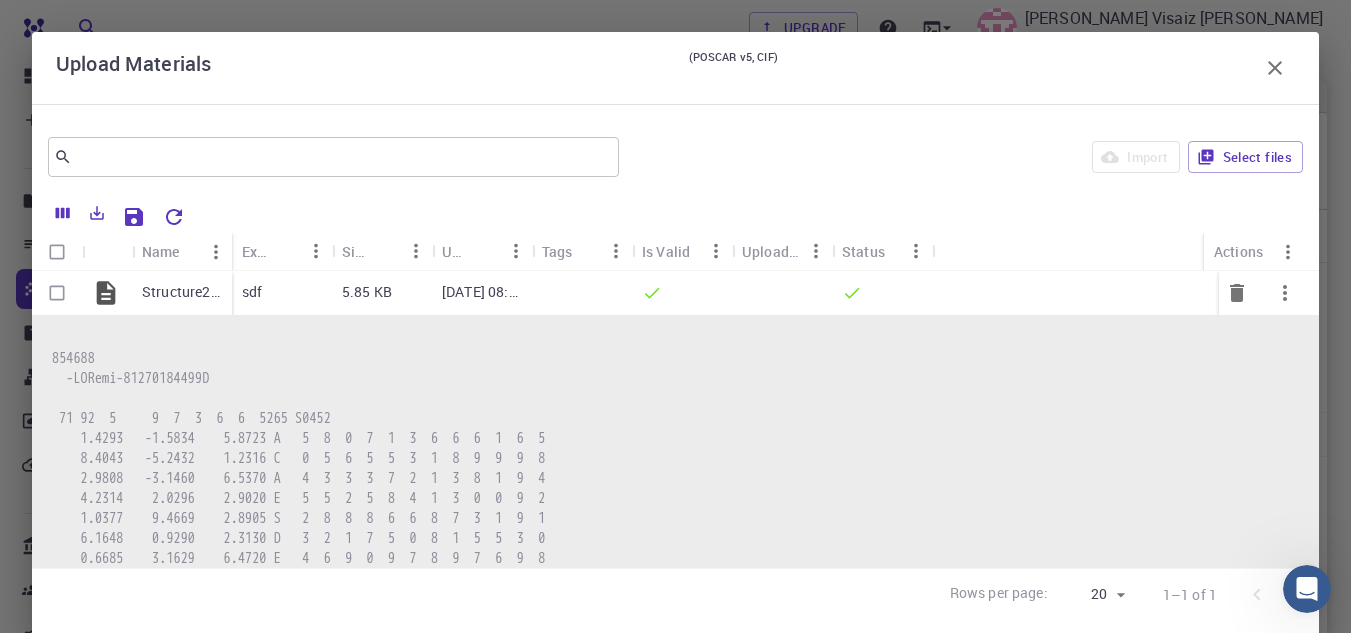 click at bounding box center [582, 293] 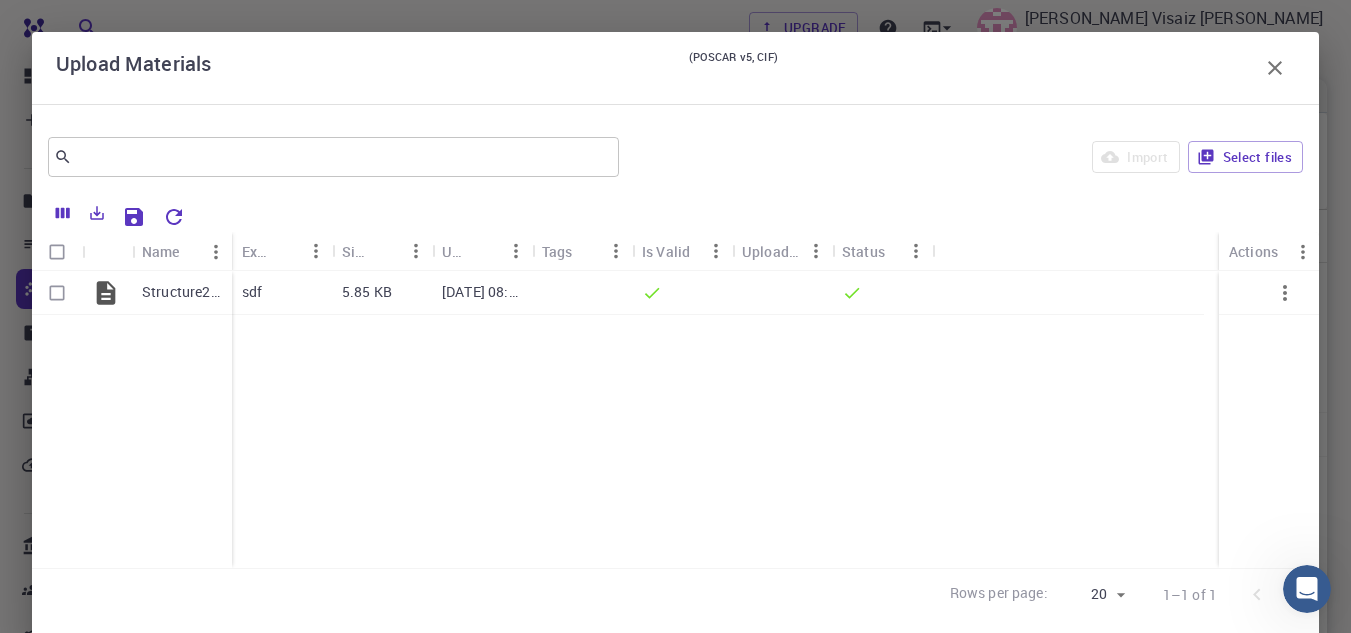 click 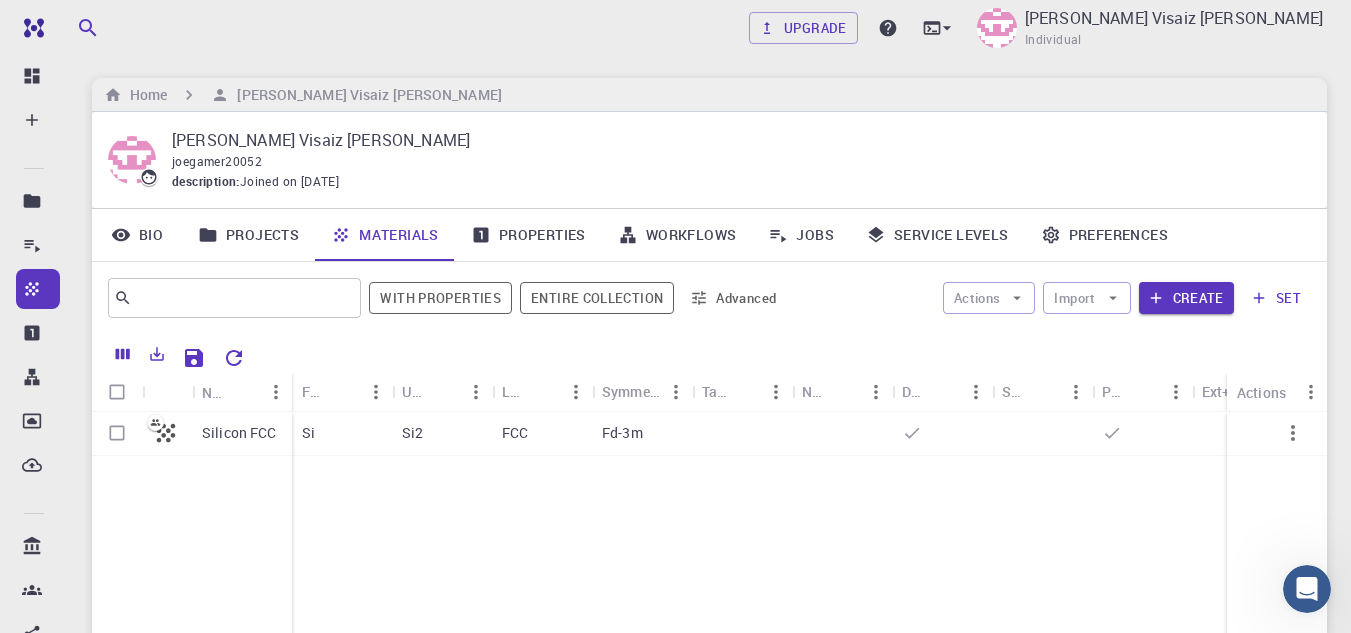 scroll, scrollTop: 0, scrollLeft: 0, axis: both 